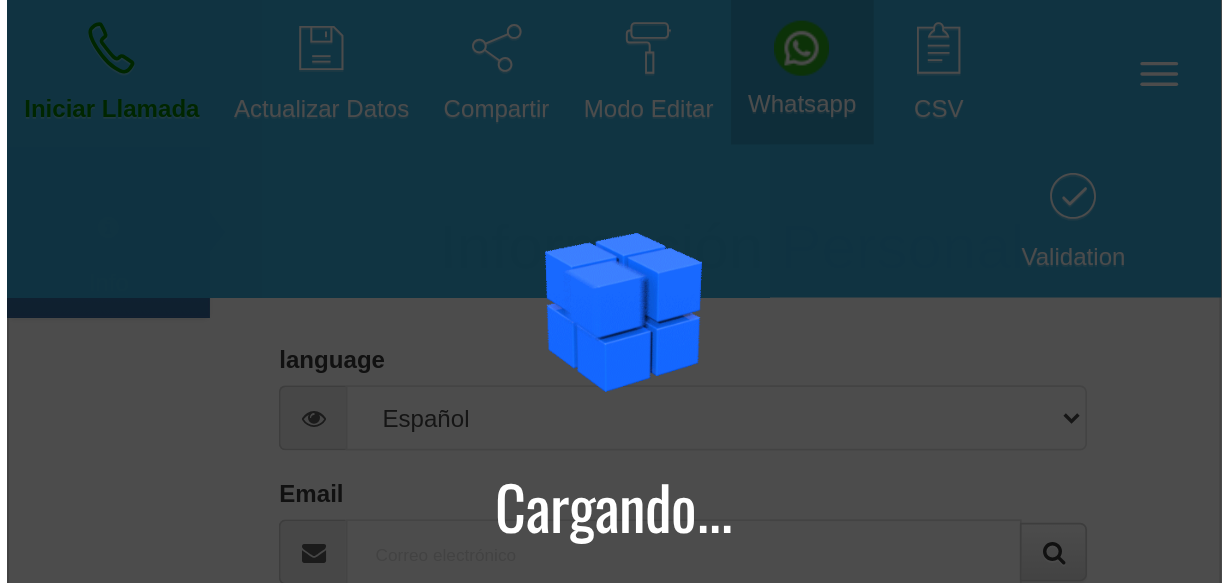 scroll, scrollTop: 0, scrollLeft: 0, axis: both 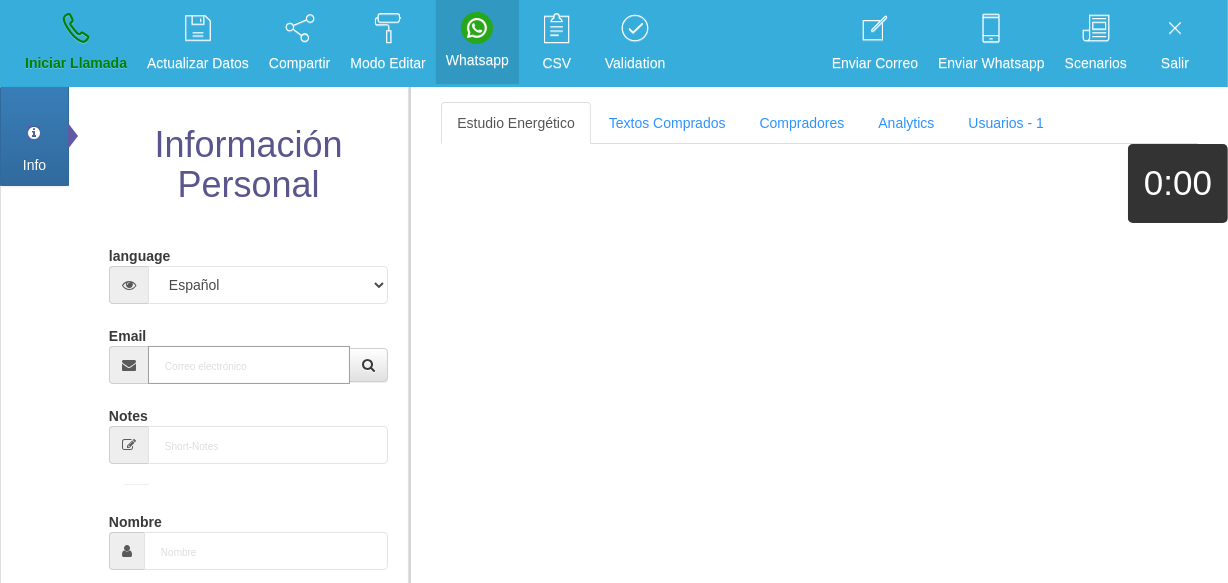 click on "Email" at bounding box center [249, 365] 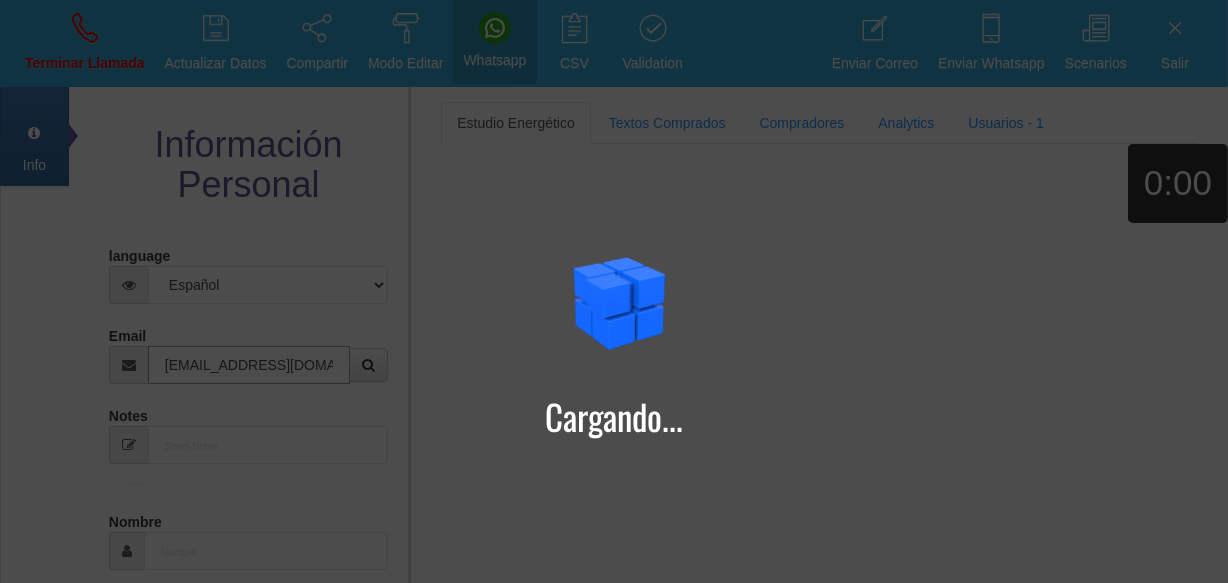 type on "[EMAIL_ADDRESS][DOMAIN_NAME]" 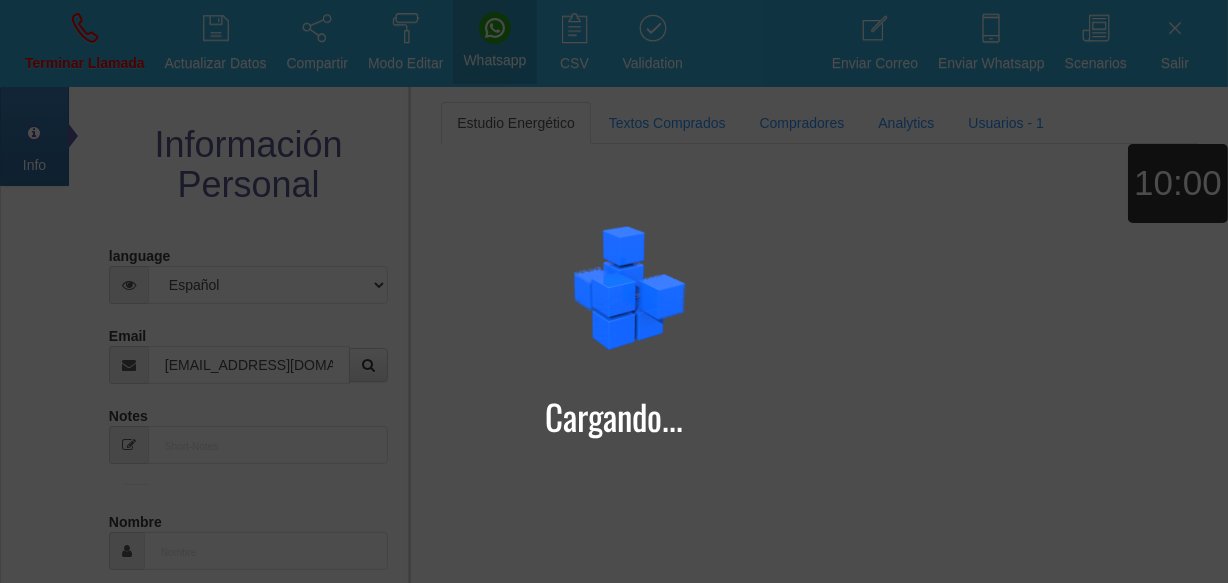 type on "16 Dic 1944" 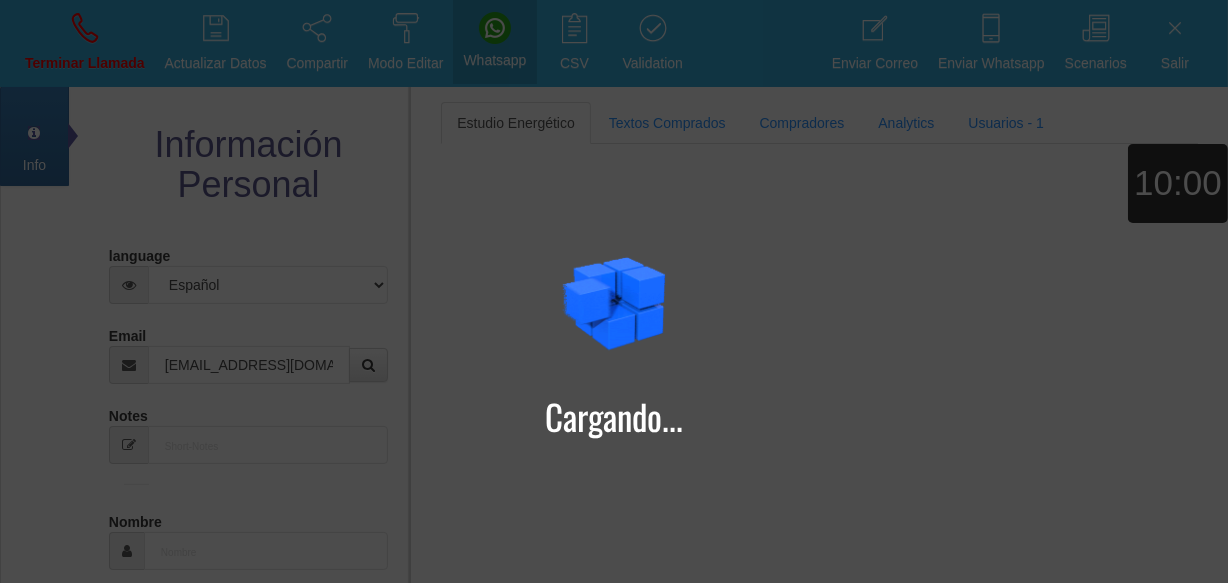 select on "4" 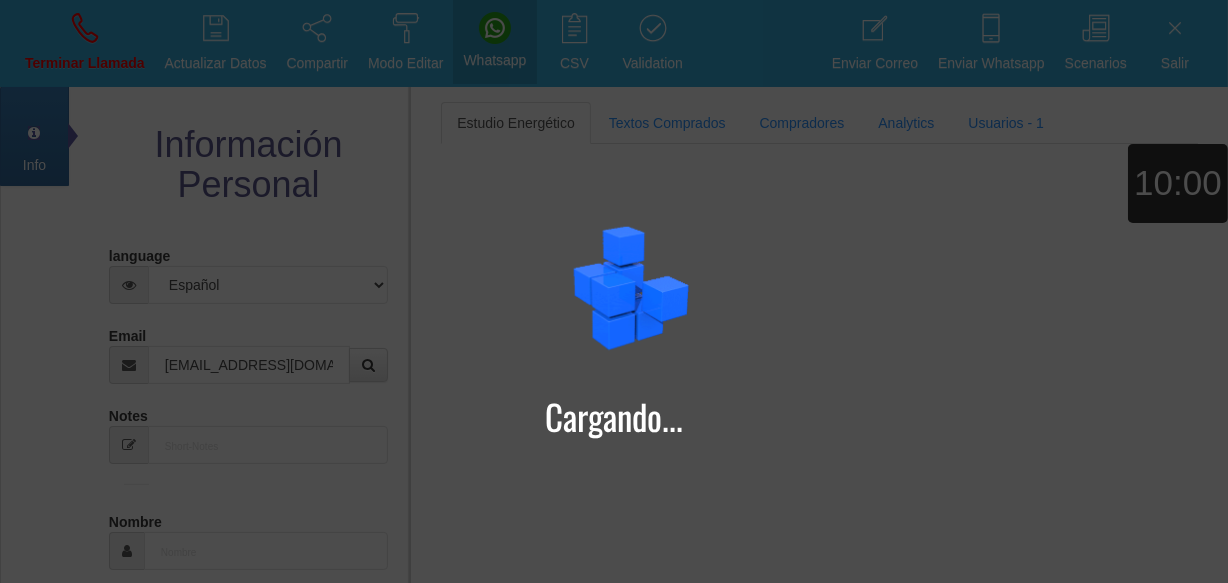 type on "Excelente Comprador" 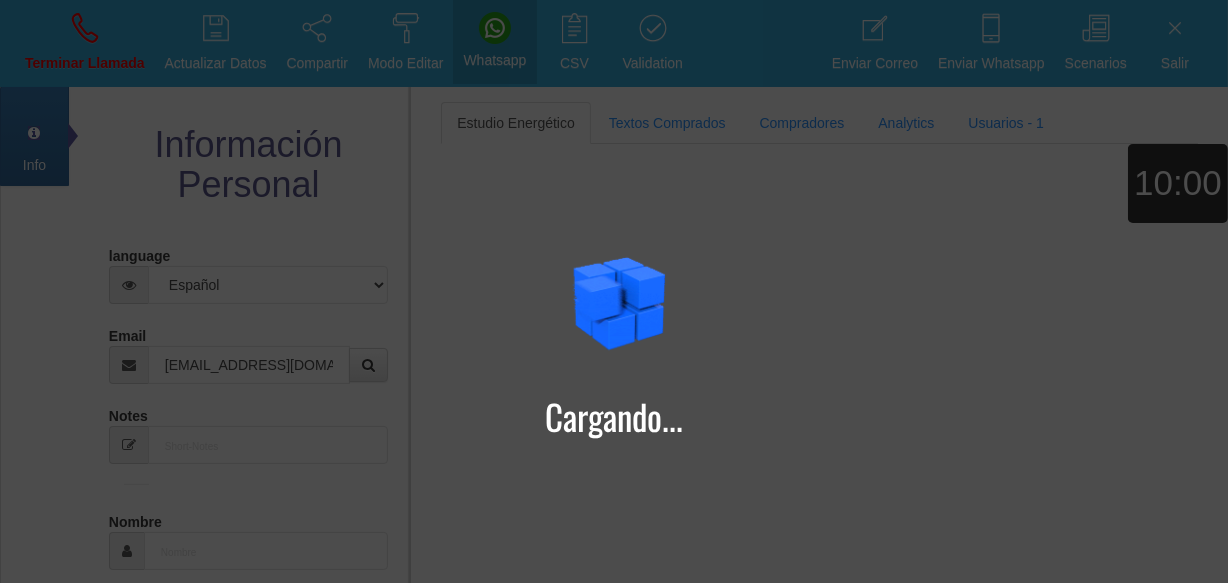 type on "[PERSON_NAME]" 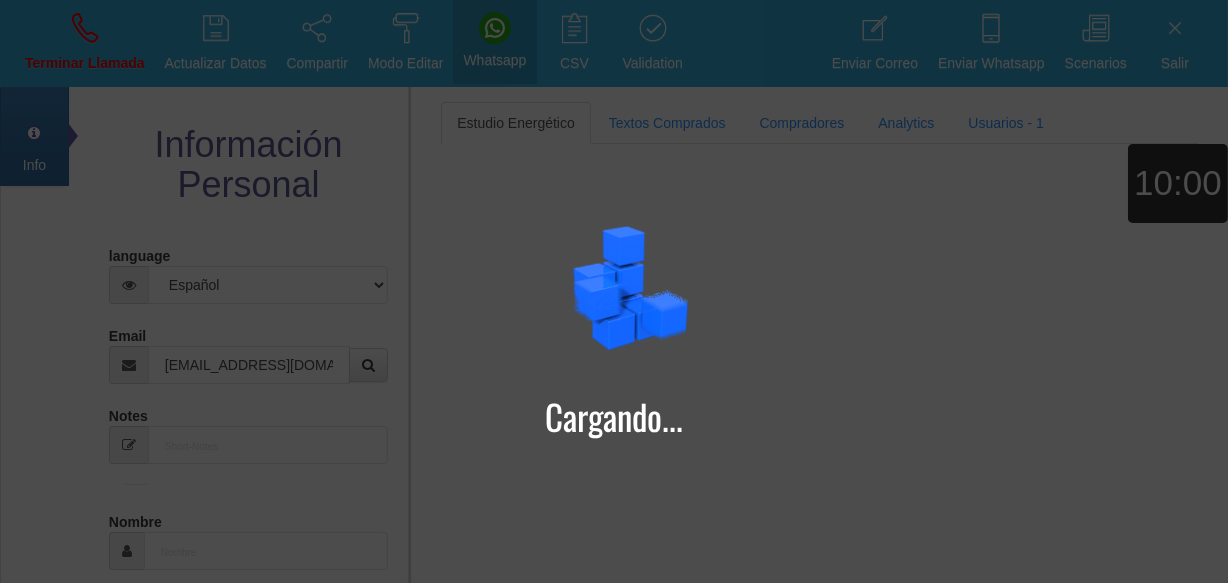 select on "2" 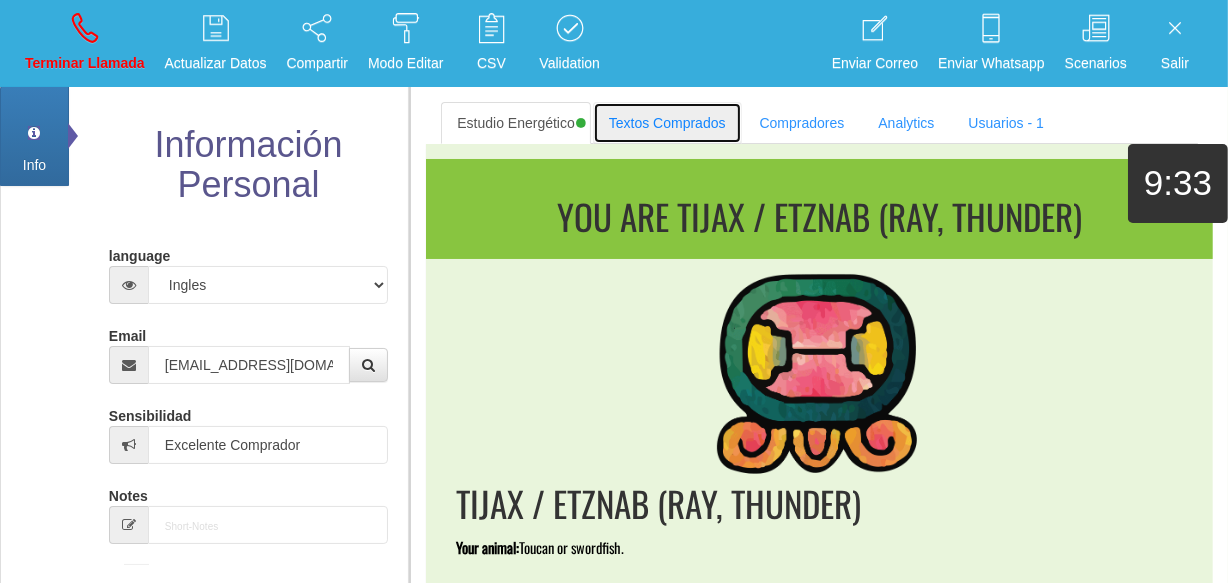 click on "Textos Comprados" at bounding box center (667, 123) 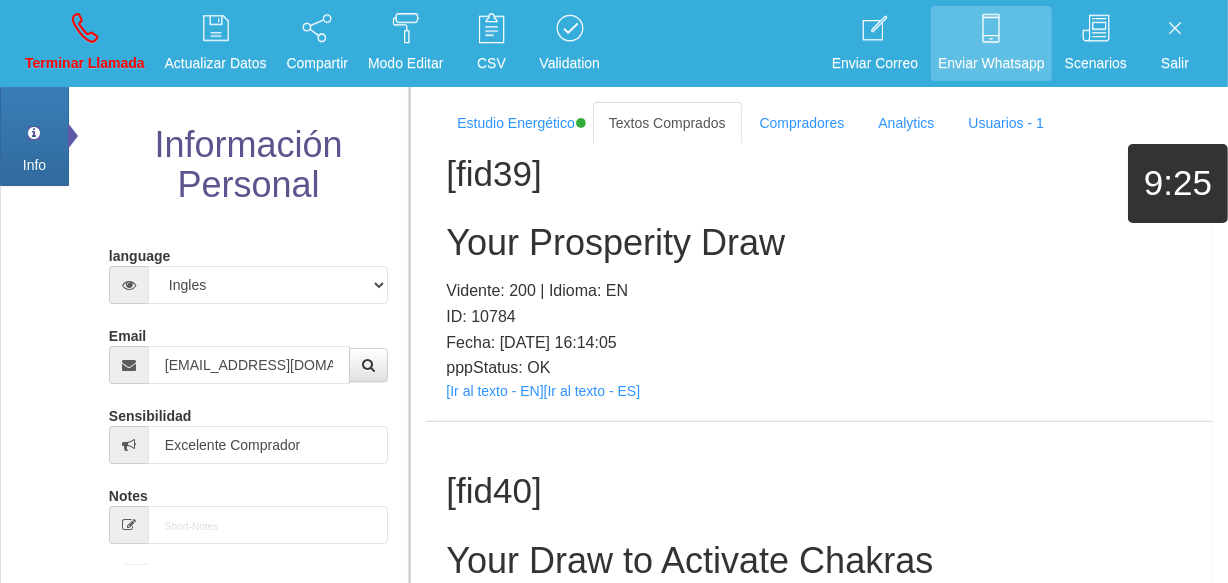 scroll, scrollTop: 1628, scrollLeft: 0, axis: vertical 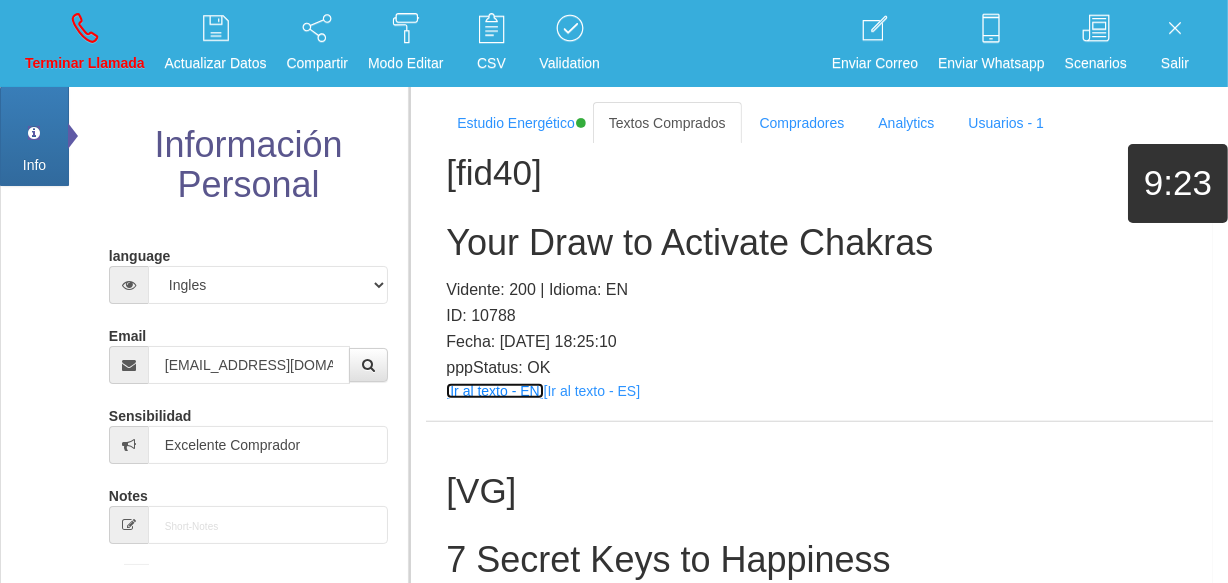 click on "[Ir al texto - EN]" at bounding box center [494, 391] 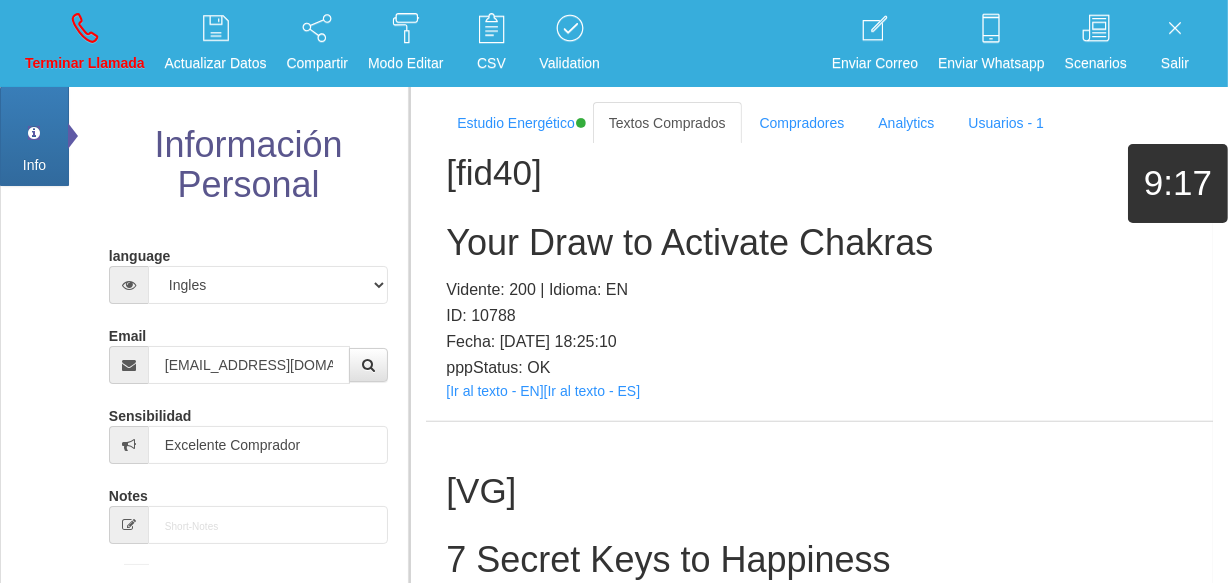 click on "Your Draw to Activate Chakras" at bounding box center [819, 243] 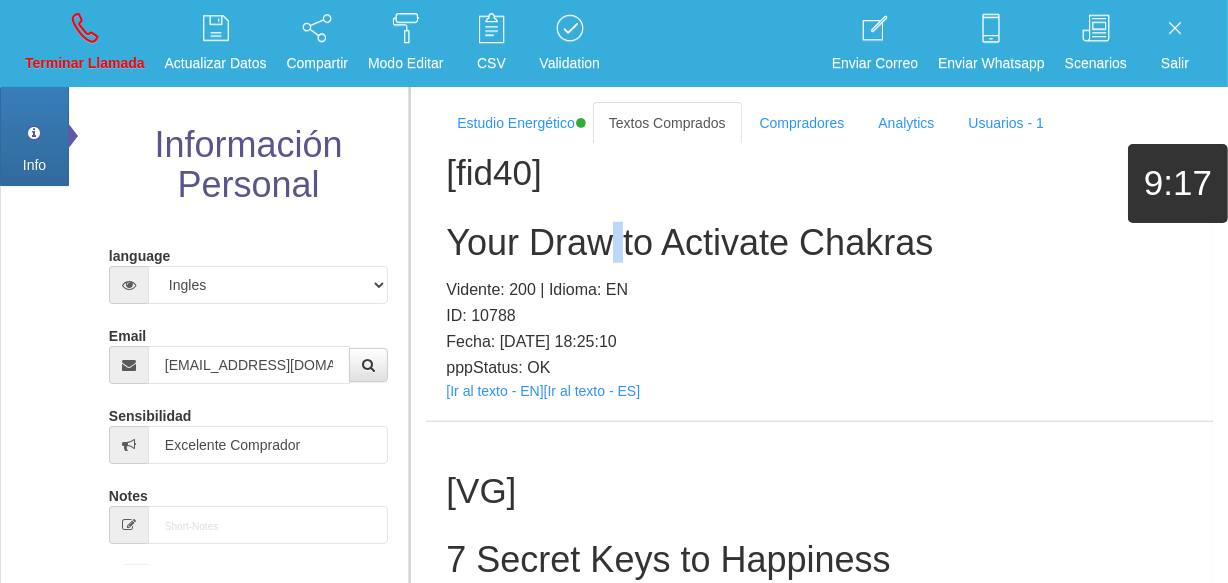 click on "Your Draw to Activate Chakras" at bounding box center [819, 243] 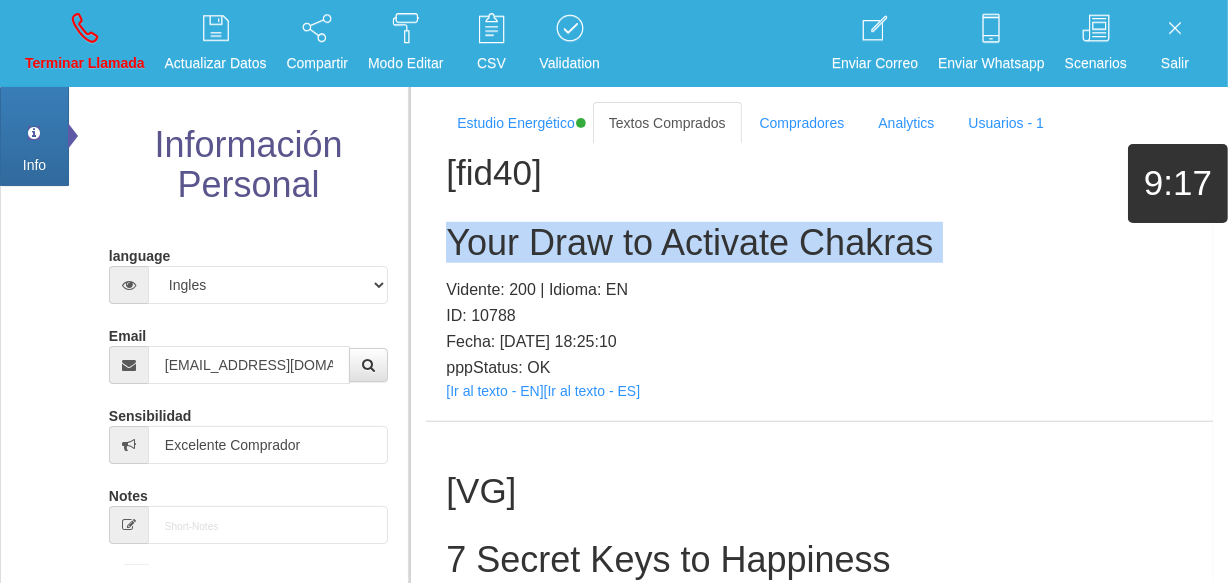 click on "Your Draw to Activate Chakras" at bounding box center [819, 243] 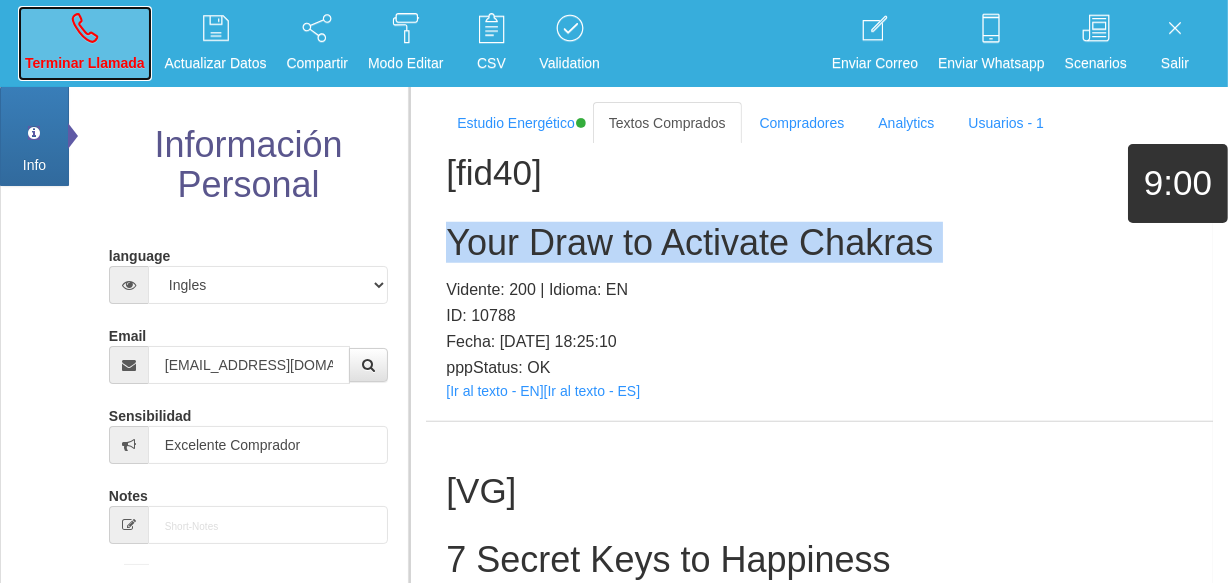 click on "Terminar Llamada" at bounding box center [85, 43] 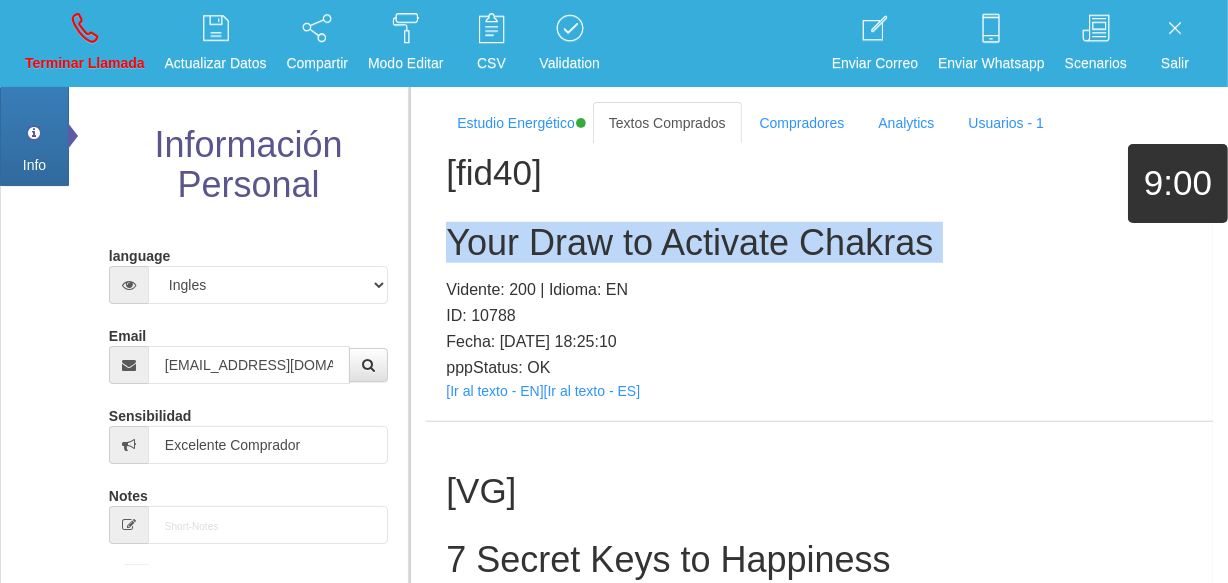 type 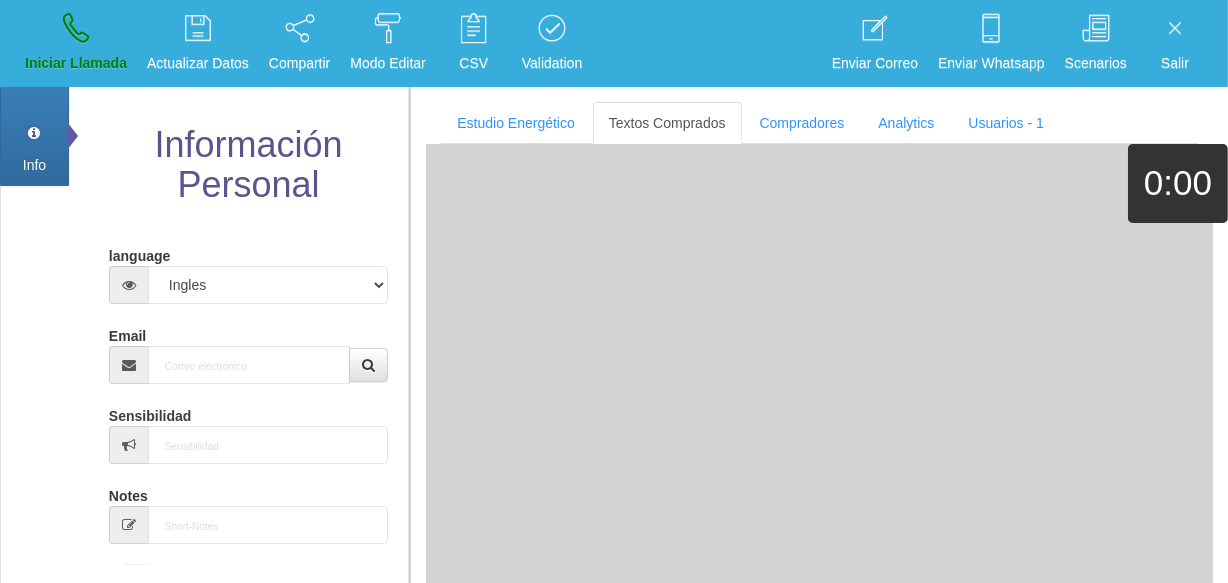 scroll, scrollTop: 0, scrollLeft: 0, axis: both 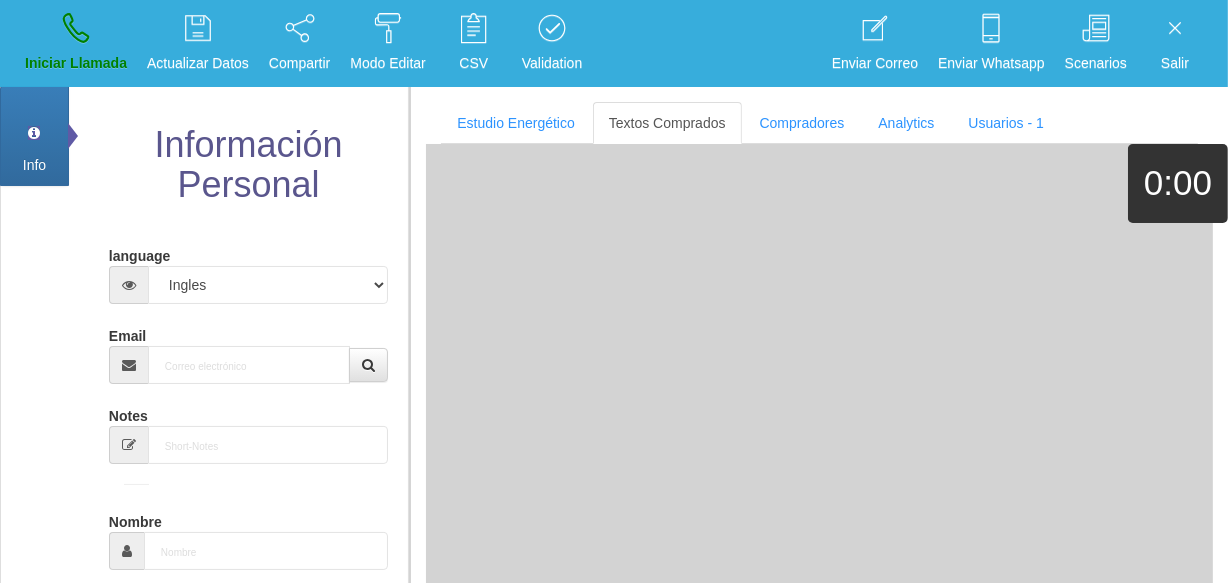 click on "language Español Portugues [PERSON_NAME]
Email
Sensibilidad
Notes
Comprador de lotería
Nombre
Fecha de Nacimiento :  :GUAT  :Mex
Género
-seleccionar-
Masculino
Femenino
Teléfono
[GEOGRAPHIC_DATA] +1 [GEOGRAPHIC_DATA] +44 [GEOGRAPHIC_DATA] (‫[GEOGRAPHIC_DATA]‬‎) +93 [GEOGRAPHIC_DATA] ([GEOGRAPHIC_DATA]) +355 +213 [US_STATE] +1684 +54" at bounding box center (248, 699) 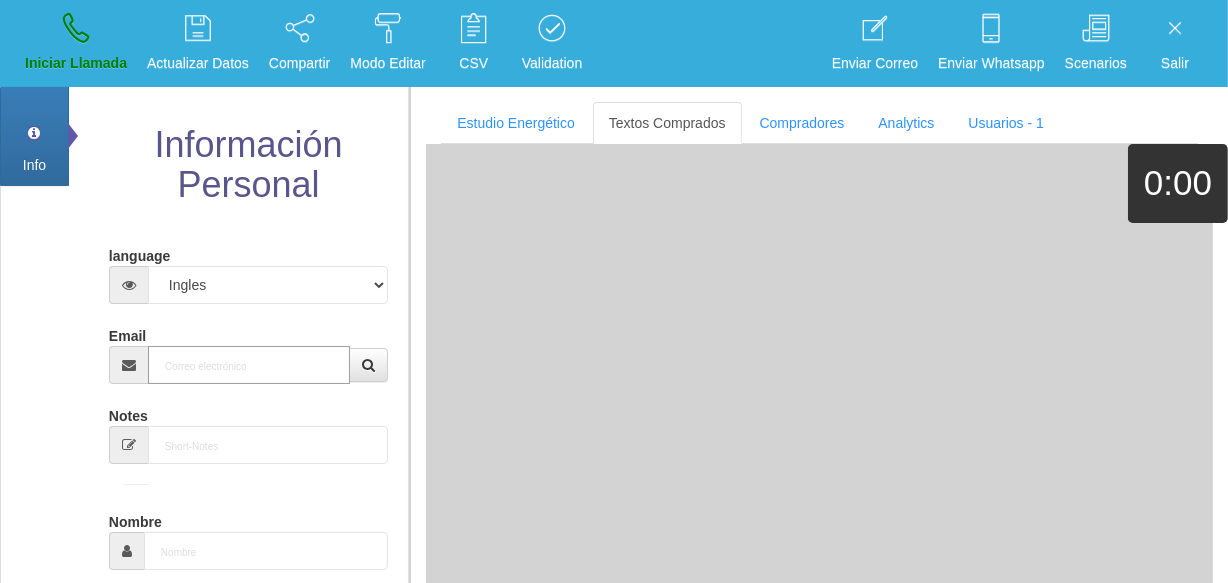 click on "Email" at bounding box center [249, 365] 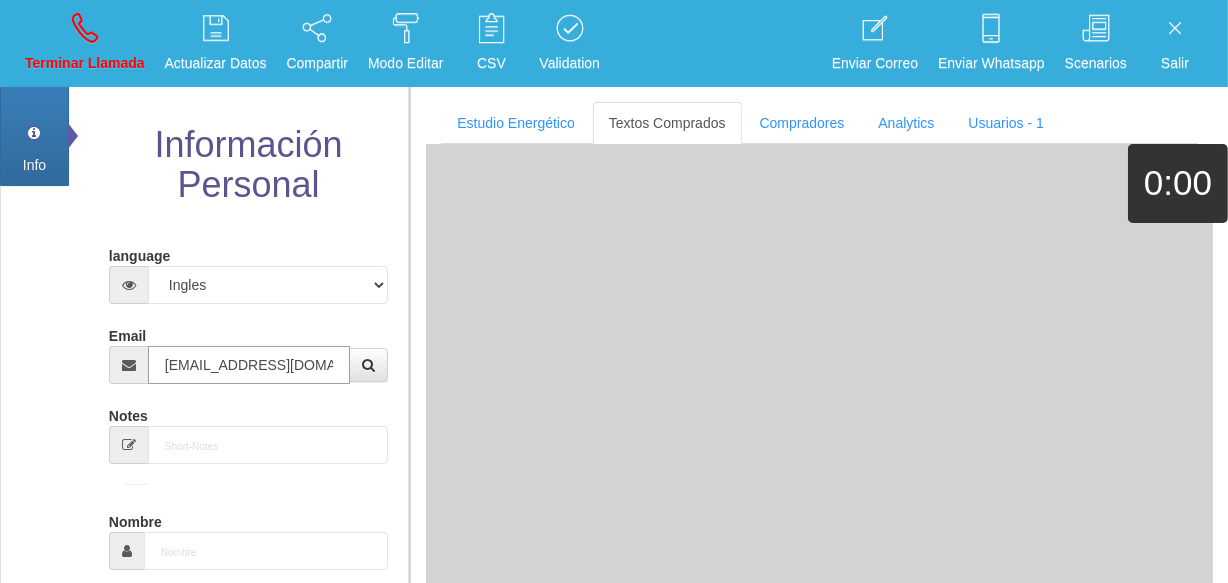 type on "[EMAIL_ADDRESS][DOMAIN_NAME]" 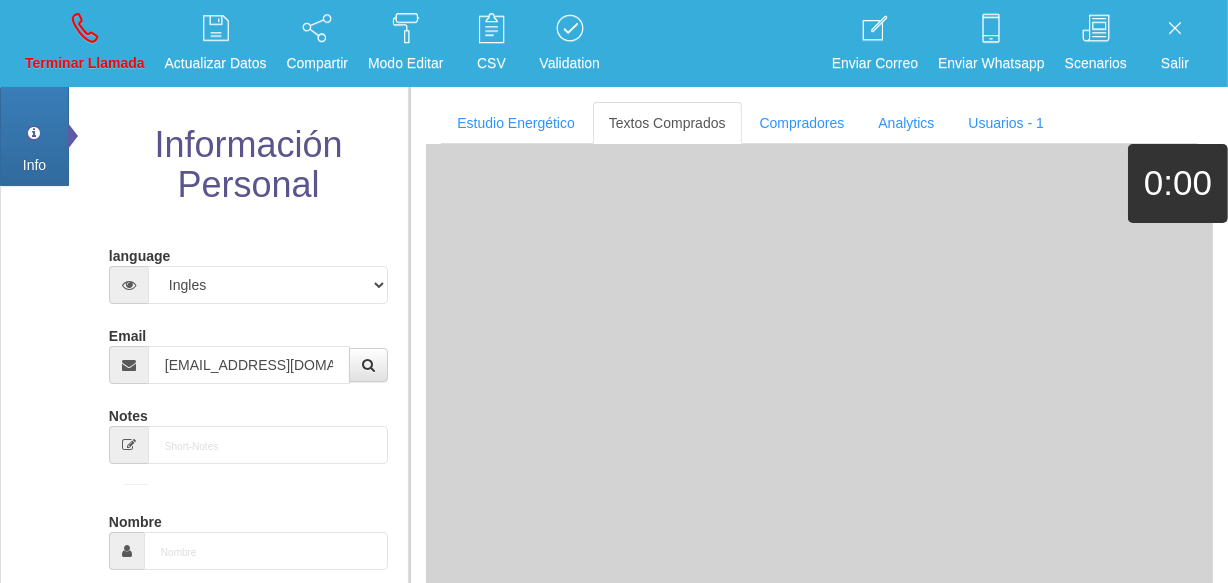 type on "[DATE]" 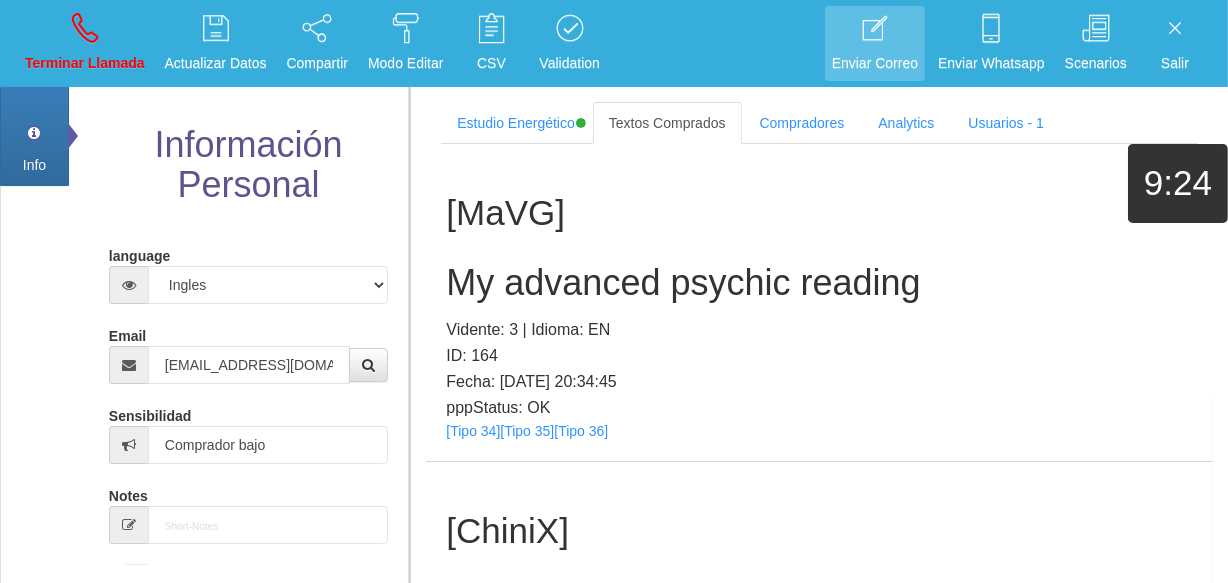 scroll, scrollTop: 395, scrollLeft: 0, axis: vertical 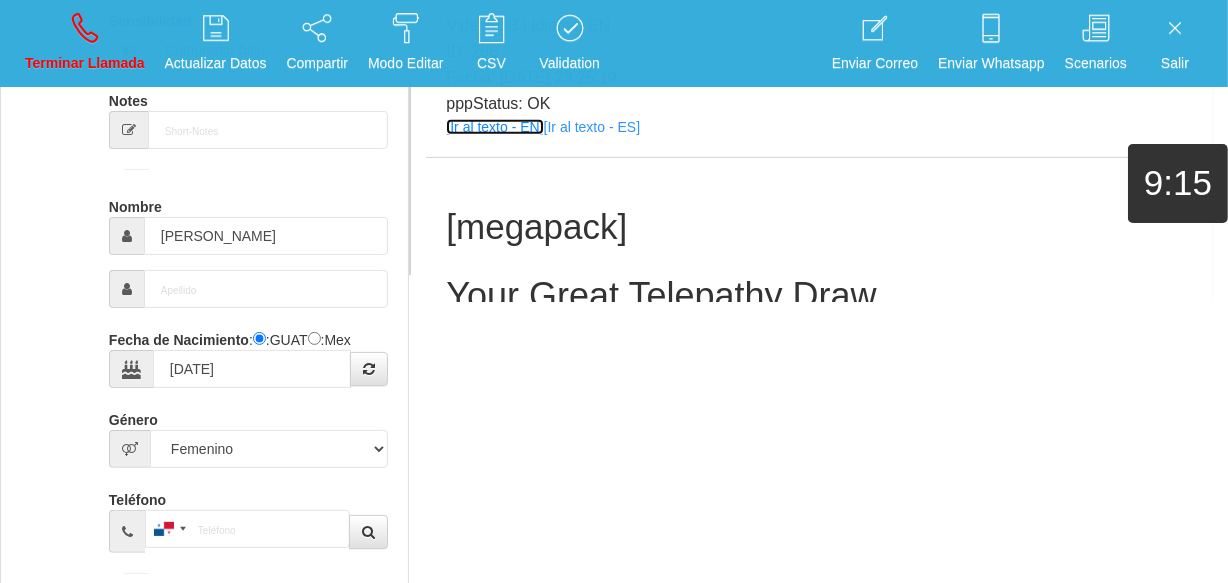 click on "[Ir al texto - EN]" at bounding box center [494, 127] 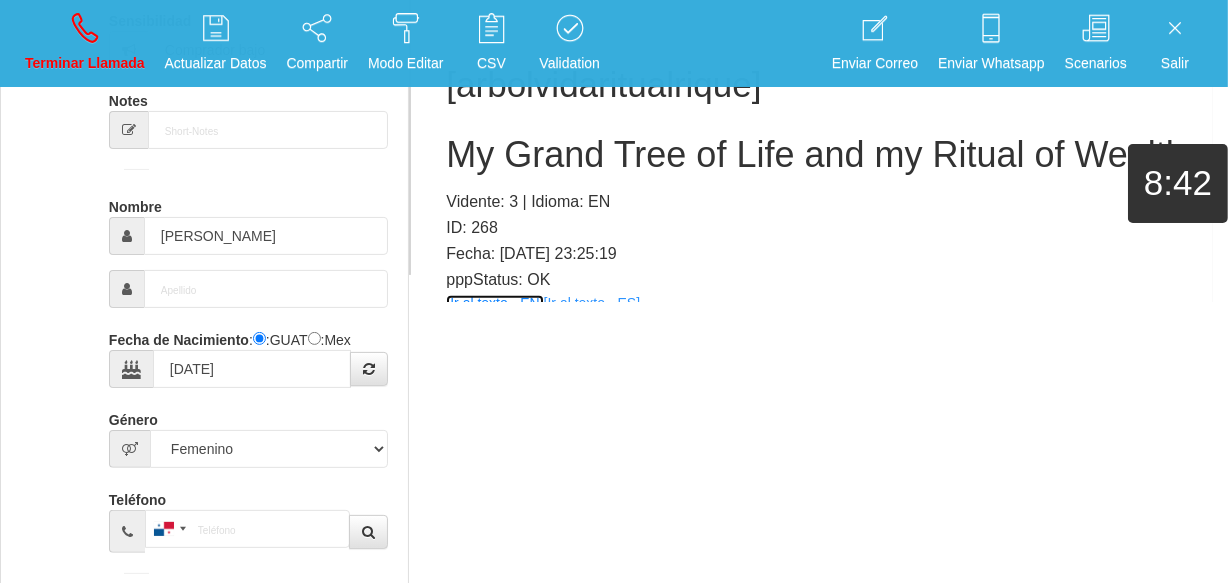 scroll, scrollTop: 362, scrollLeft: 0, axis: vertical 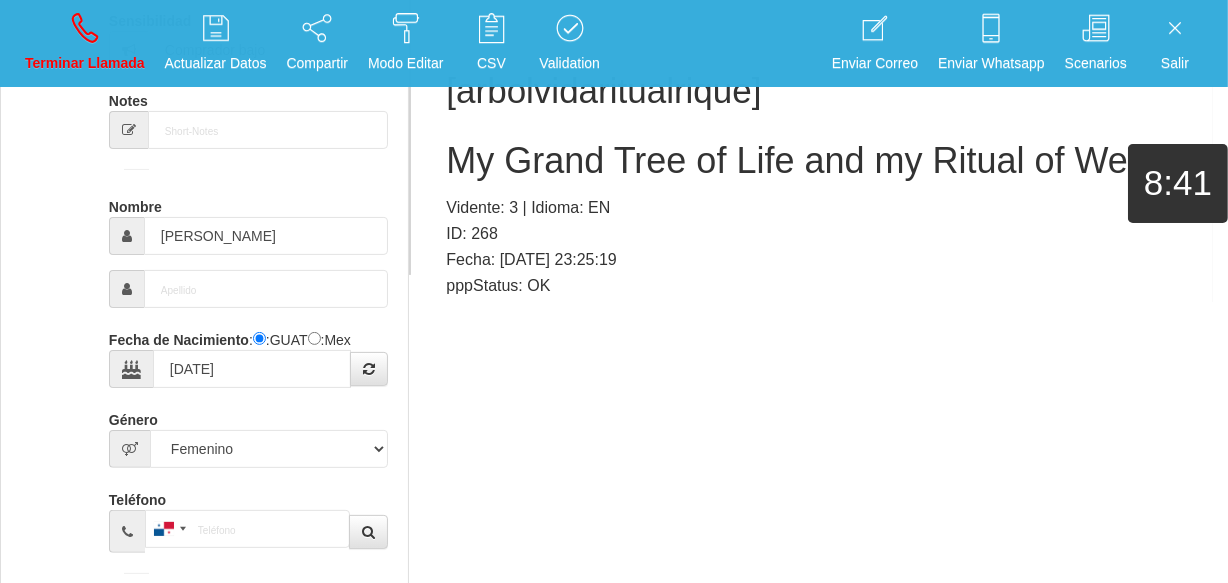 click on "My Grand Tree of Life and my Ritual of Wealth" at bounding box center [819, 161] 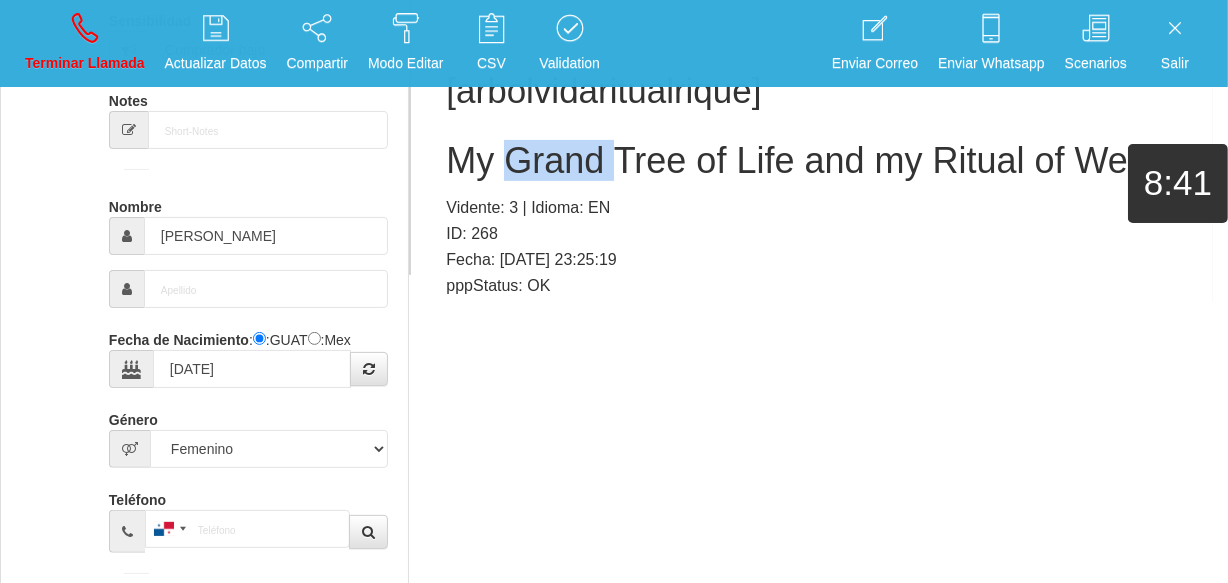 click on "My Grand Tree of Life and my Ritual of Wealth" at bounding box center [819, 161] 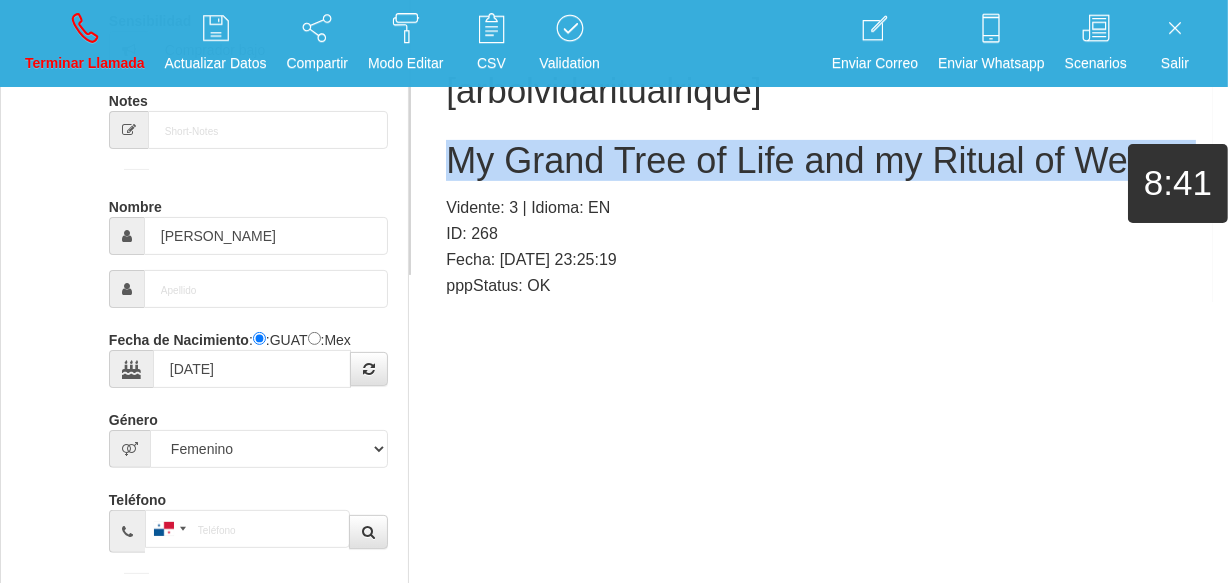 click on "My Grand Tree of Life and my Ritual of Wealth" at bounding box center [819, 161] 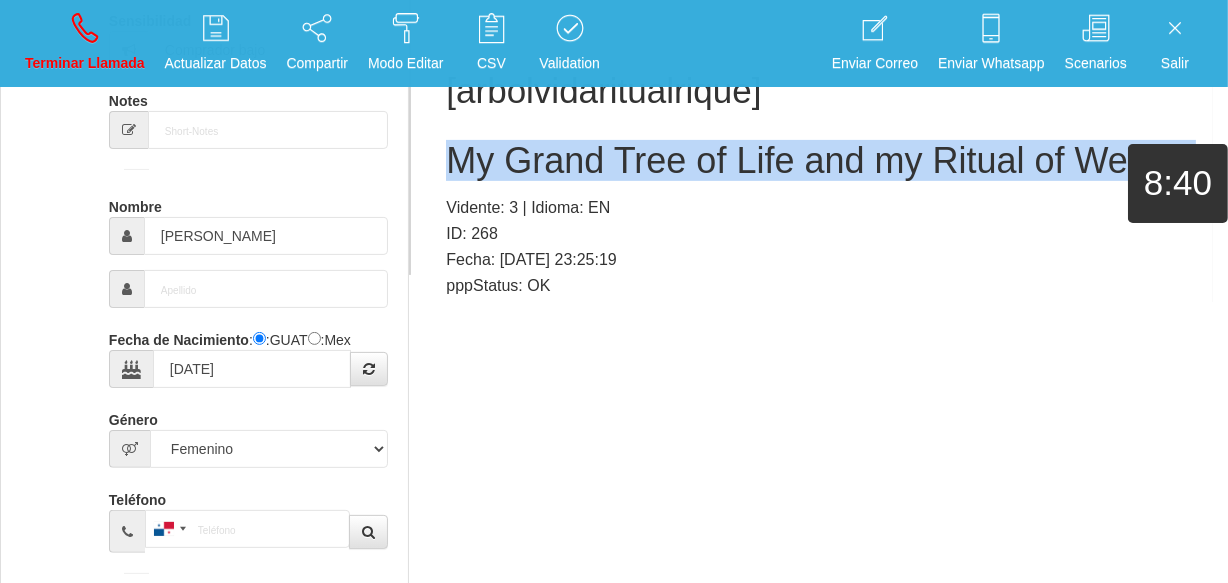 copy on "My Grand Tree of Life and my Ritual of Wealth" 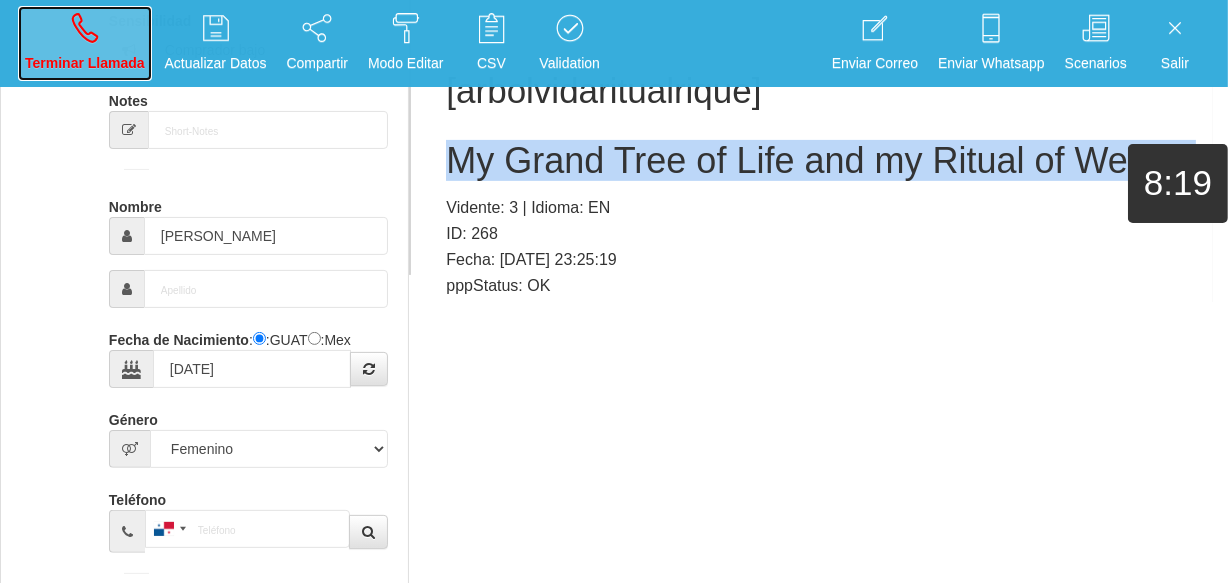 click on "Terminar Llamada" at bounding box center (85, 43) 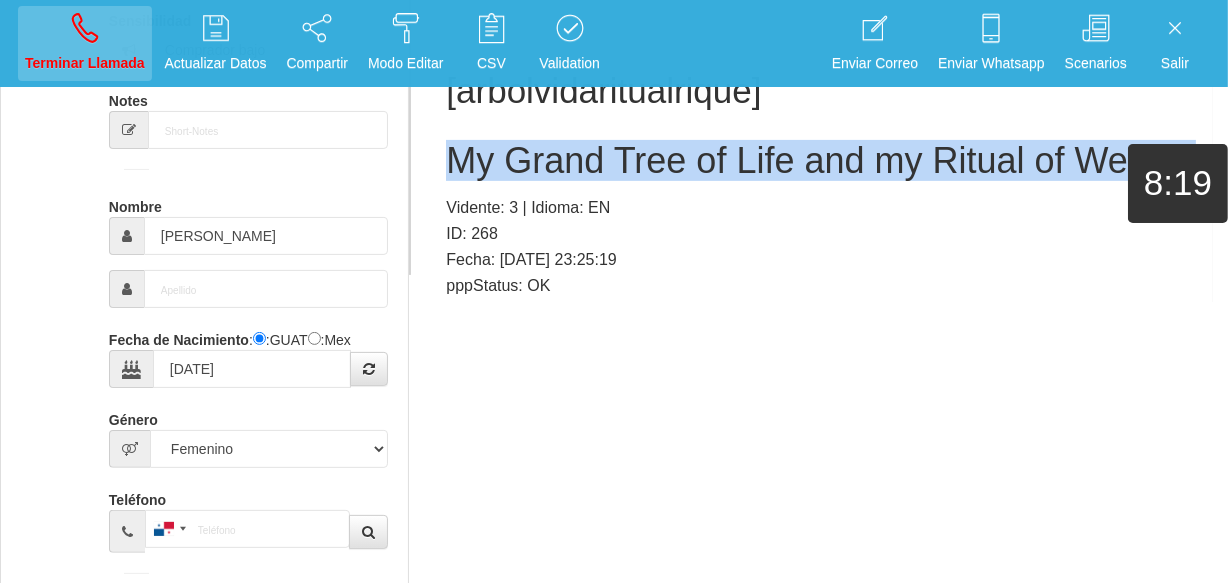 type 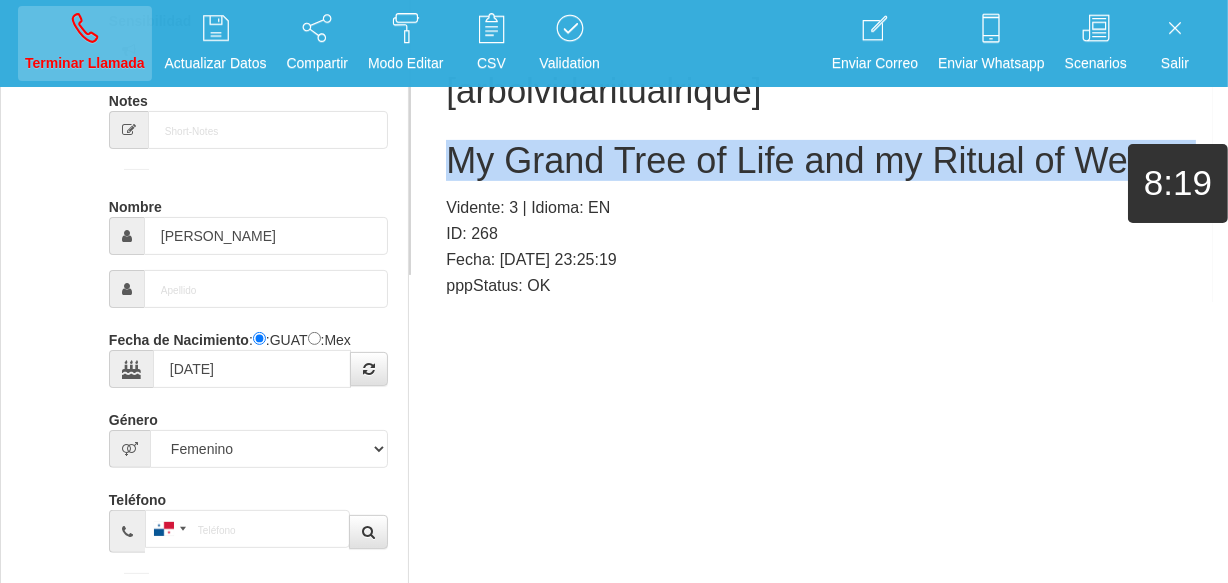 type 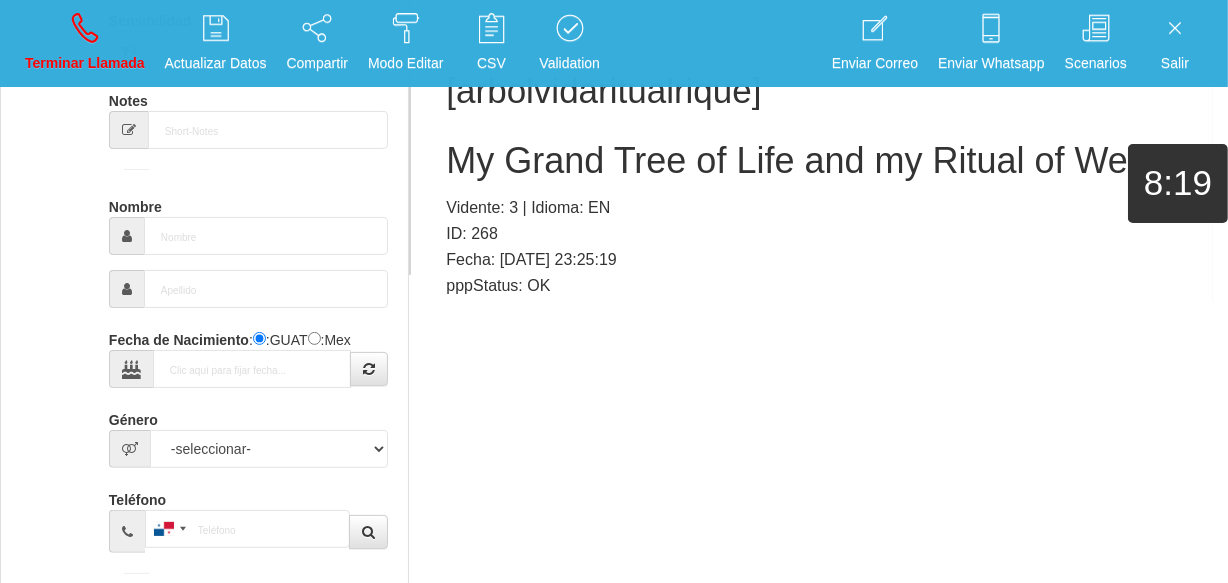 scroll, scrollTop: 0, scrollLeft: 0, axis: both 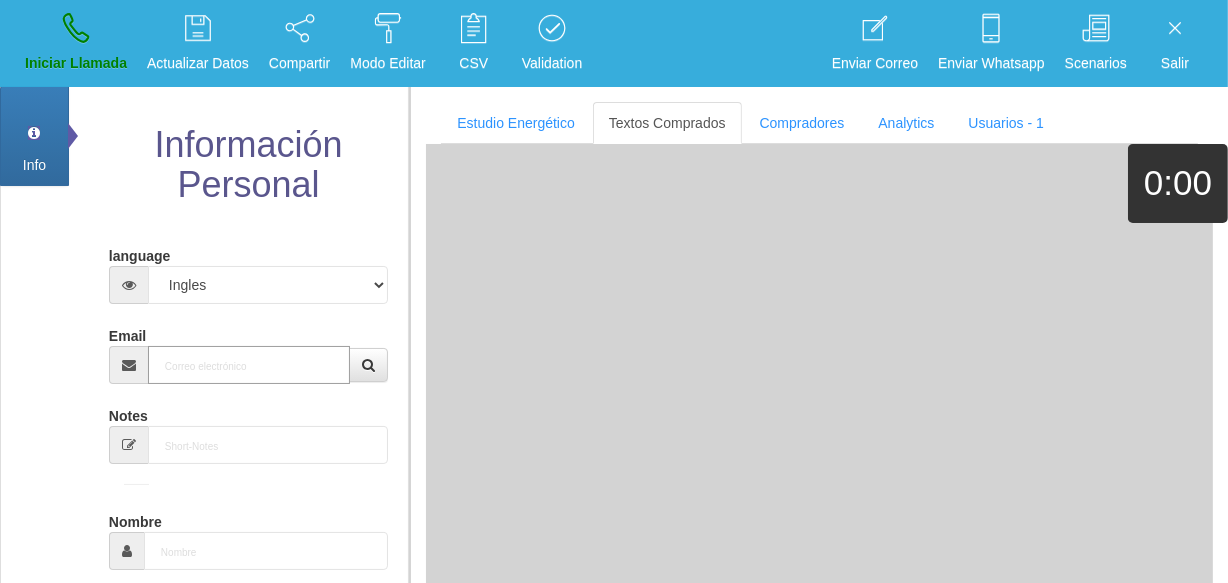 click on "Email" at bounding box center [249, 365] 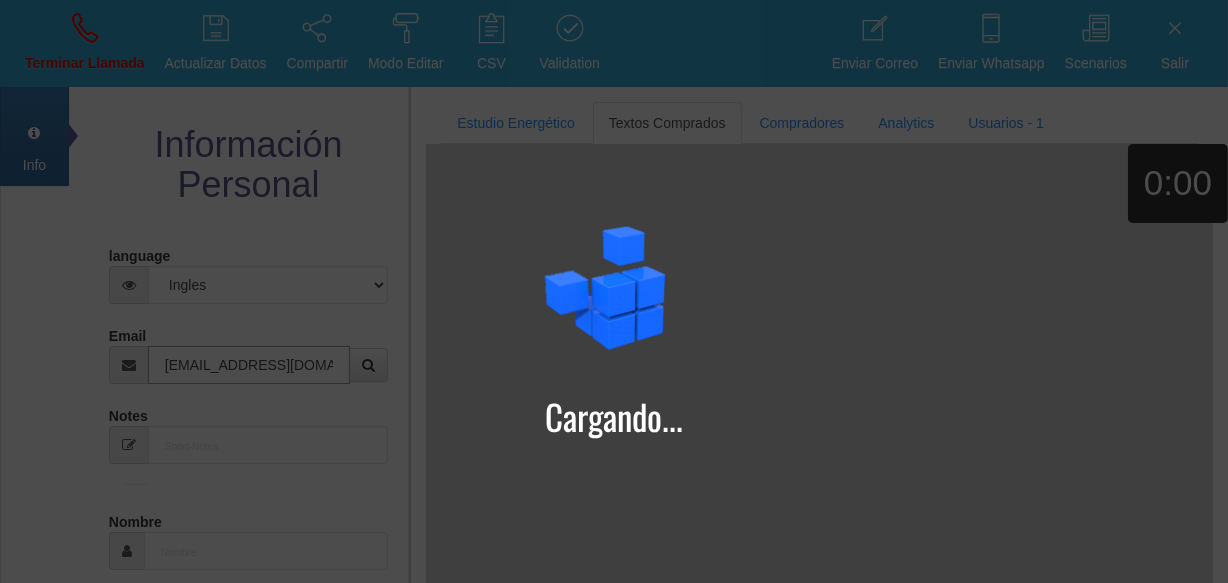 type on "[EMAIL_ADDRESS][DOMAIN_NAME]" 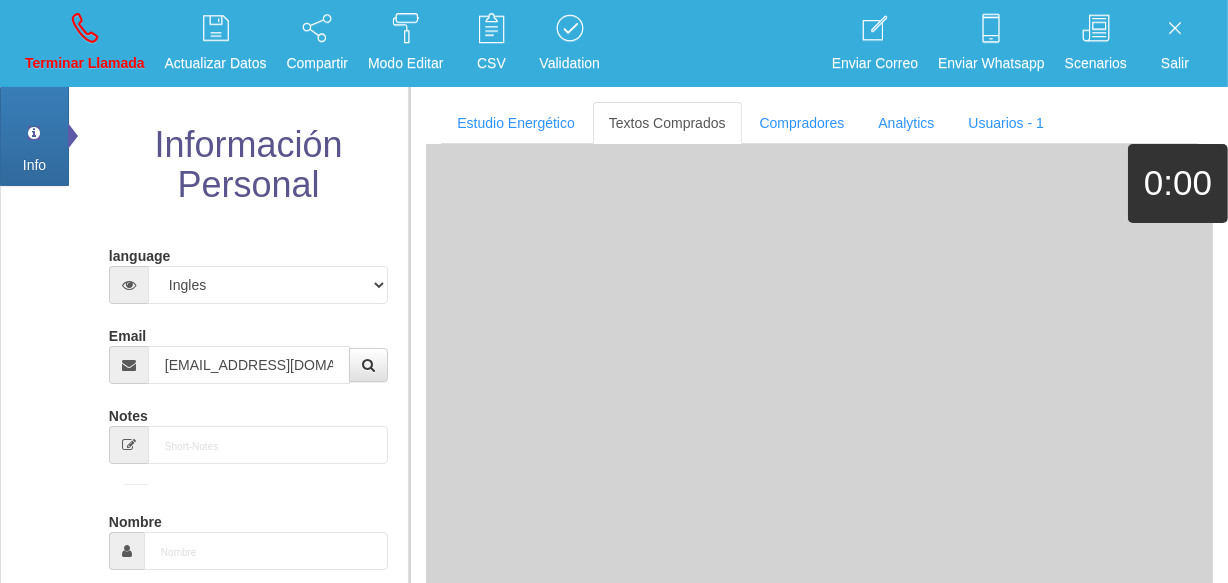 type on "[DATE]" 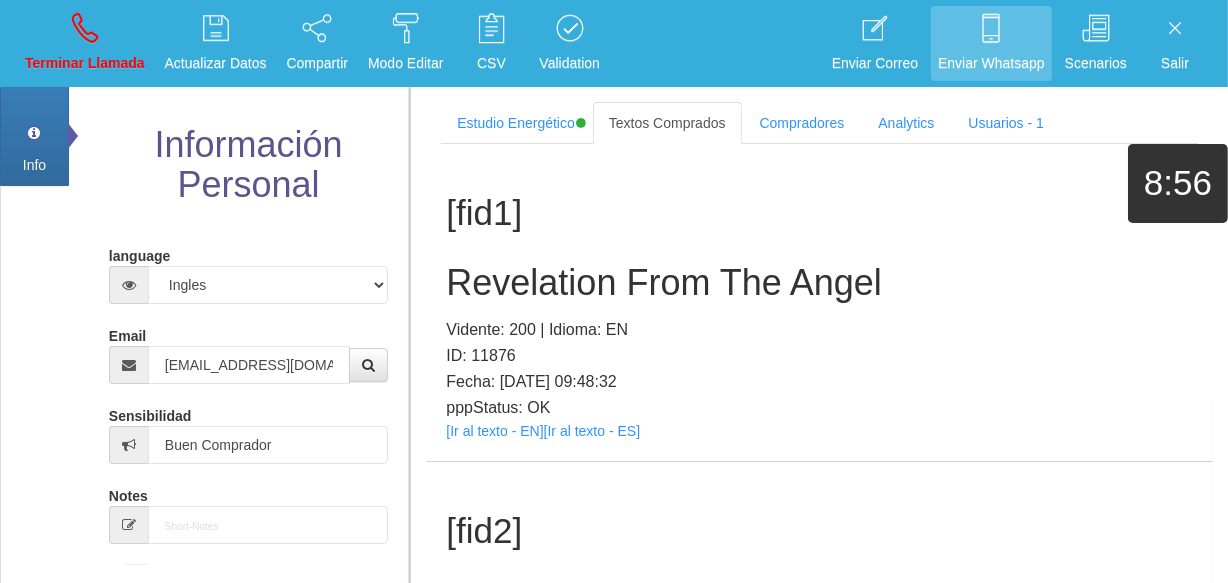 scroll, scrollTop: 1589, scrollLeft: 0, axis: vertical 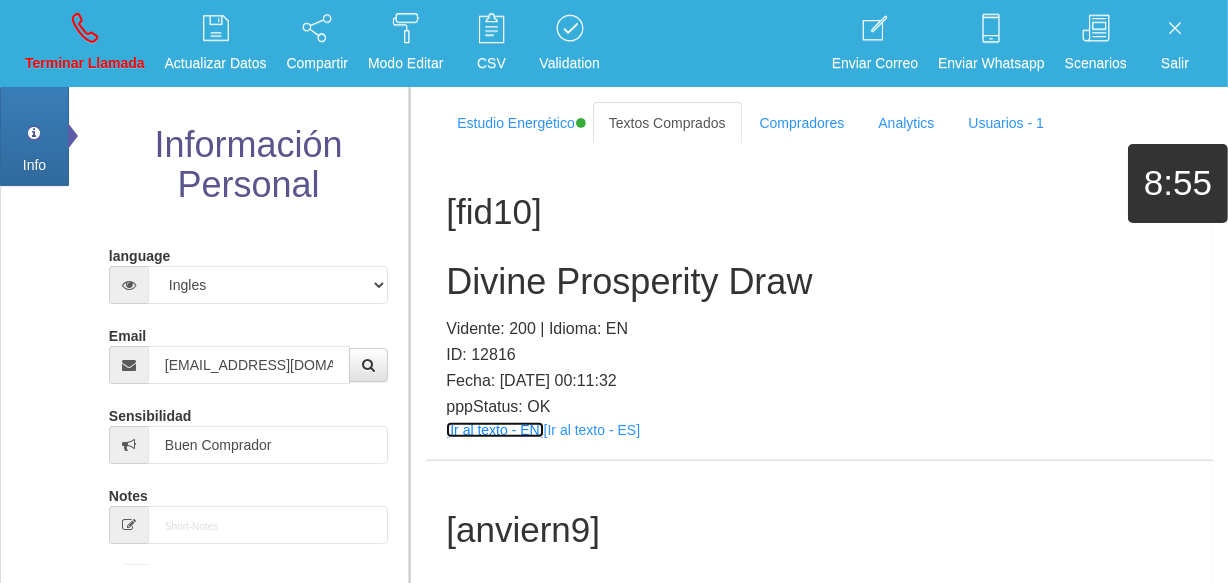 click on "[Ir al texto - EN]" at bounding box center (494, 430) 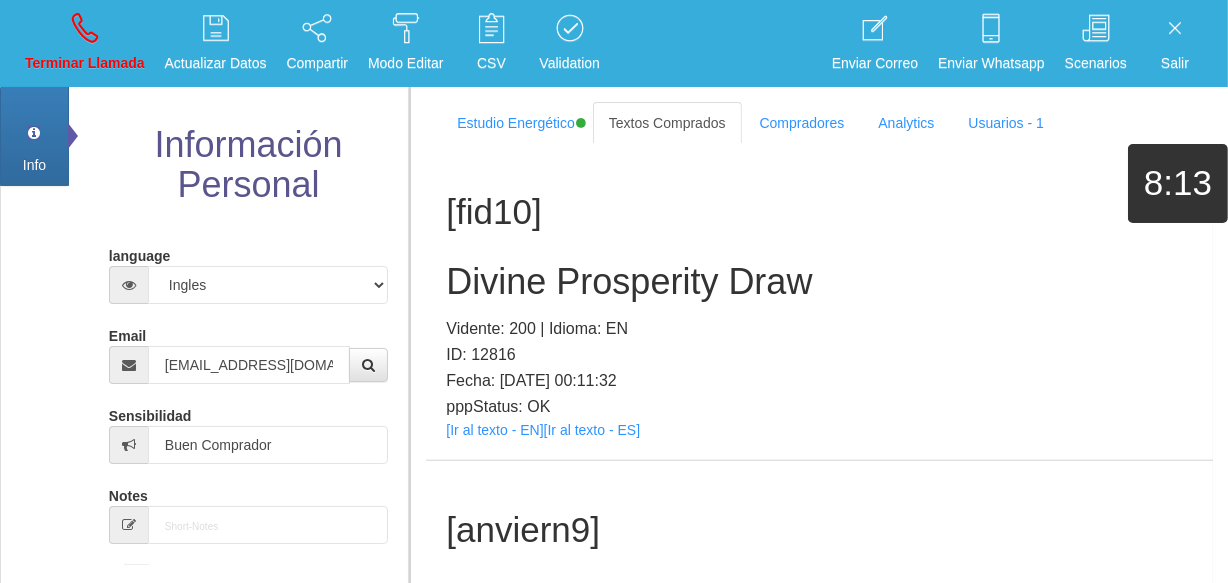 click on "[fid10] Divine Prosperity Draw  Vidente: 200 | Idioma: EN ID: 12816 Fecha: [DATE] 00:11:32 pppStatus: OK [Ir al texto - EN] [Ir al texto - ES]" at bounding box center [819, 301] 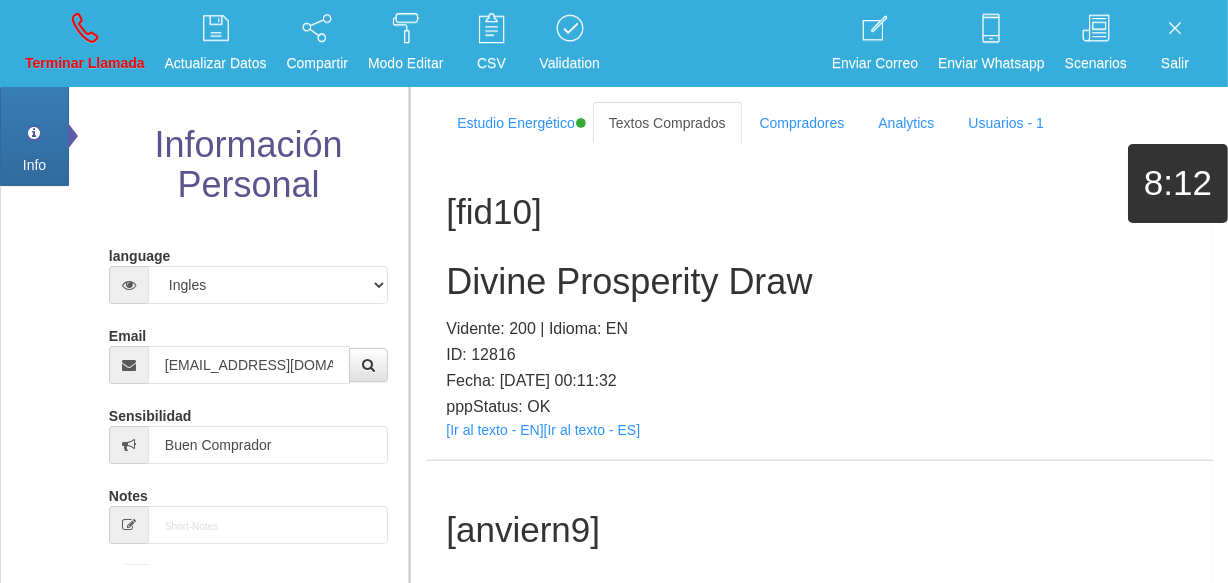click on "Divine Prosperity Draw" at bounding box center (819, 282) 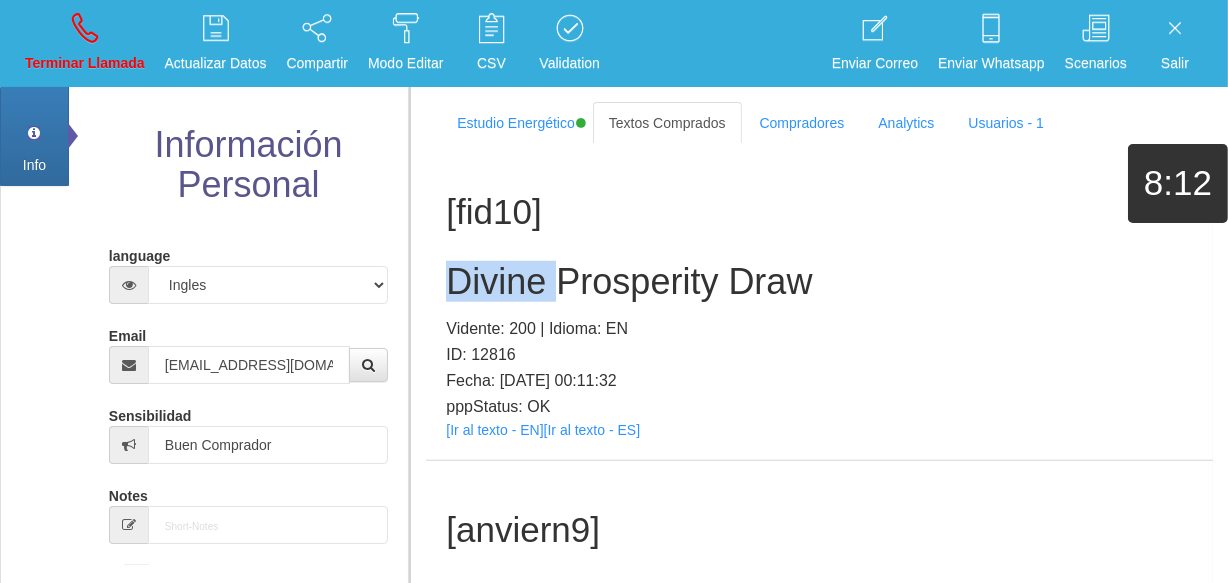 click on "Divine Prosperity Draw" at bounding box center [819, 282] 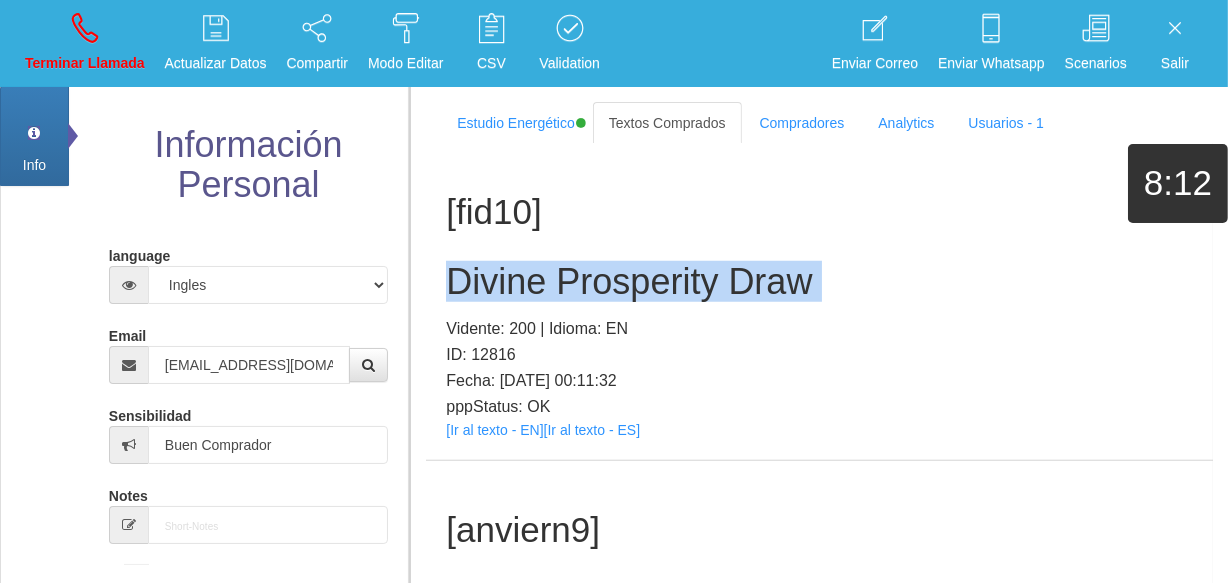 click on "Divine Prosperity Draw" at bounding box center (819, 282) 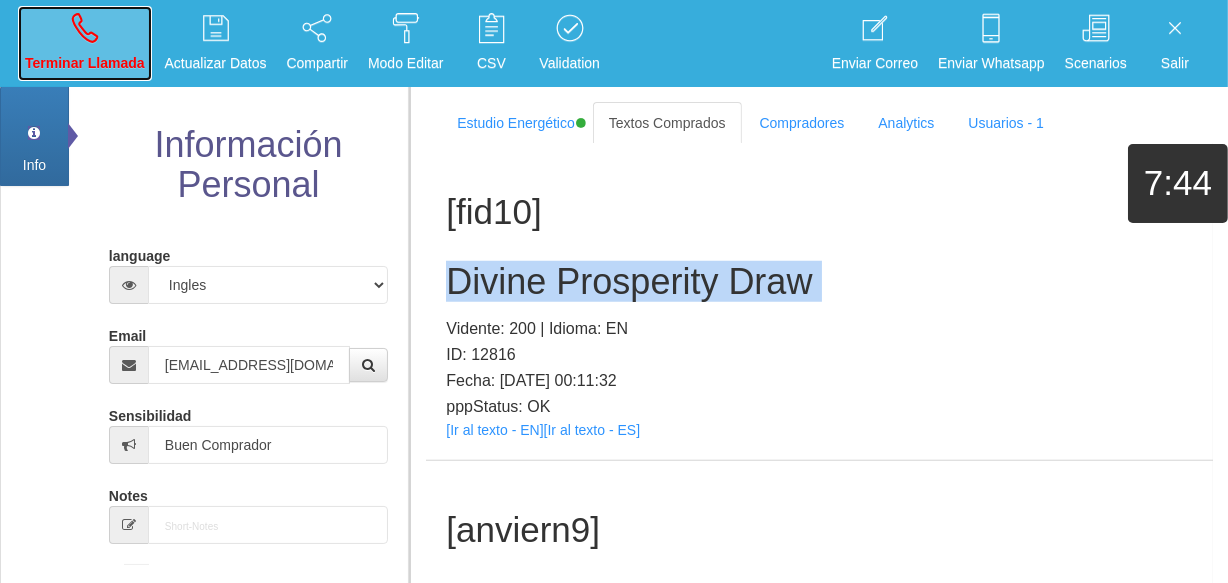 click on "Terminar Llamada" at bounding box center [85, 43] 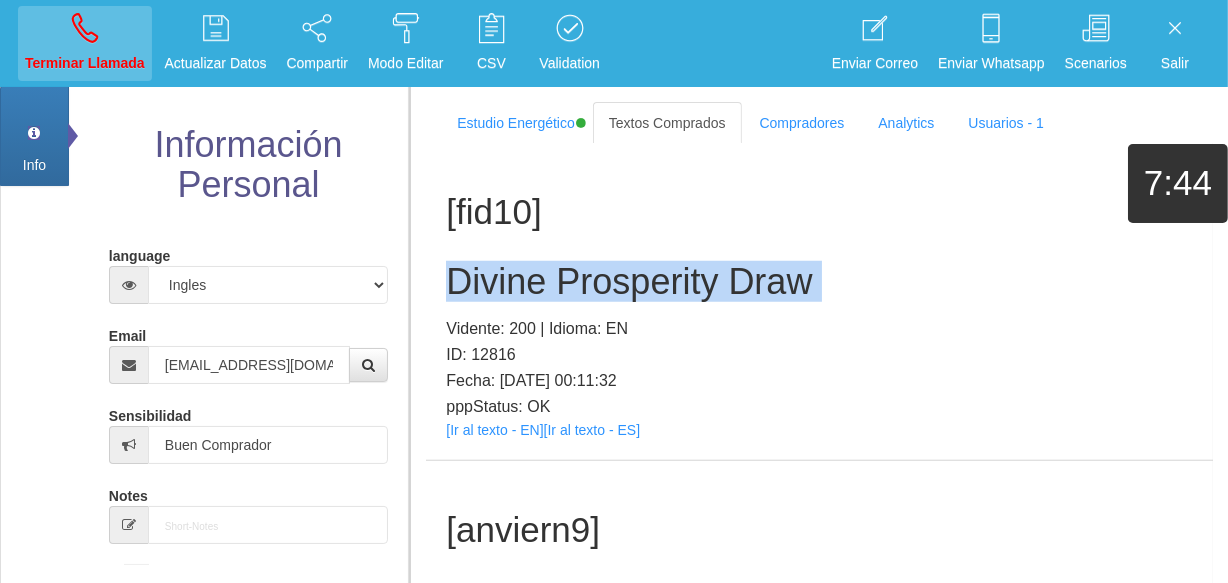 type 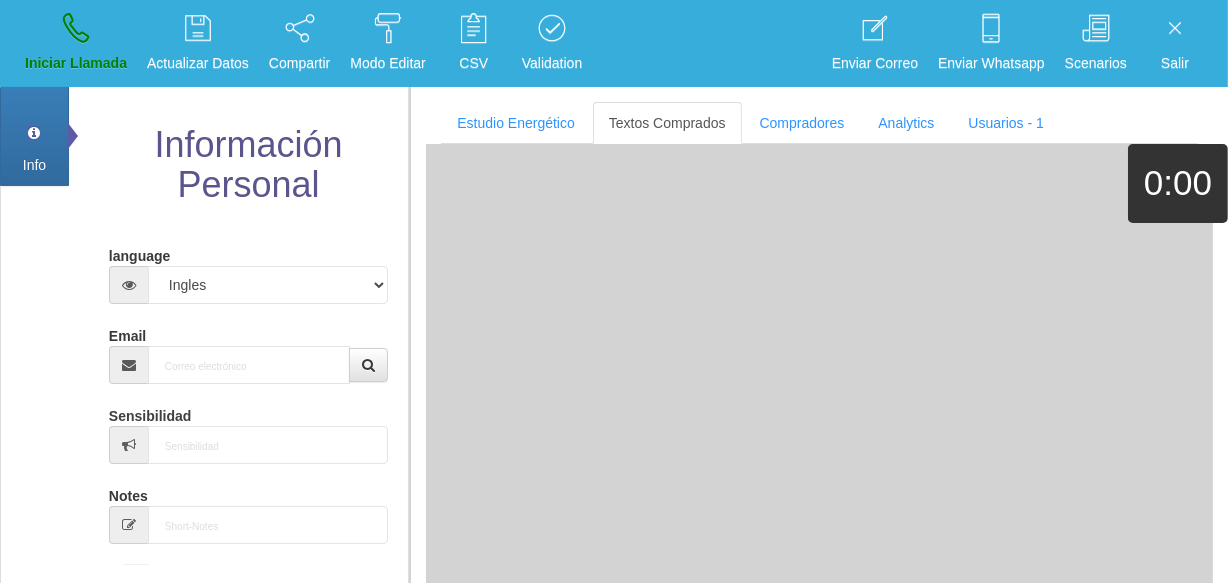 scroll, scrollTop: 0, scrollLeft: 0, axis: both 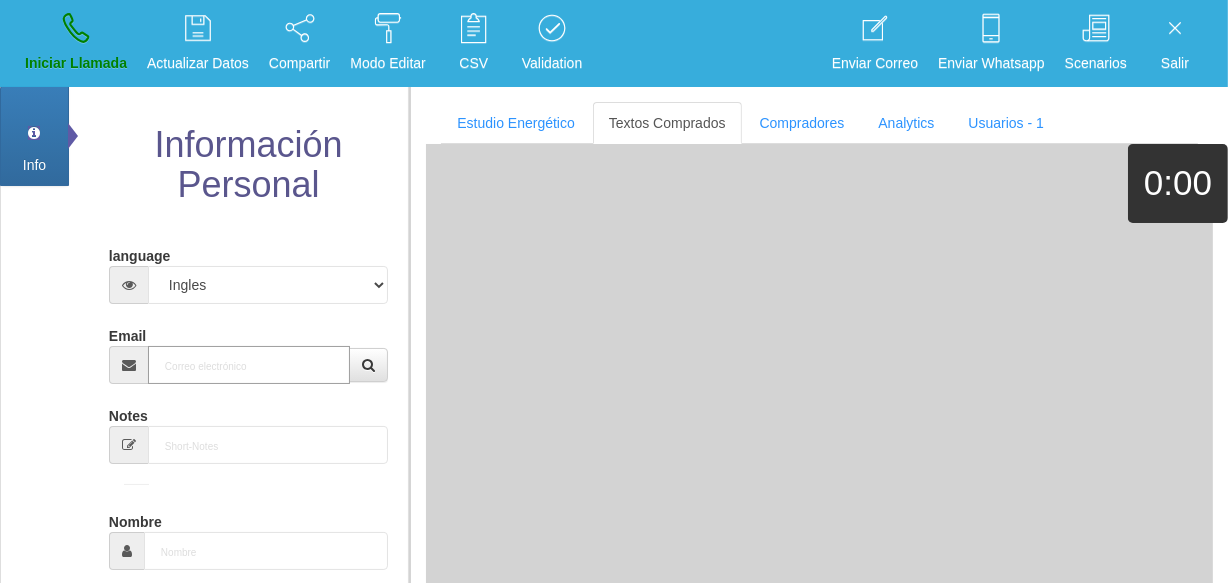 click on "Email" at bounding box center [249, 365] 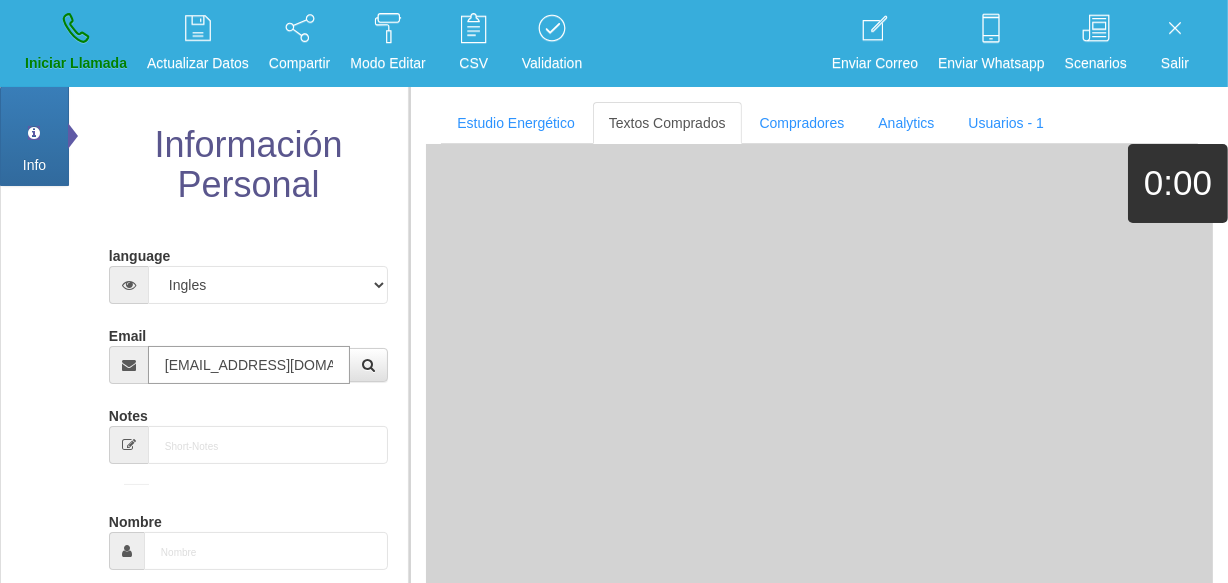 scroll, scrollTop: 0, scrollLeft: 17, axis: horizontal 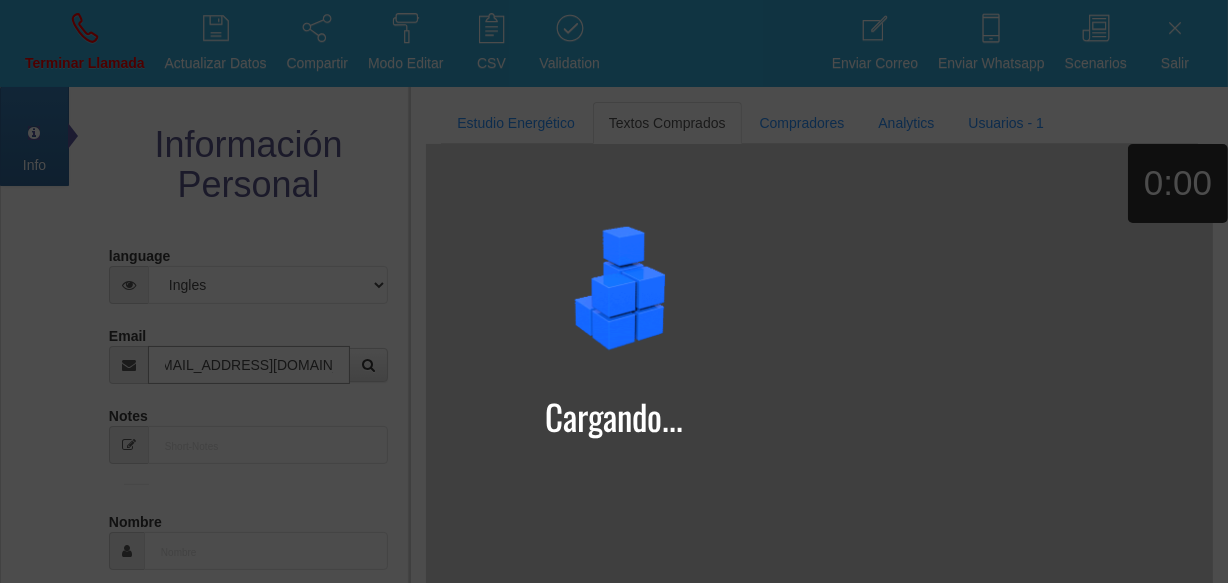 type on "[EMAIL_ADDRESS][DOMAIN_NAME]" 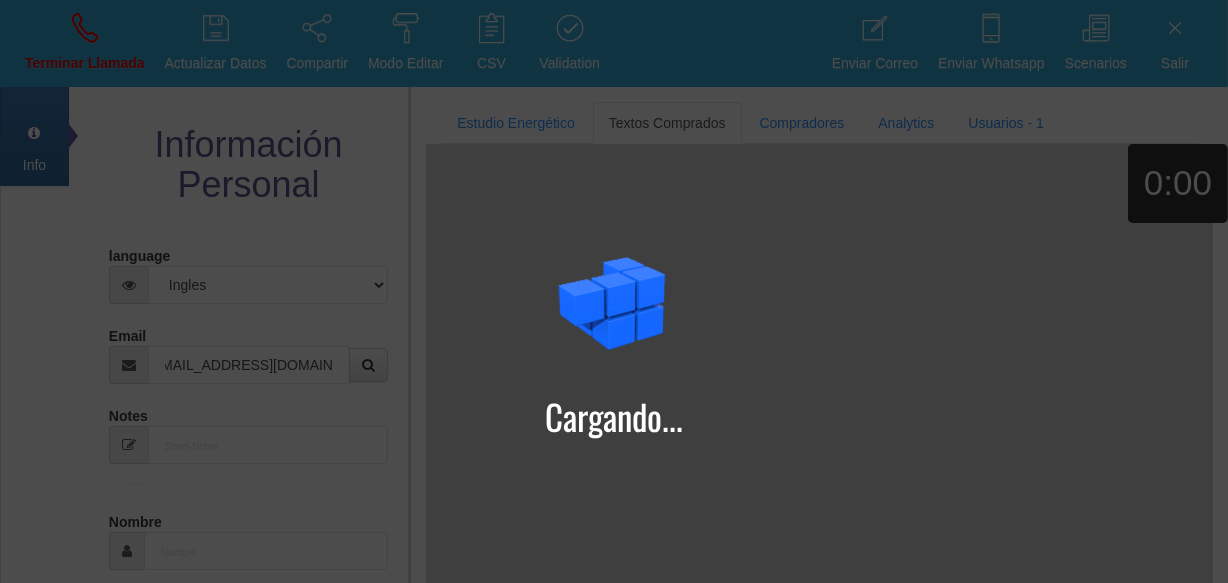 type on "[DATE]" 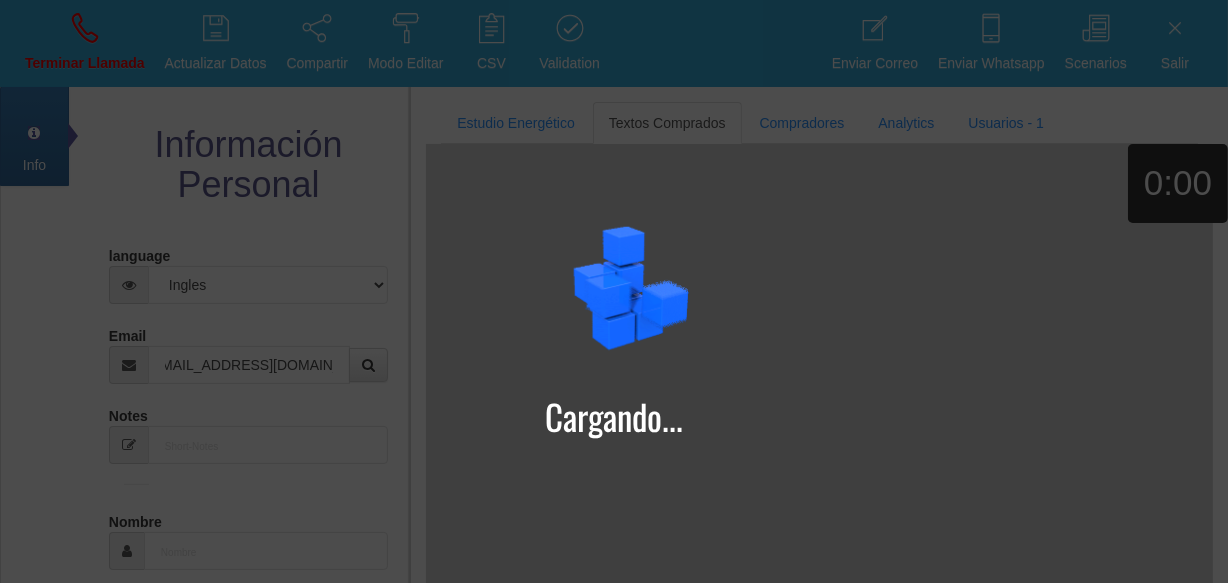 type on "Comprador simple" 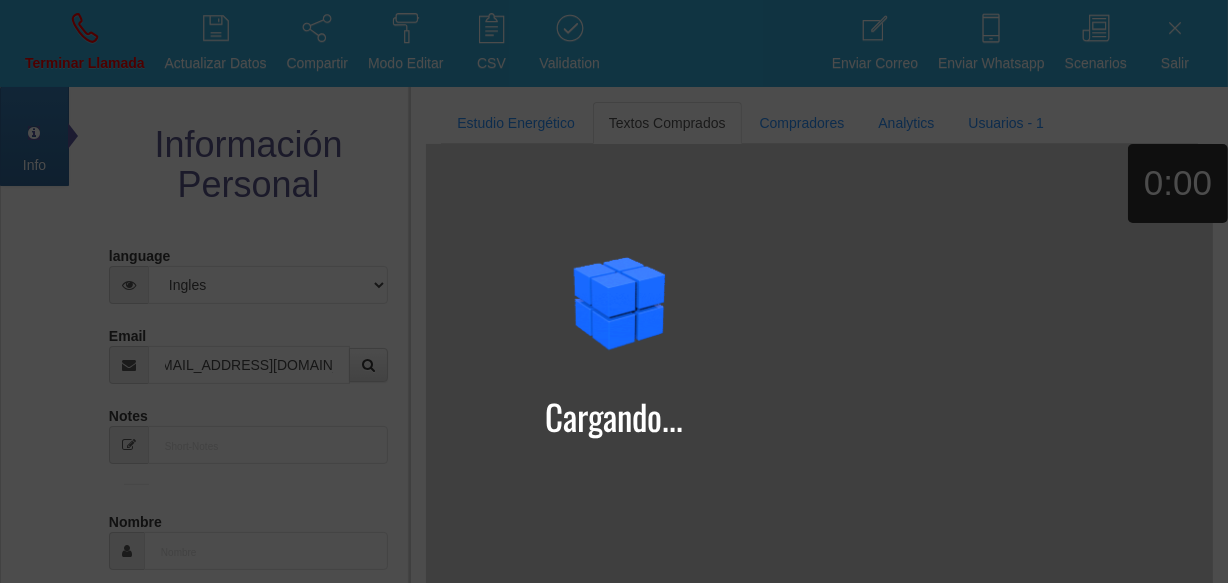 type on "[PERSON_NAME]" 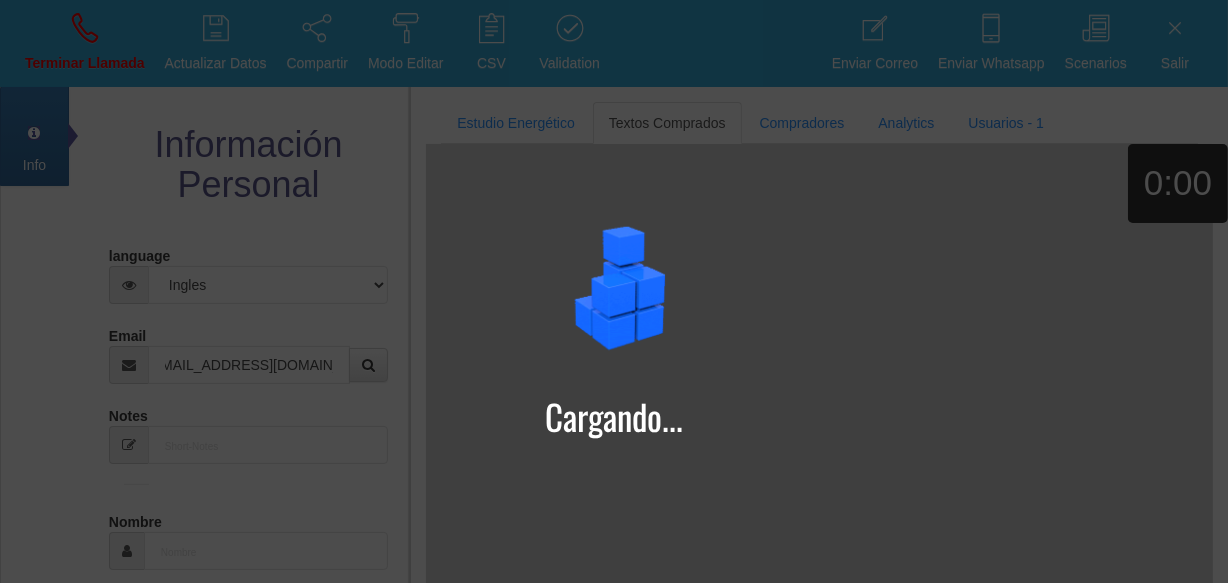 select on "2" 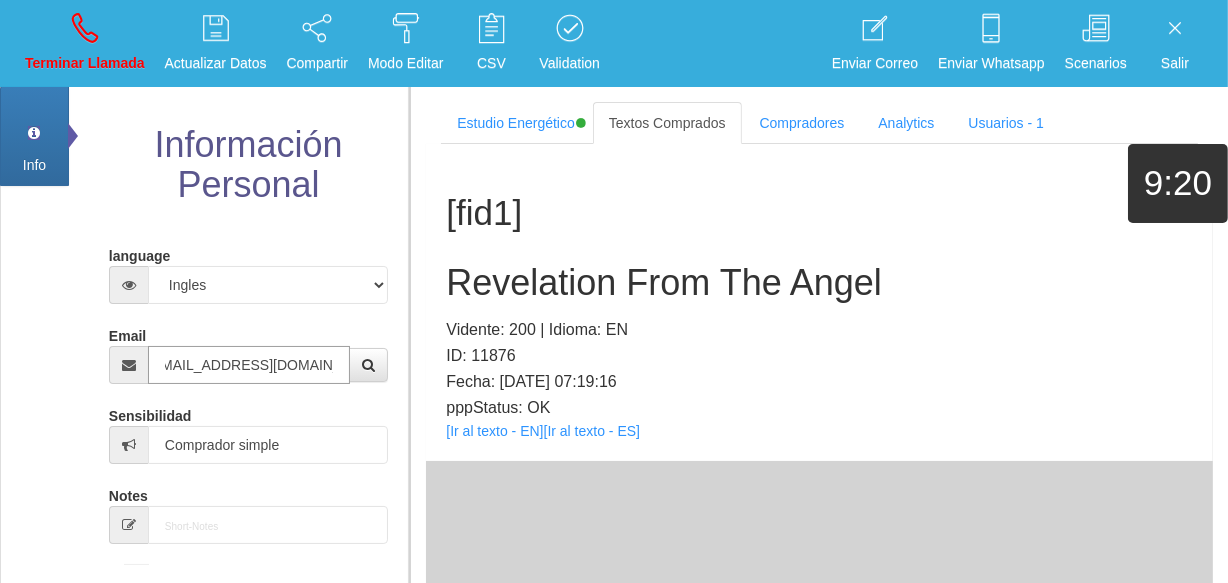 scroll, scrollTop: 0, scrollLeft: 0, axis: both 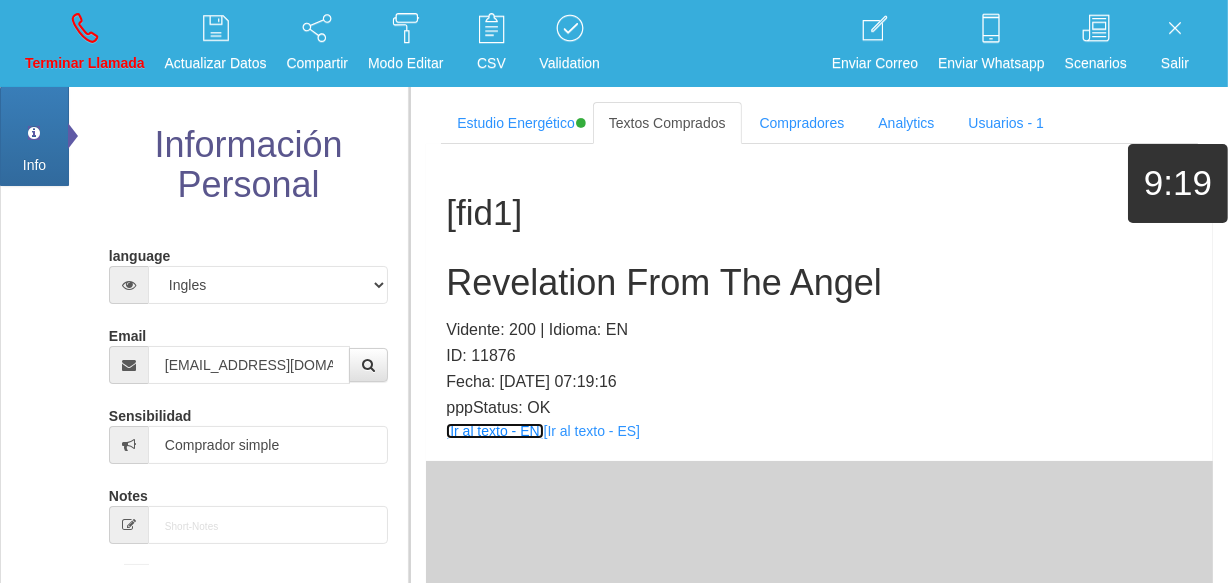 click on "[Ir al texto - EN]" at bounding box center [494, 431] 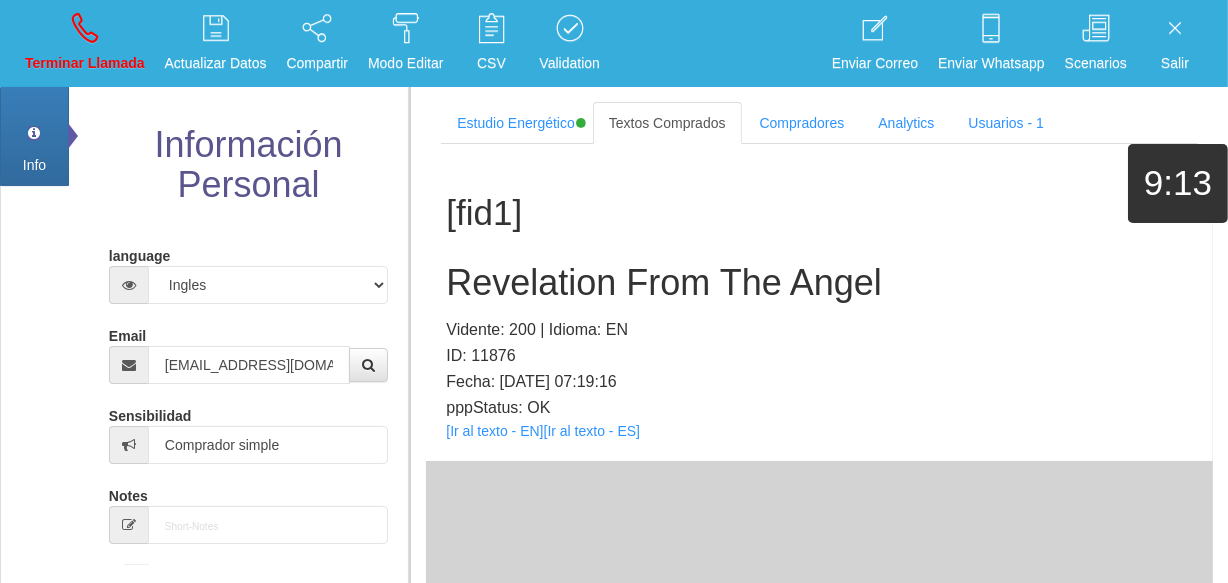 click on "[fid1] Revelation From The [PERSON_NAME] Vidente: 200 | Idioma: EN ID: 11876 Fecha: [DATE] 07:19:16 pppStatus: OK [Ir al texto - EN] [Ir al texto - ES]" at bounding box center (819, 302) 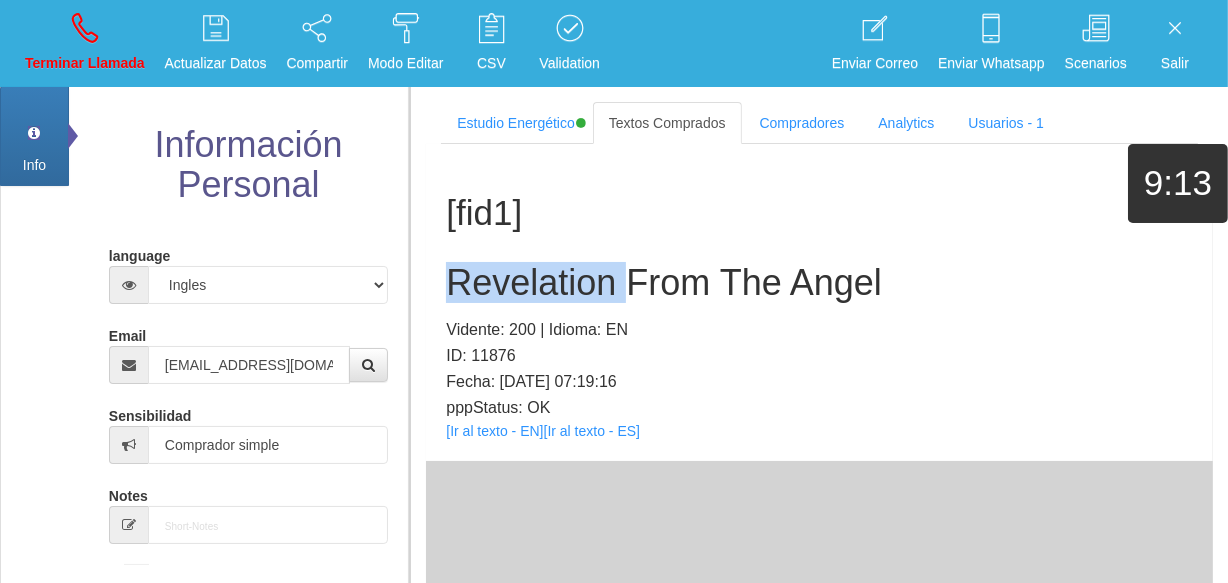 click on "[fid1] Revelation From The [PERSON_NAME] Vidente: 200 | Idioma: EN ID: 11876 Fecha: [DATE] 07:19:16 pppStatus: OK [Ir al texto - EN] [Ir al texto - ES]" at bounding box center [819, 302] 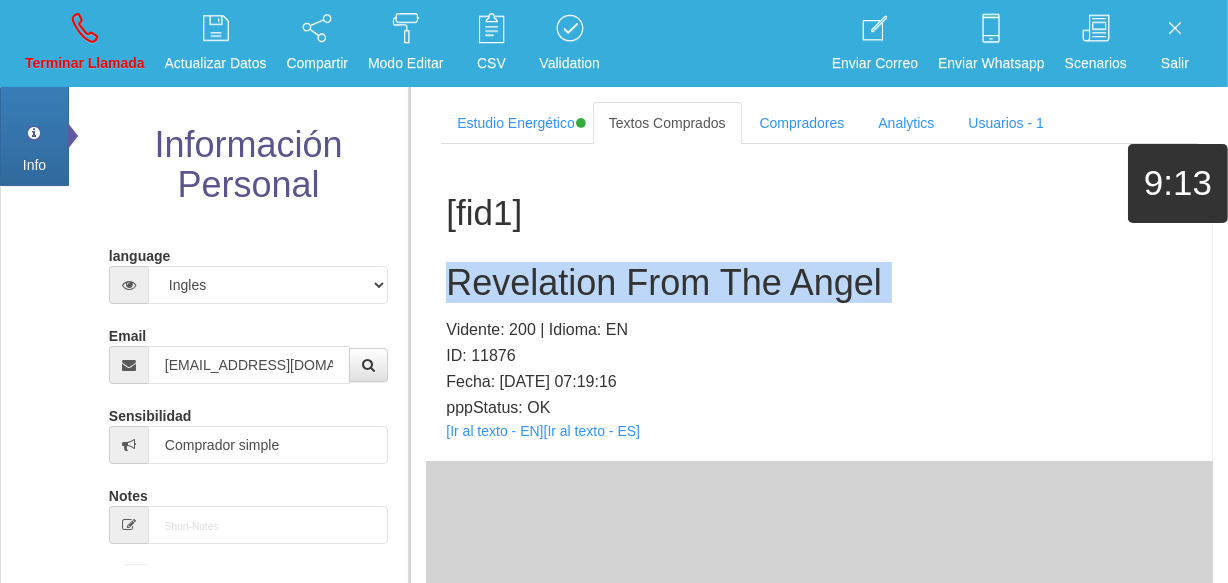 click on "[fid1] Revelation From The [PERSON_NAME] Vidente: 200 | Idioma: EN ID: 11876 Fecha: [DATE] 07:19:16 pppStatus: OK [Ir al texto - EN] [Ir al texto - ES]" at bounding box center (819, 302) 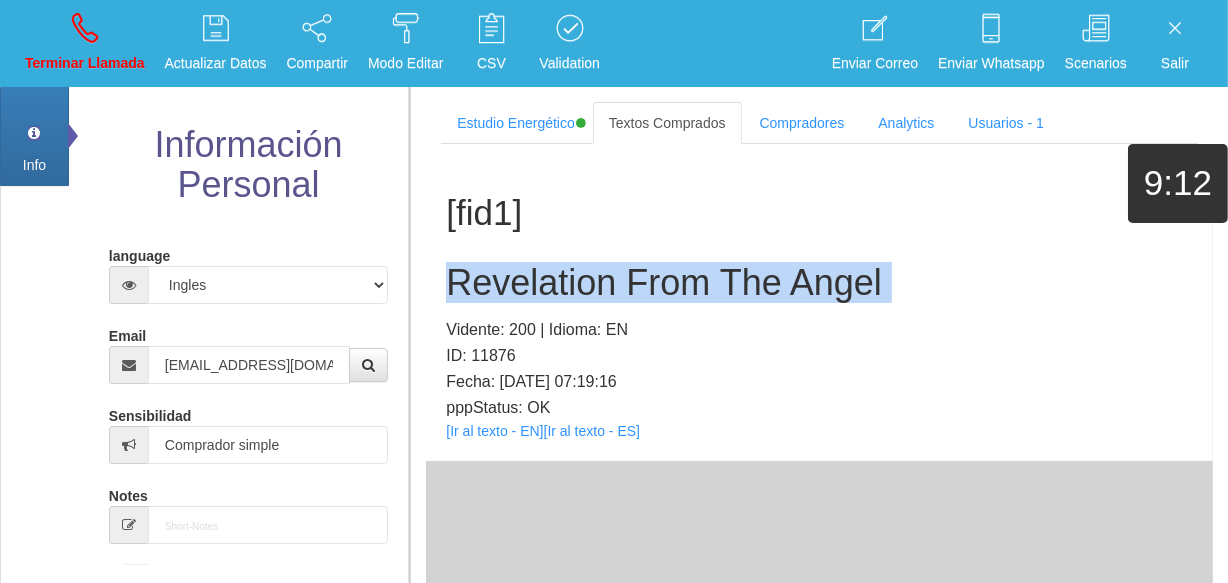 copy on "Revelation From The Angel" 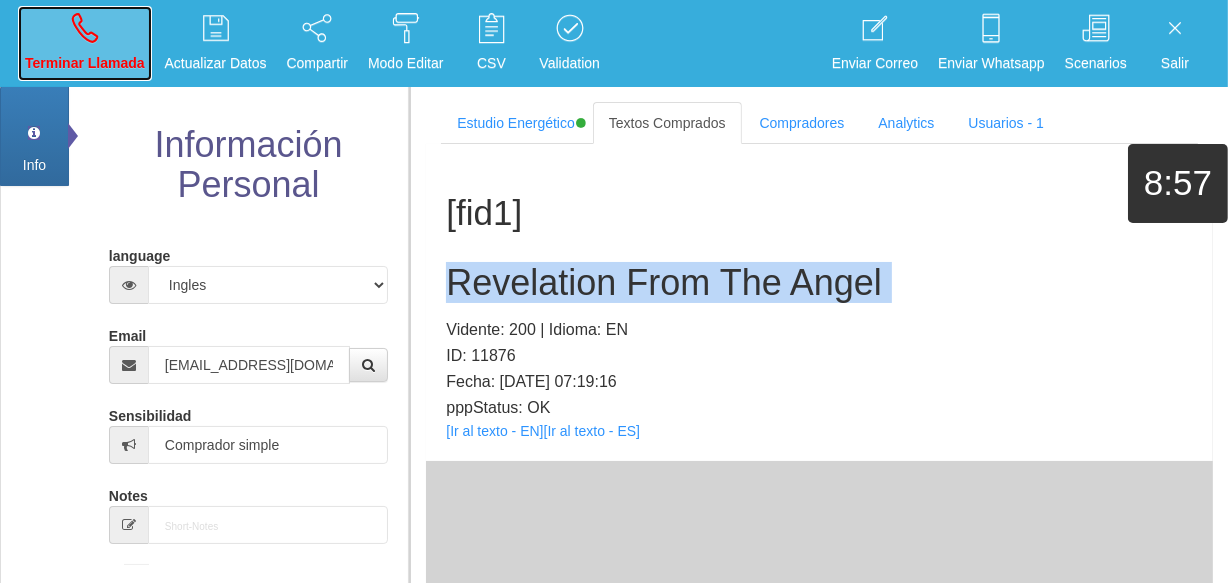 click on "Terminar Llamada" at bounding box center [85, 63] 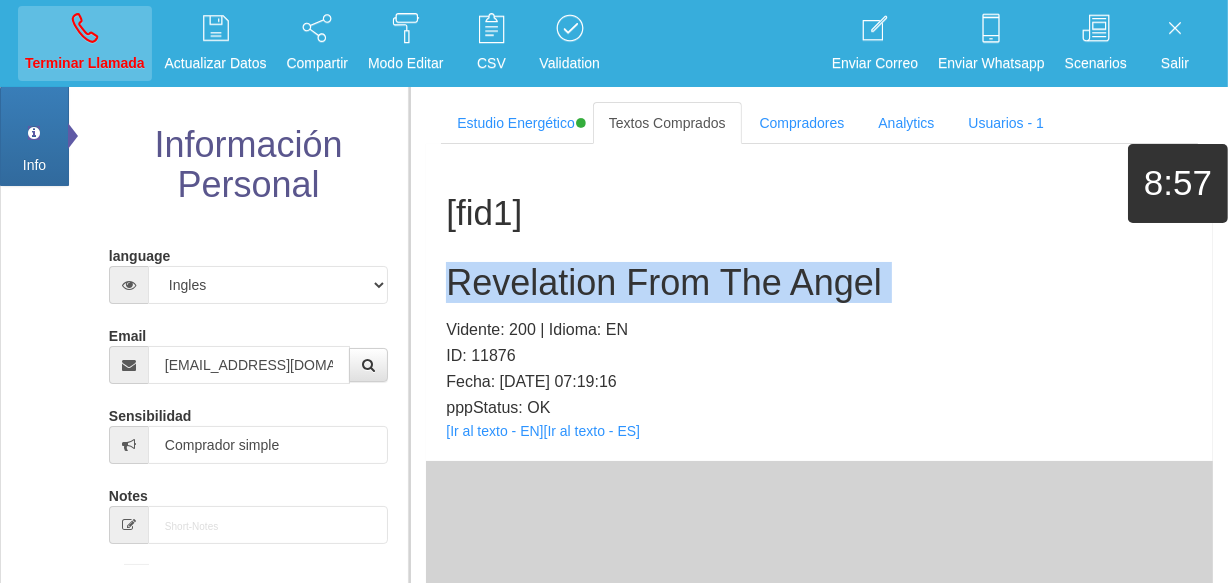type 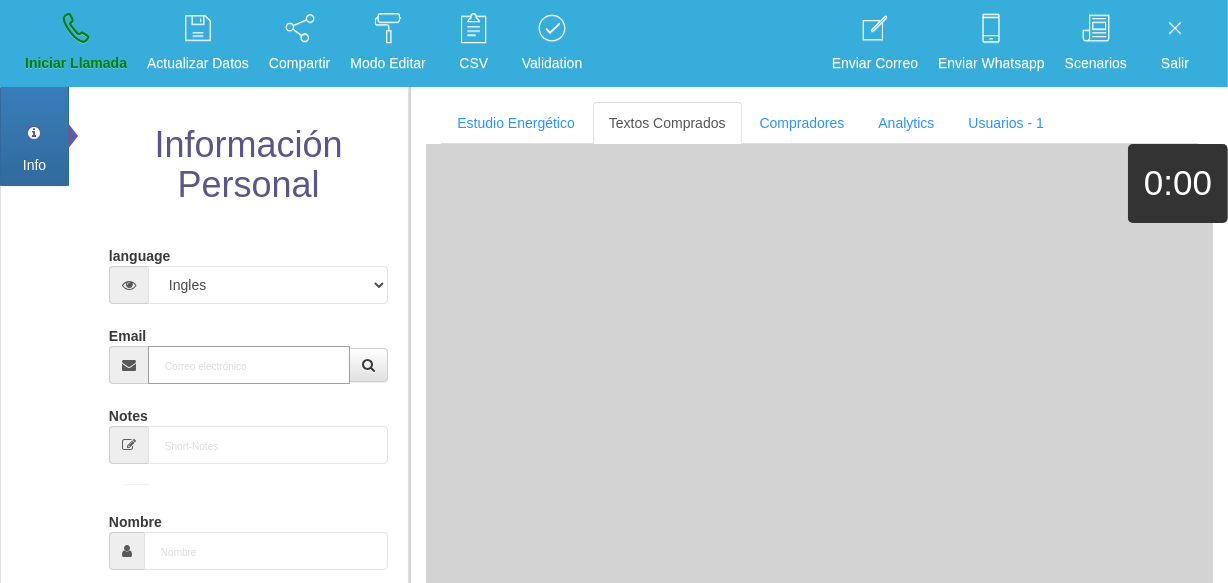 click on "Email" at bounding box center (249, 365) 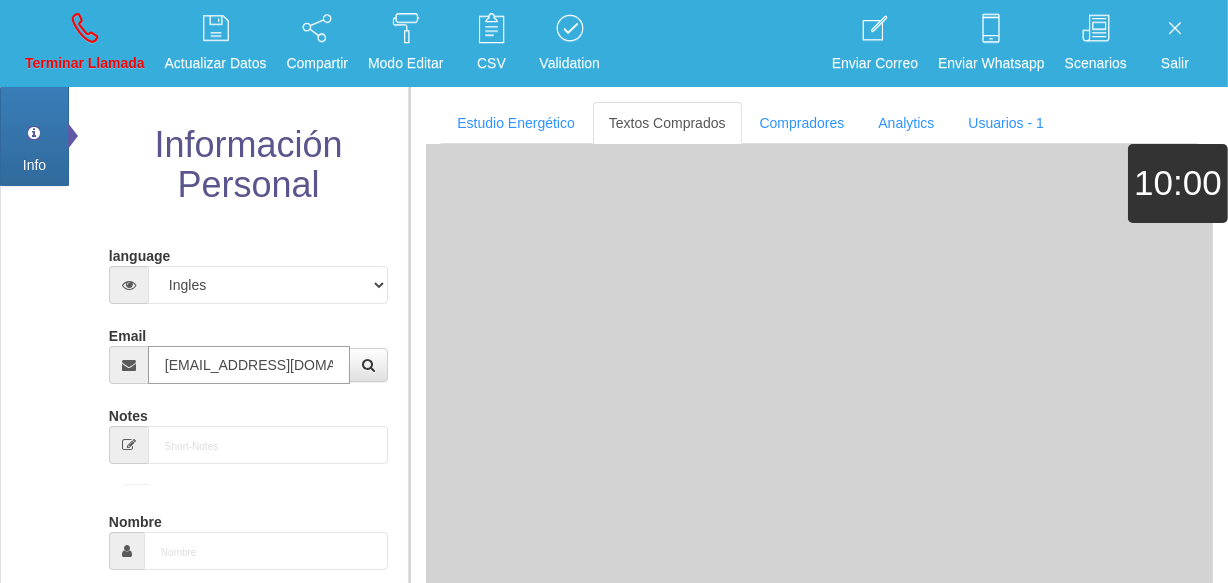 type on "[DATE]" 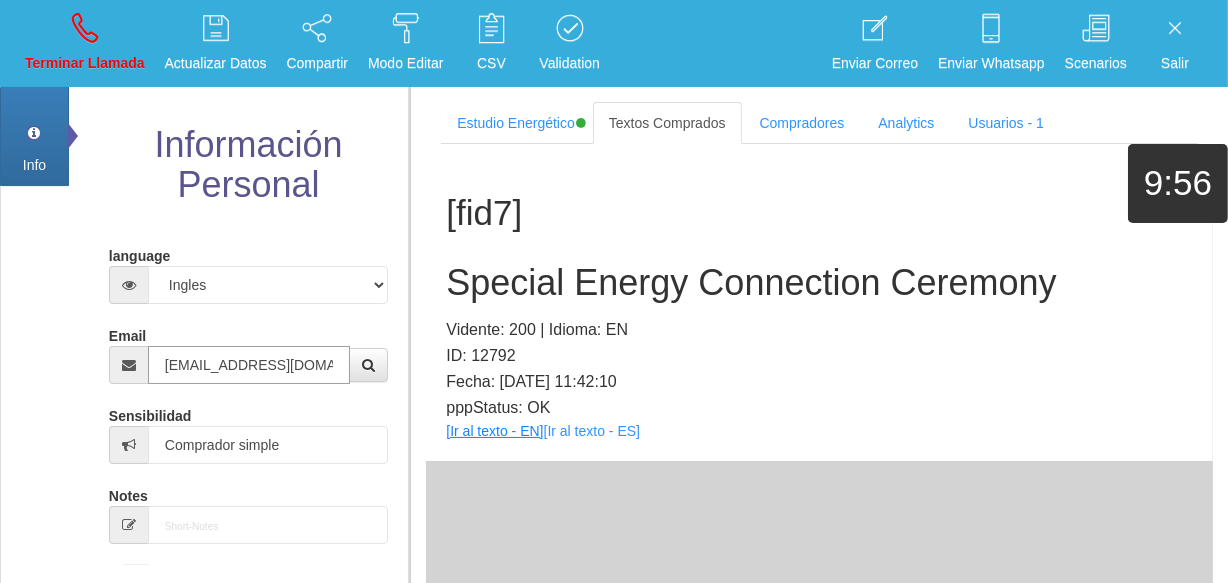 type on "[EMAIL_ADDRESS][DOMAIN_NAME]" 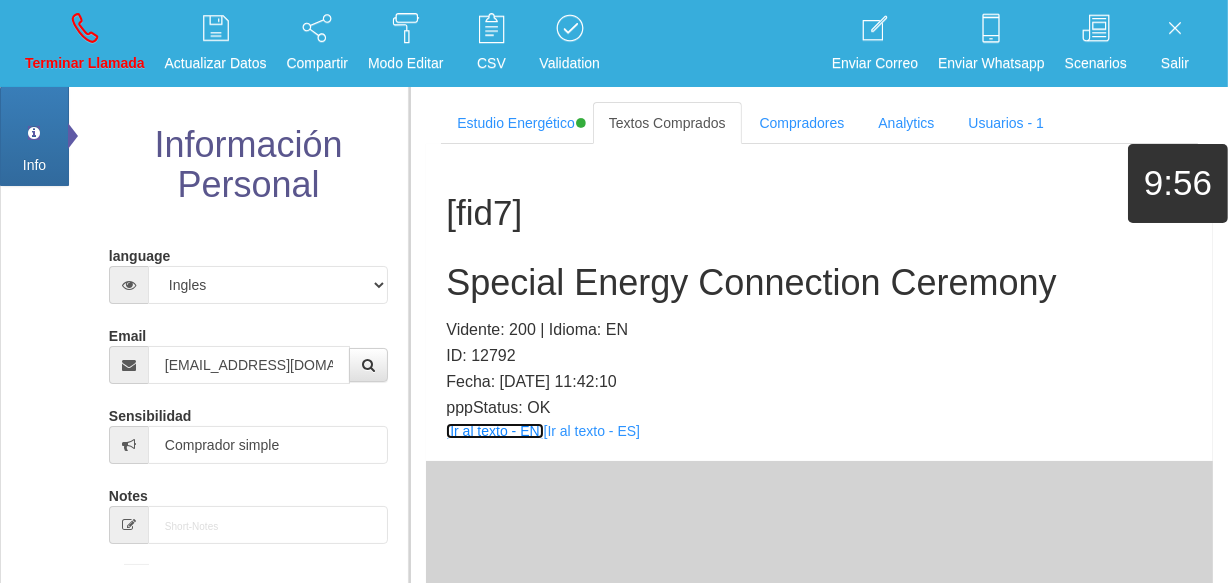 click on "[Ir al texto - EN]" at bounding box center (494, 431) 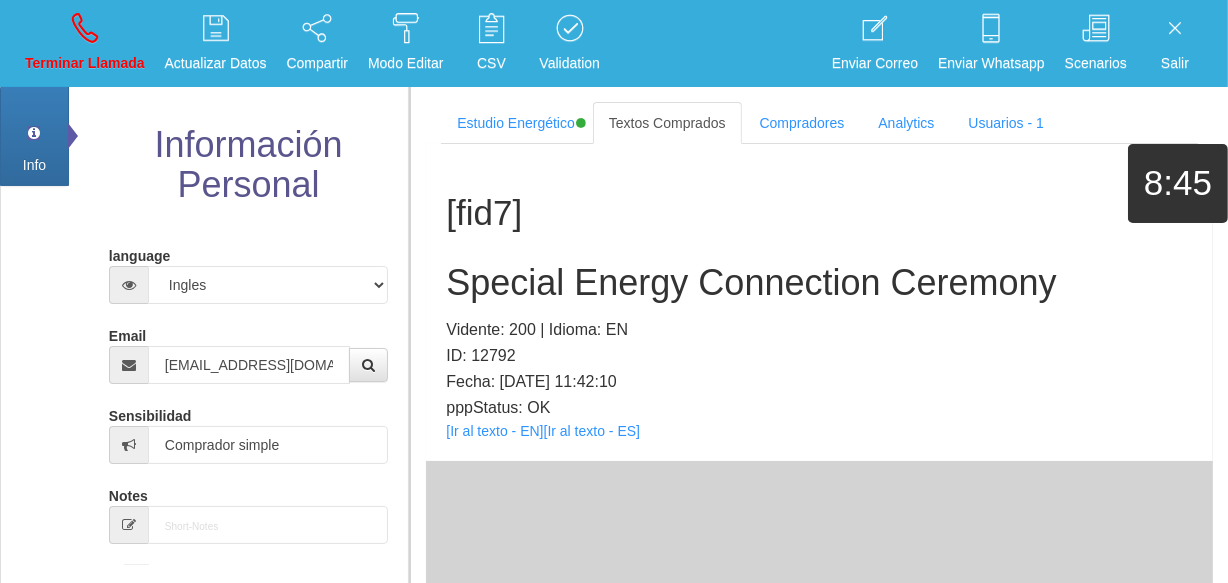 click on "[fid7]" at bounding box center [819, 213] 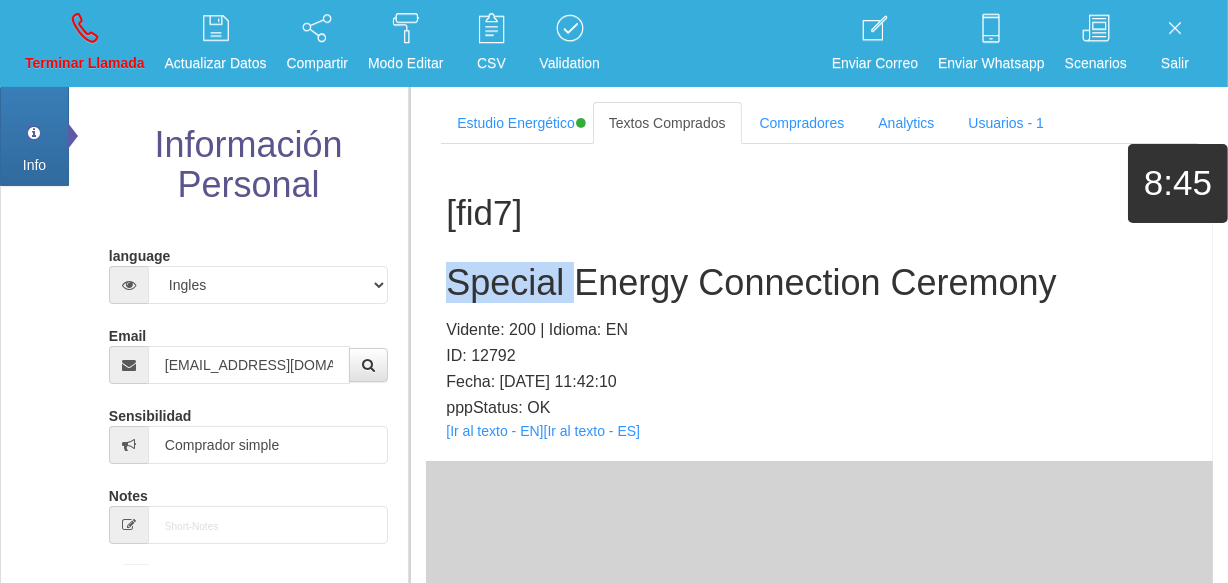click on "Special Energy Connection Ceremony" at bounding box center (819, 283) 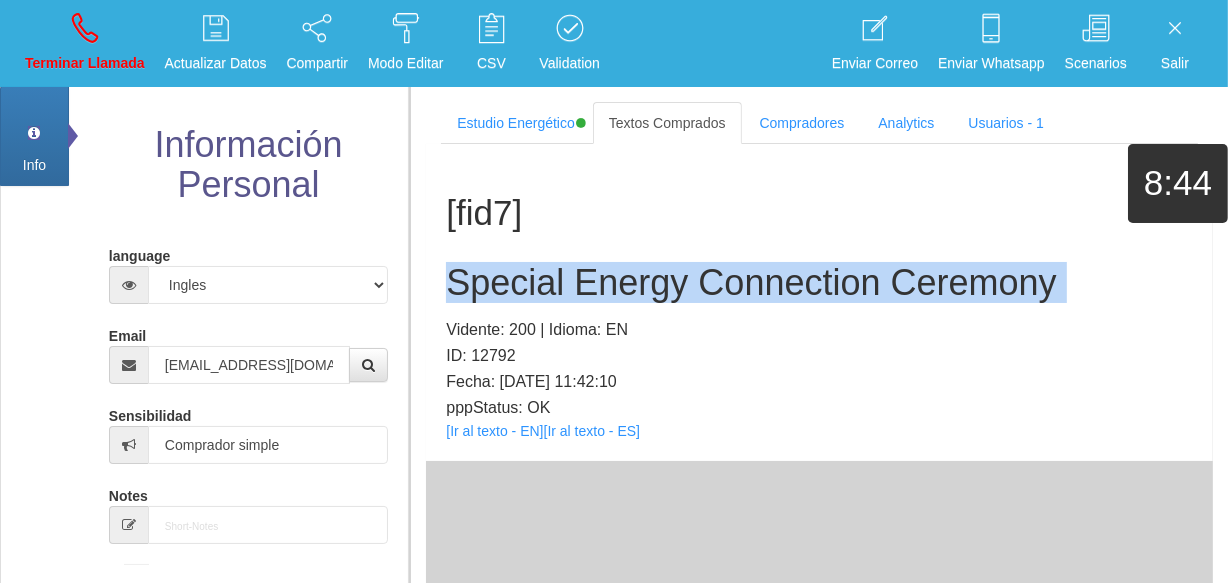 click on "Special Energy Connection Ceremony" at bounding box center [819, 283] 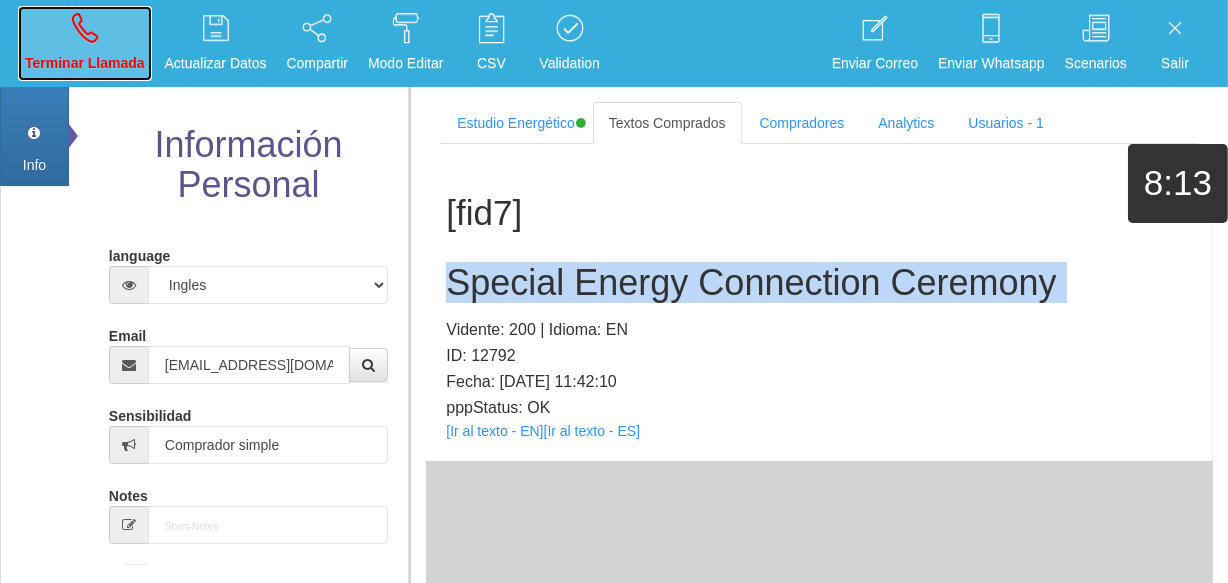 drag, startPoint x: 138, startPoint y: 19, endPoint x: 131, endPoint y: 30, distance: 13.038404 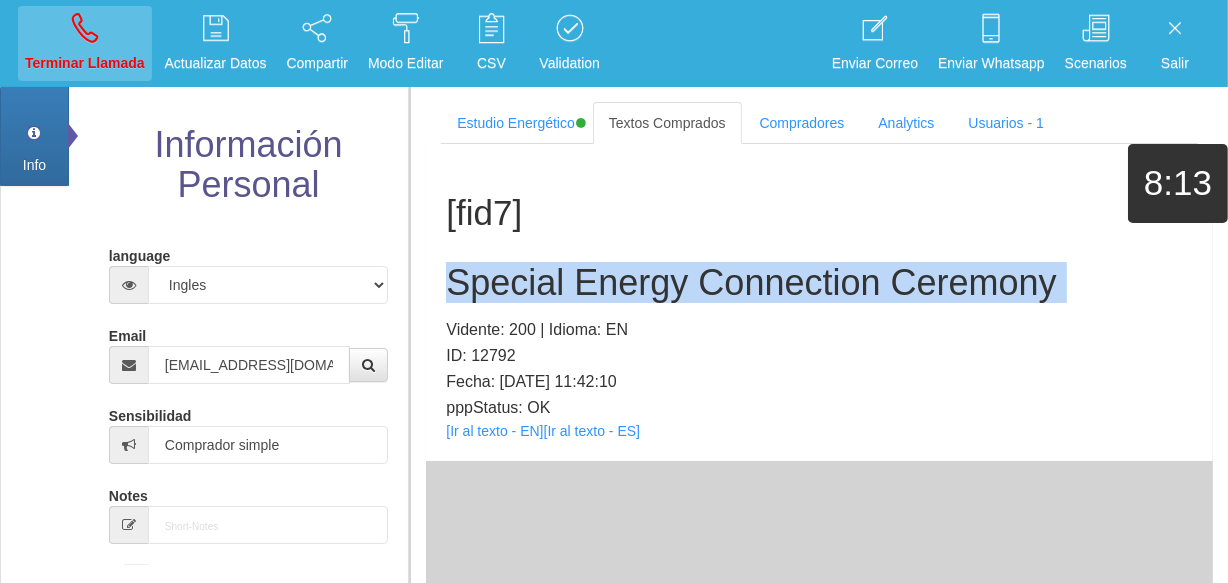 type 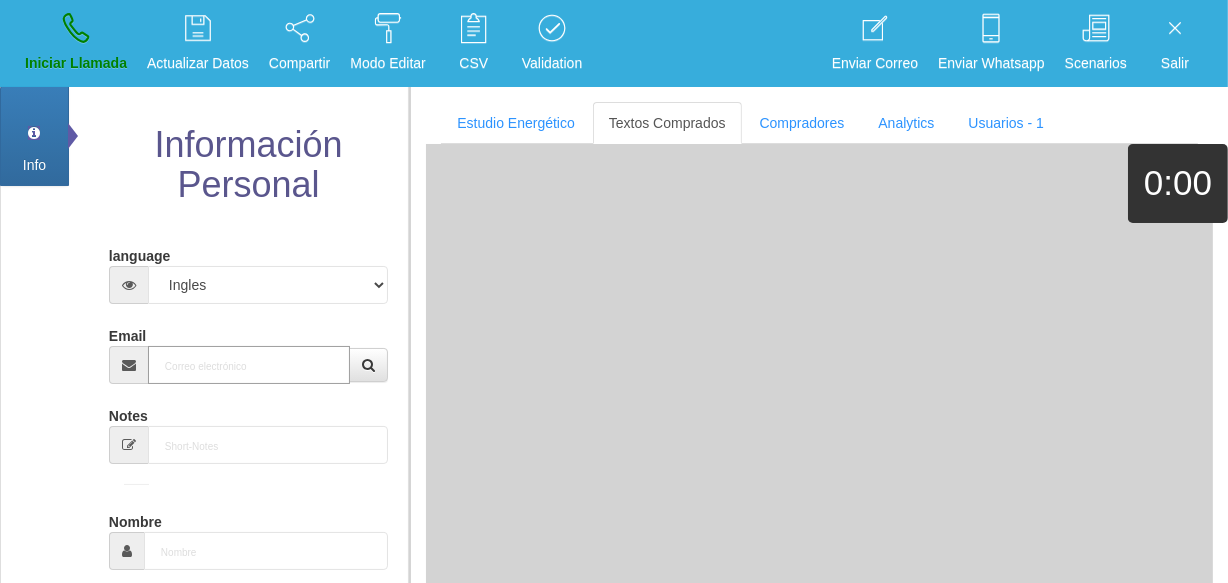 click on "Email" at bounding box center [249, 365] 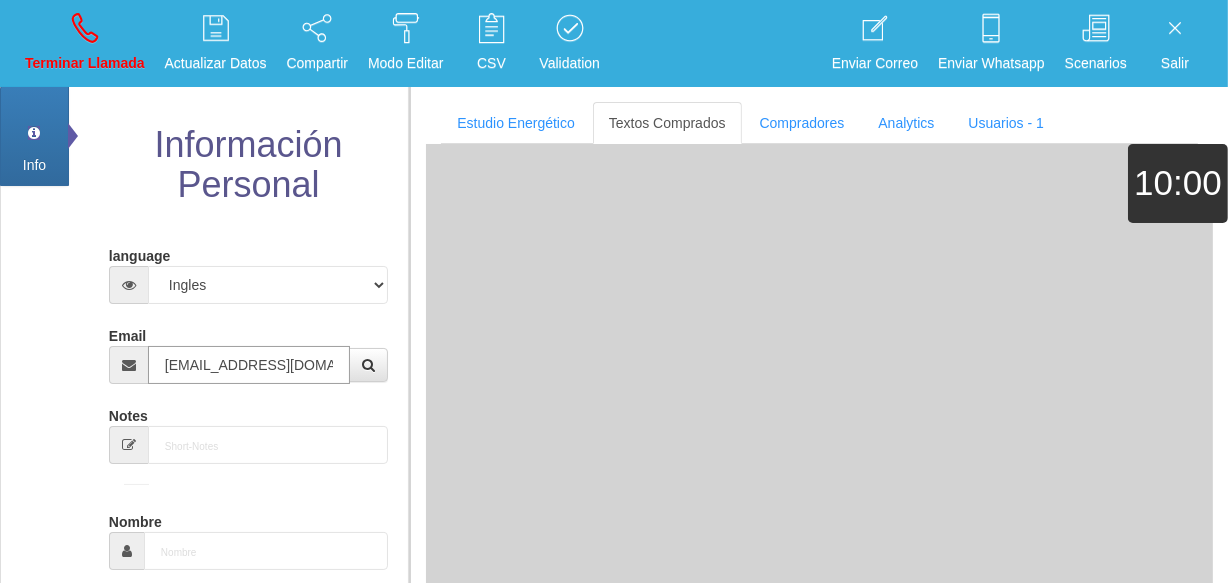 type on "[DATE]" 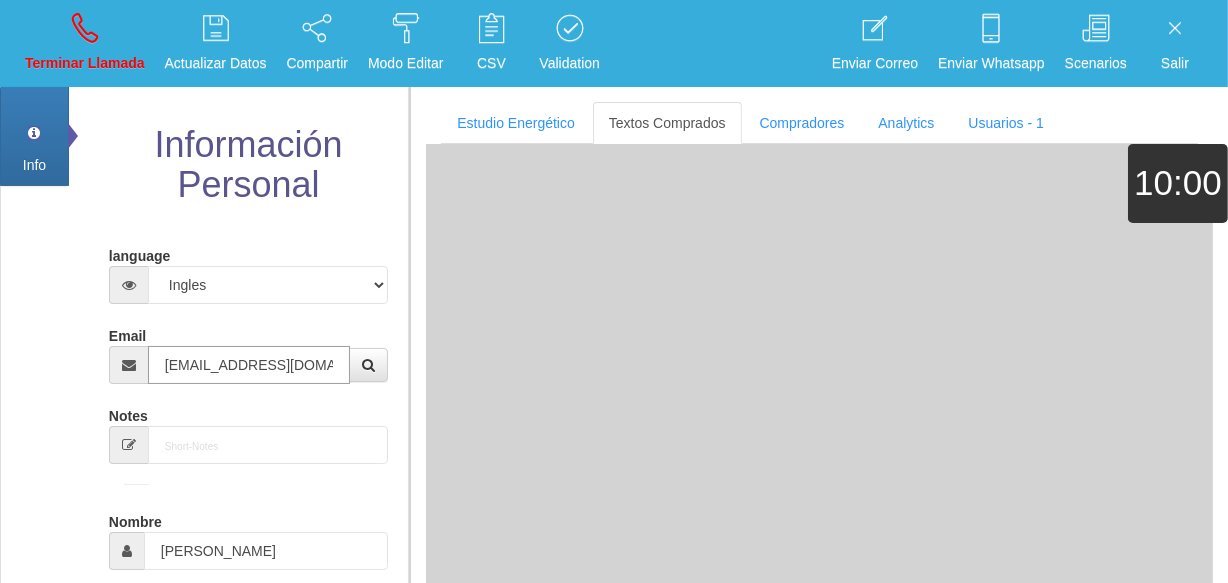 select on "1" 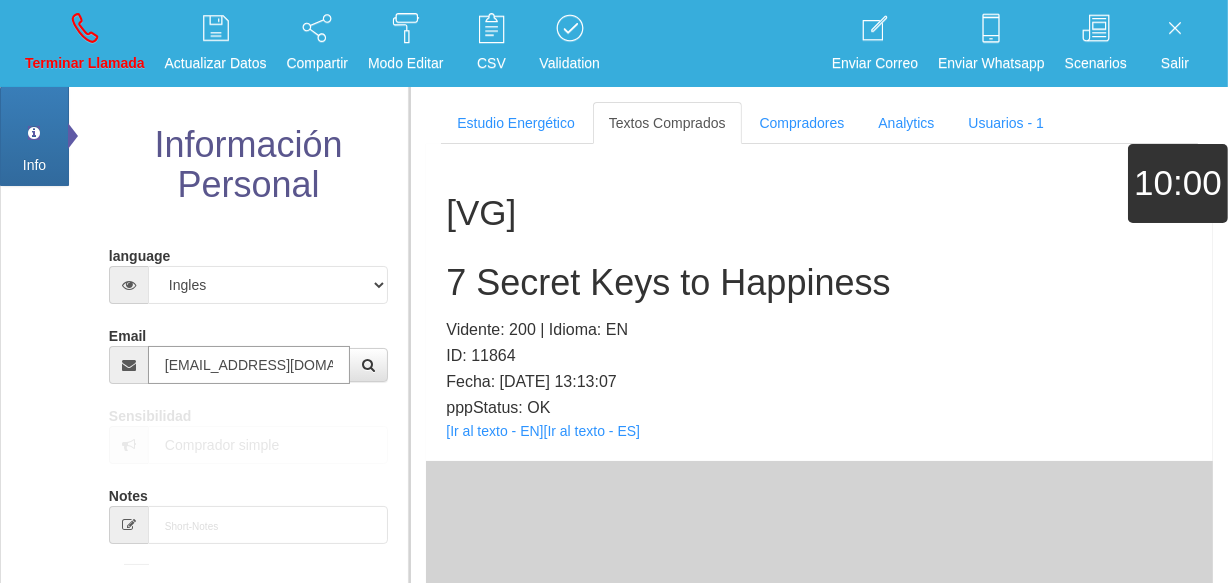 type on "[EMAIL_ADDRESS][DOMAIN_NAME]" 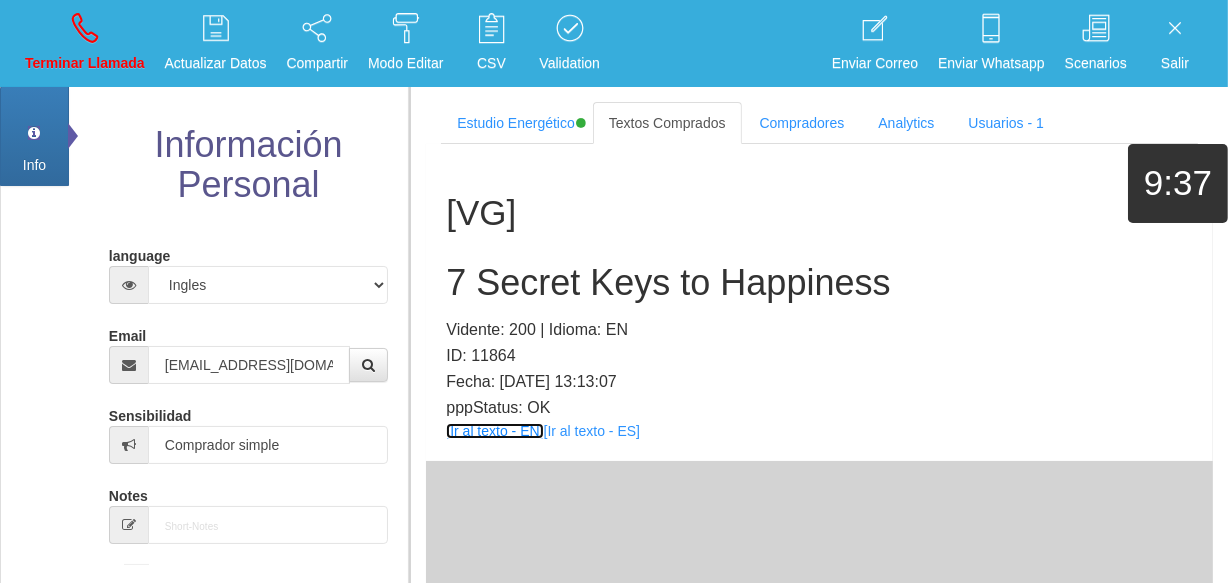 click on "[Ir al texto - EN]" at bounding box center [494, 431] 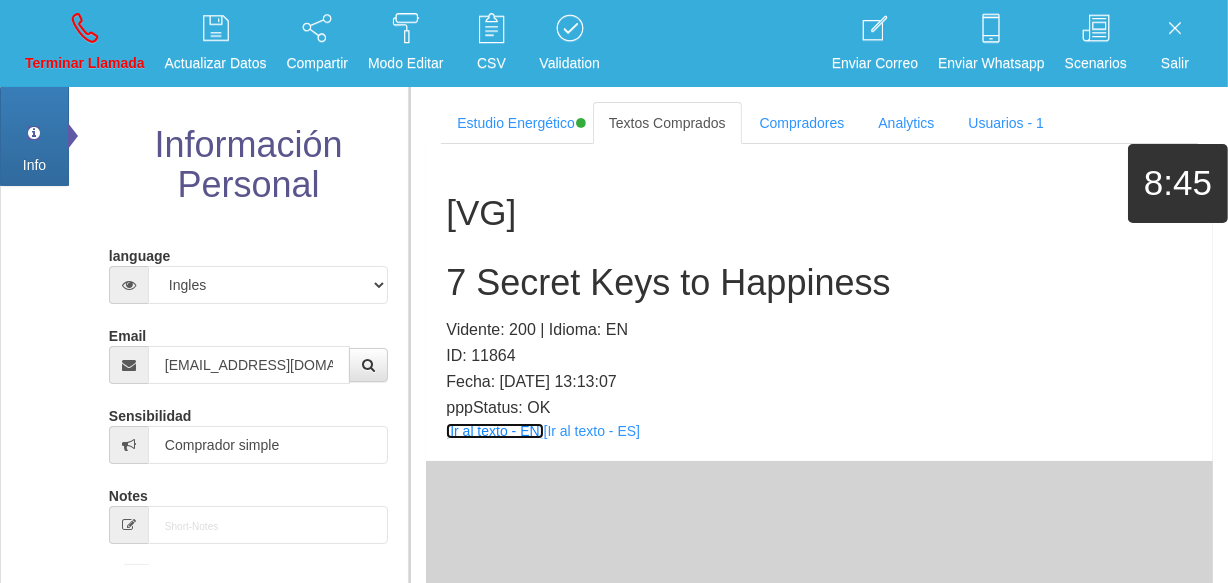 click on "[Ir al texto - EN]" at bounding box center [494, 431] 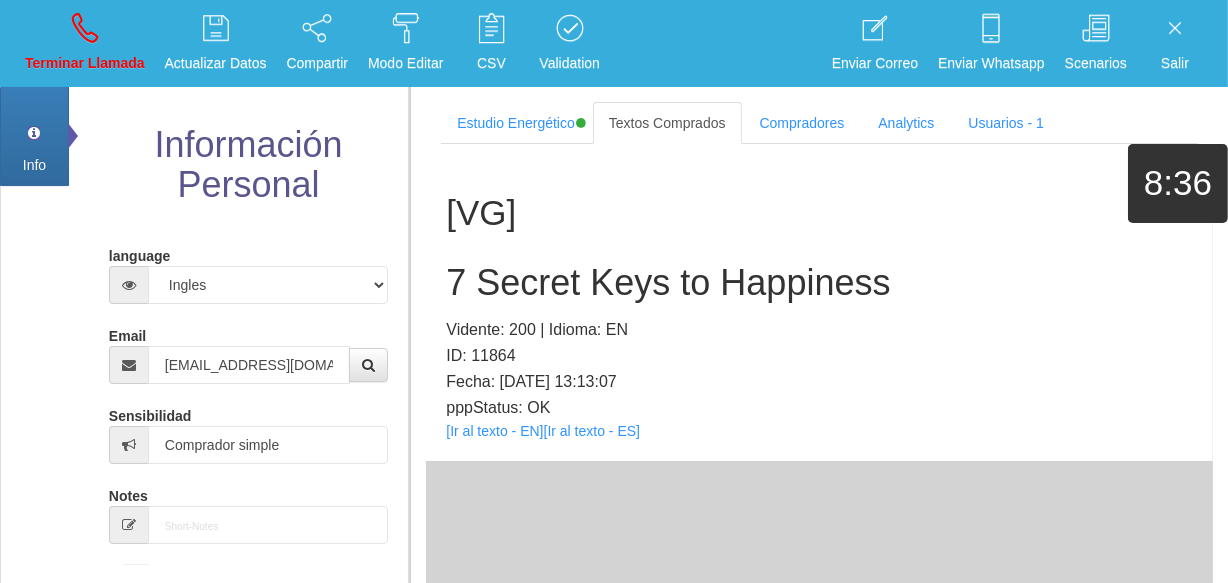 click on "7 Secret Keys to Happiness" at bounding box center (819, 283) 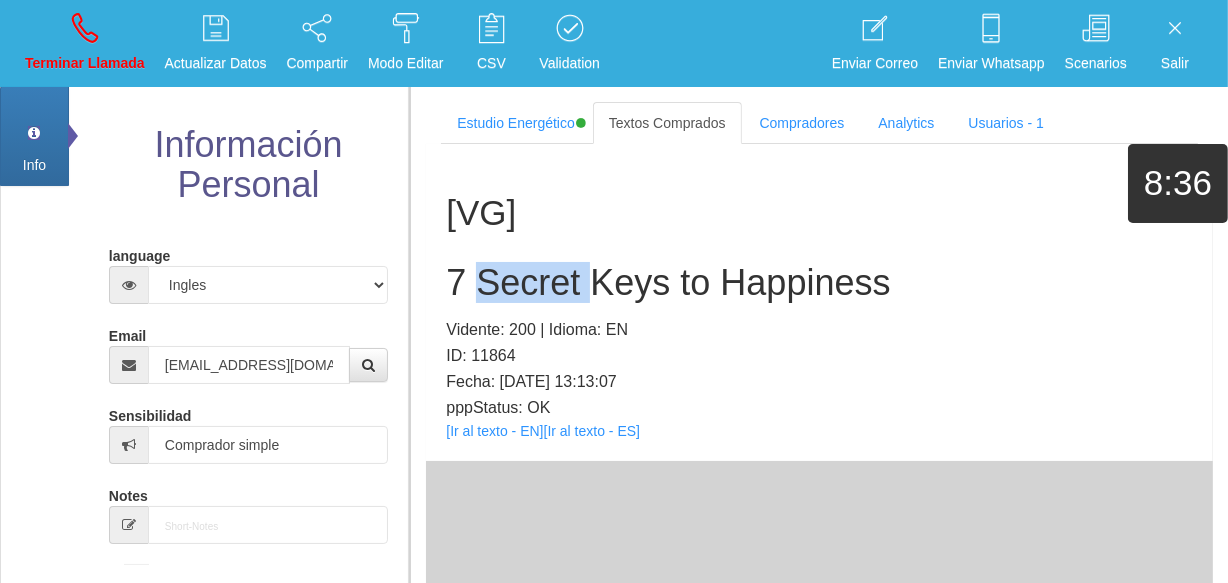click on "7 Secret Keys to Happiness" at bounding box center (819, 283) 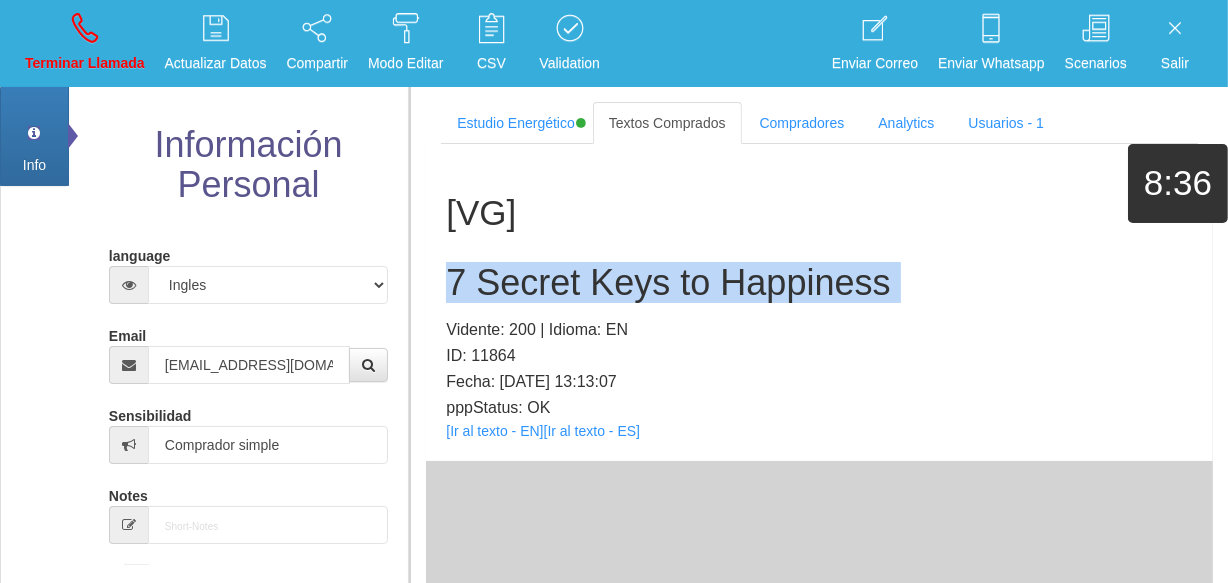 click on "7 Secret Keys to Happiness" at bounding box center (819, 283) 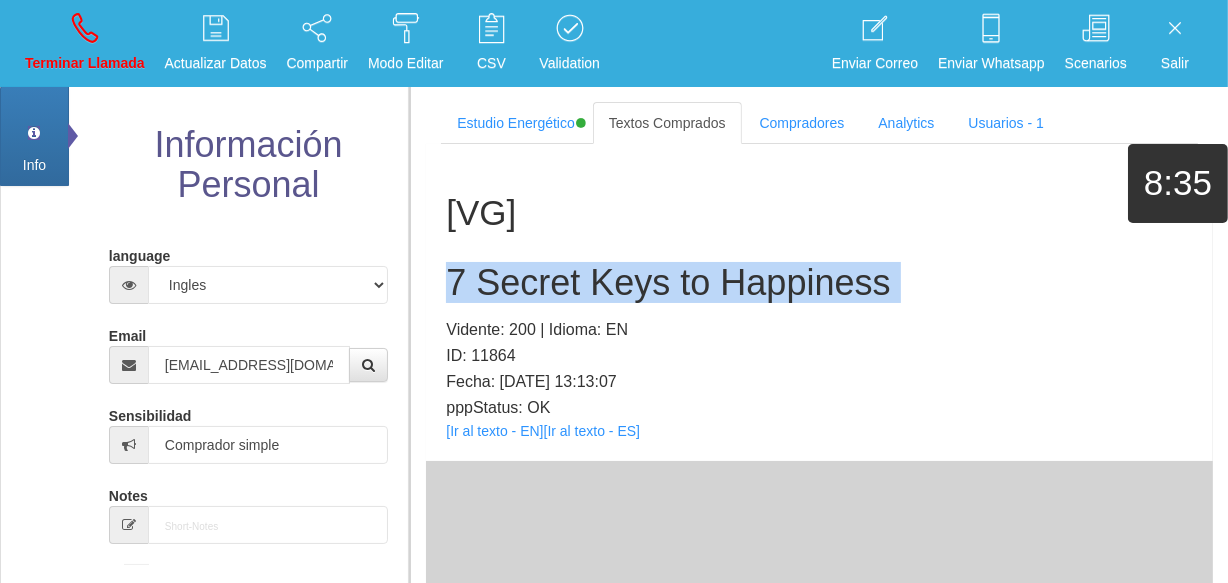 copy on "7 Secret Keys to Happiness" 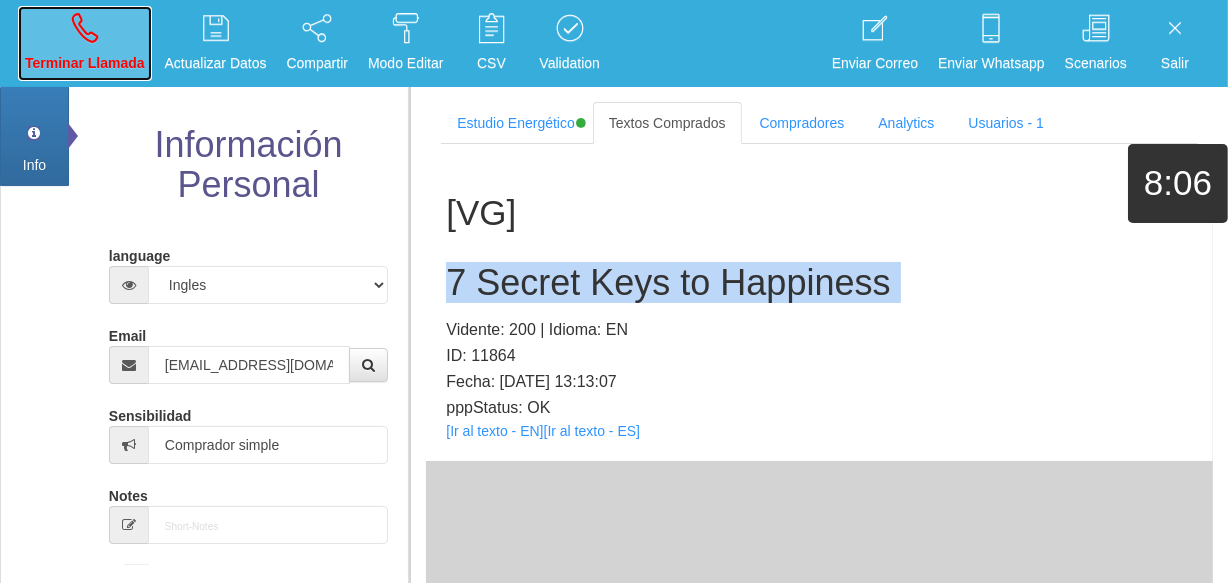 drag, startPoint x: 55, startPoint y: 14, endPoint x: 62, endPoint y: 25, distance: 13.038404 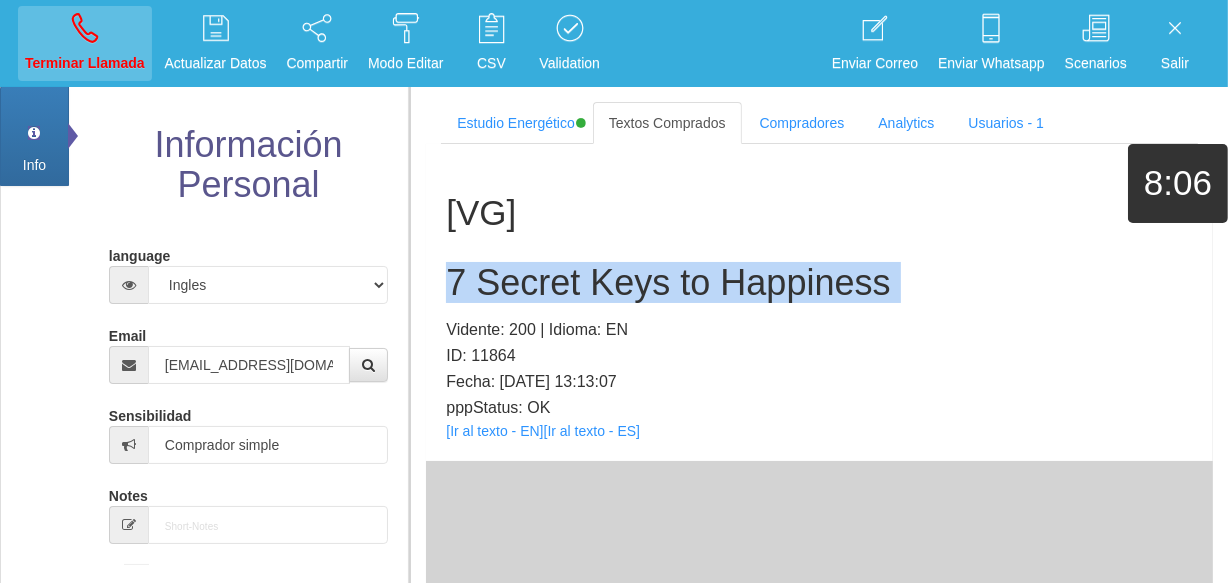 type 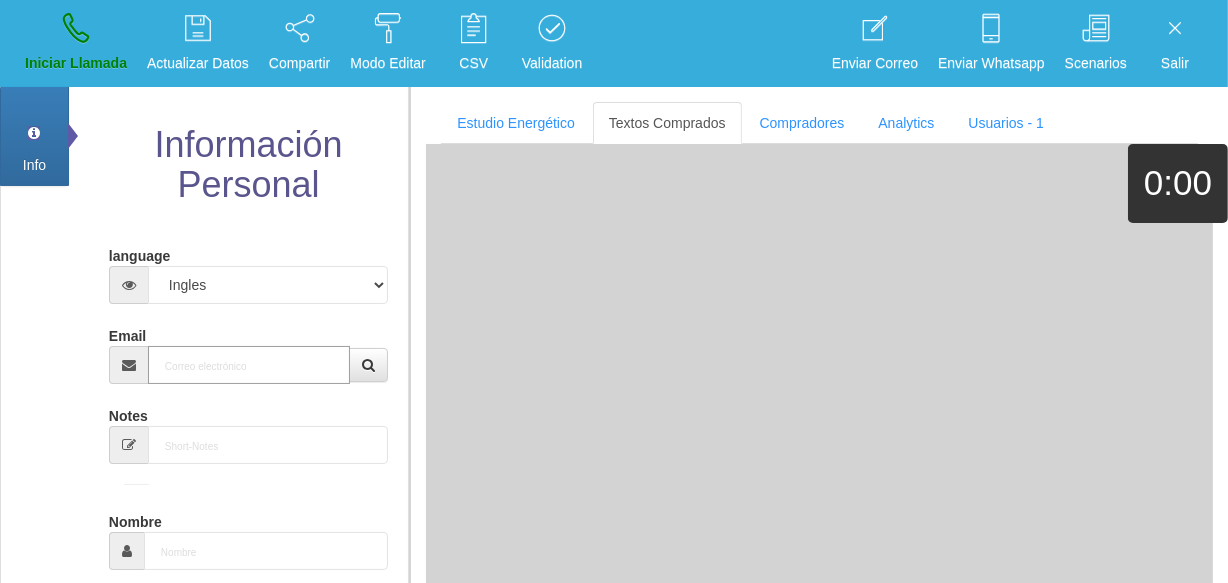 paste on "[EMAIL_ADDRESS][DOMAIN_NAME]" 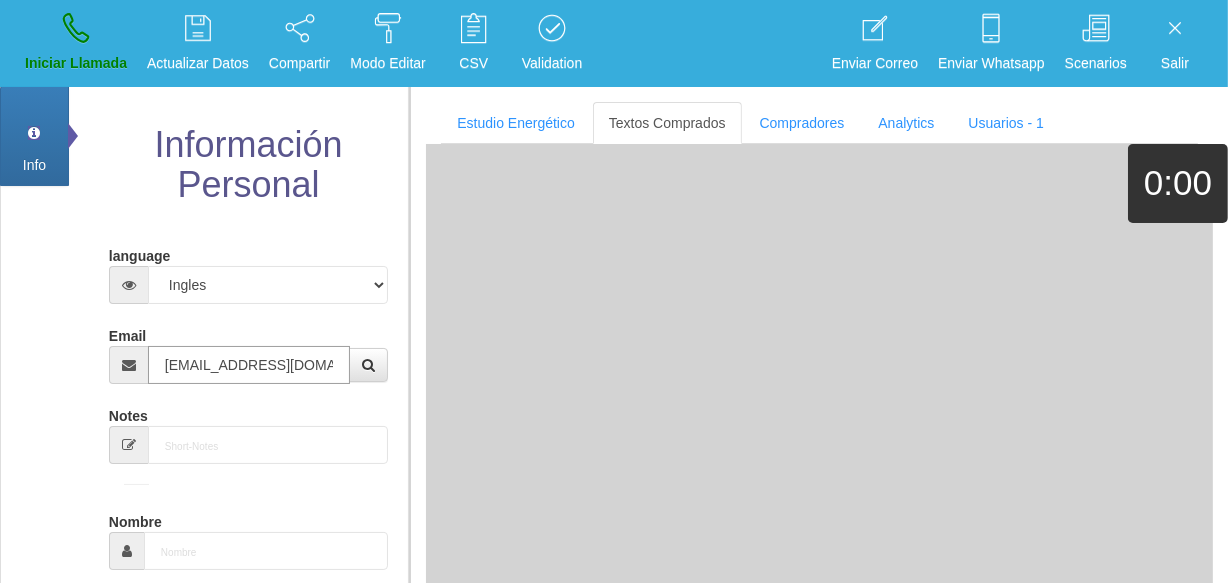click on "[EMAIL_ADDRESS][DOMAIN_NAME]" at bounding box center [249, 365] 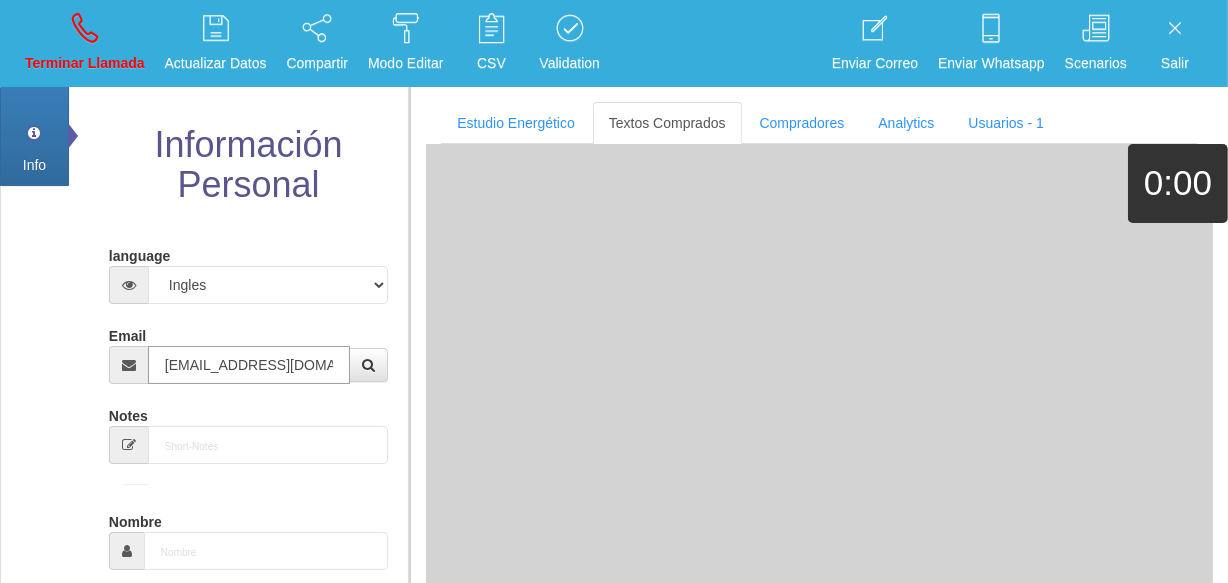 type on "[DATE]" 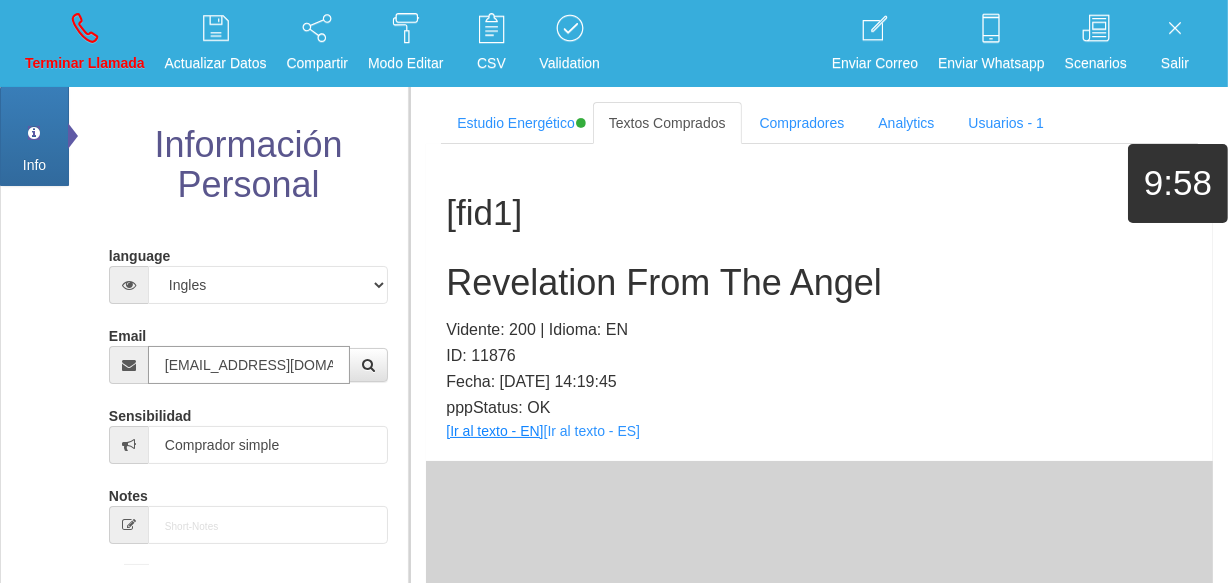 type on "[EMAIL_ADDRESS][DOMAIN_NAME]" 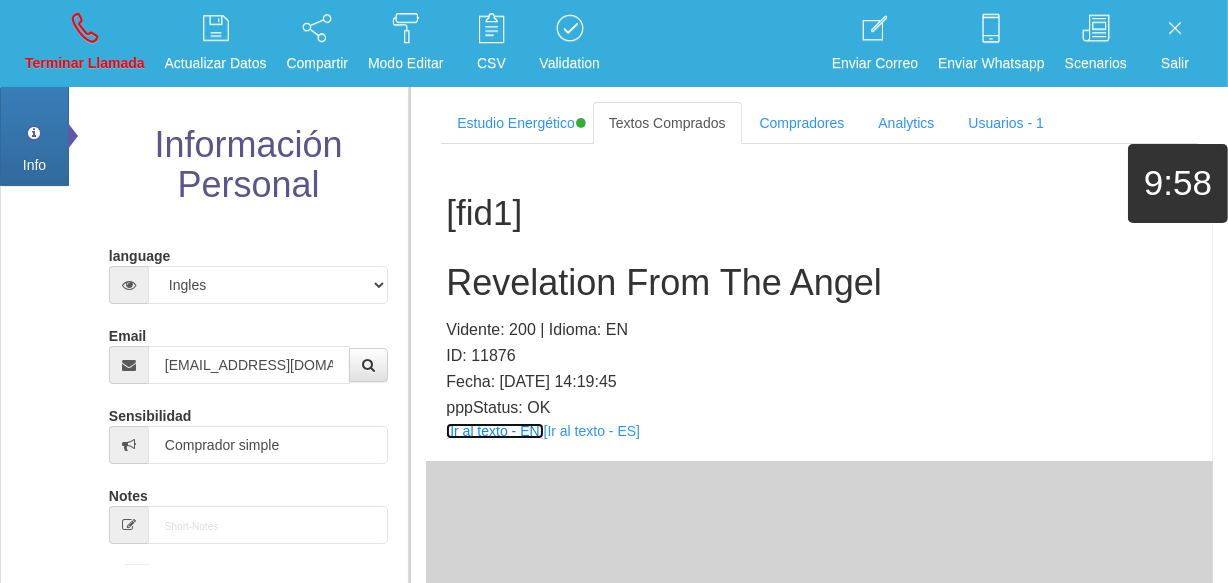 click on "[Ir al texto - EN]" at bounding box center (494, 431) 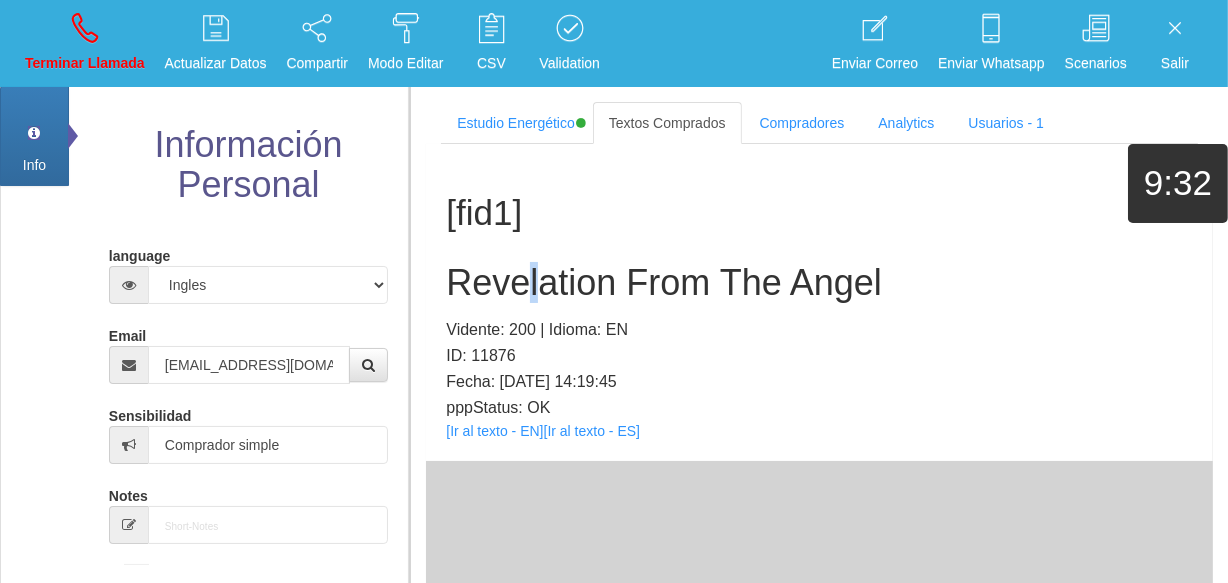 click on "Revelation From The Angel" at bounding box center (819, 283) 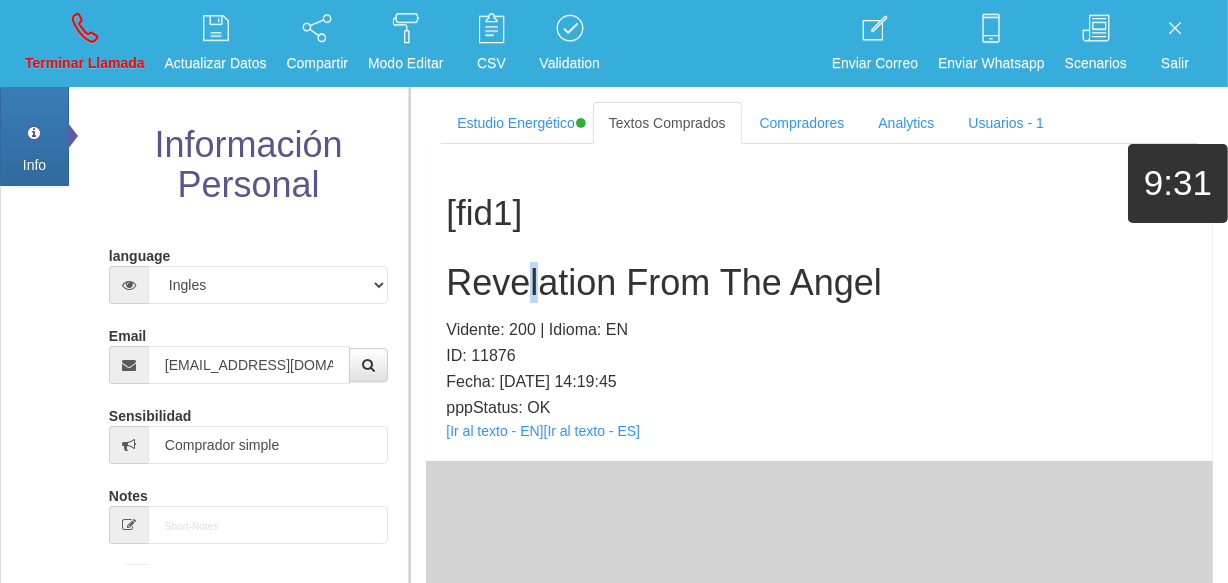 click on "Revelation From The Angel" at bounding box center (819, 283) 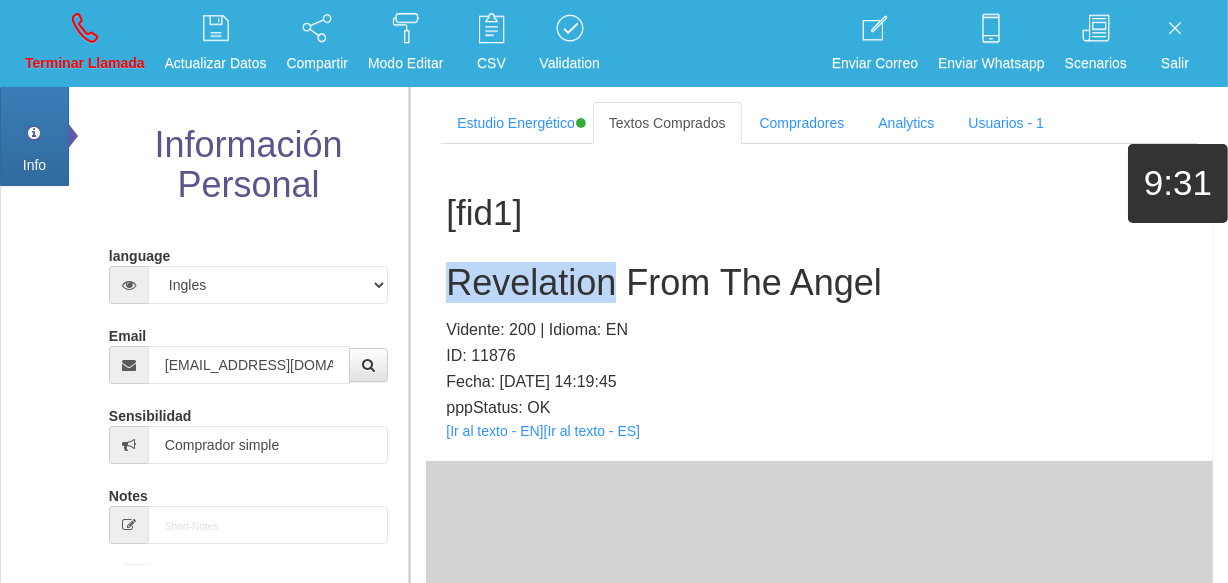 click on "Revelation From The Angel" at bounding box center [819, 283] 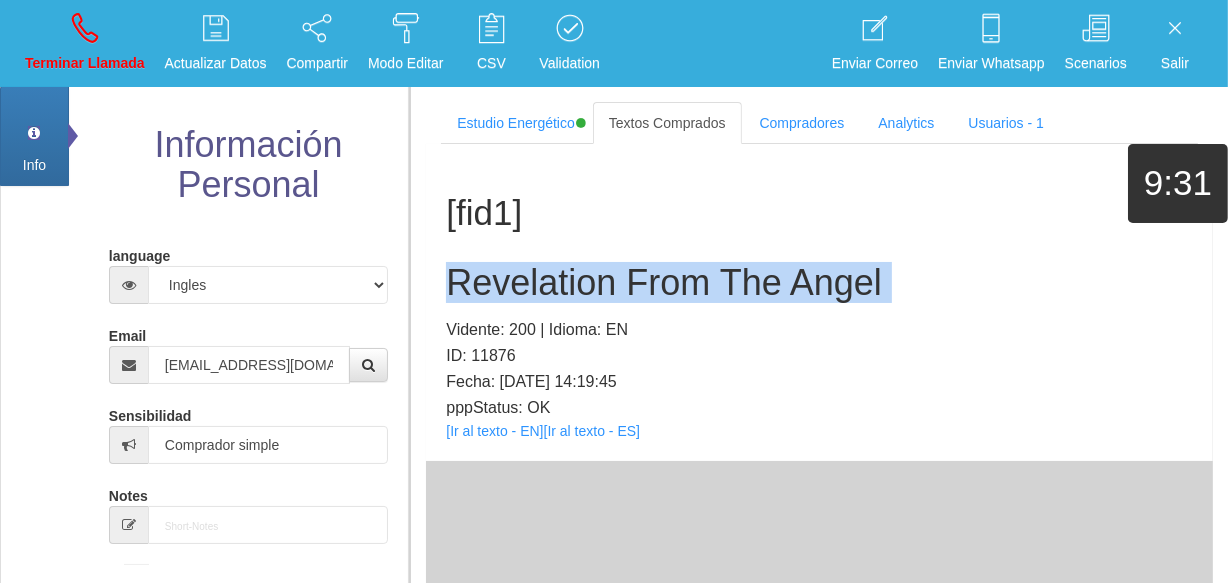 click on "Revelation From The Angel" at bounding box center [819, 283] 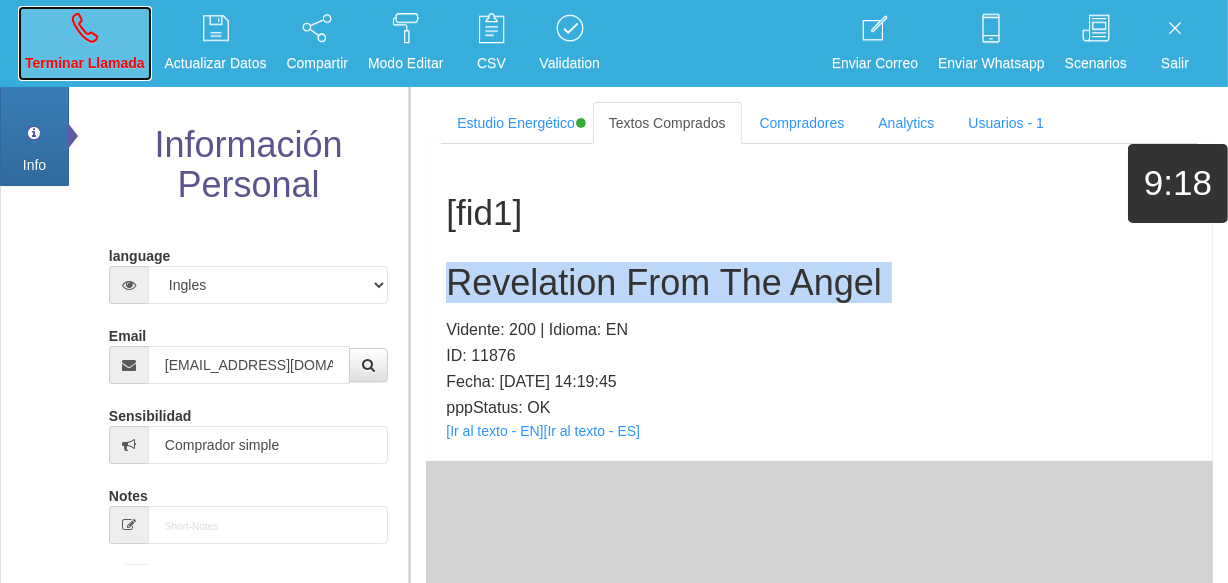 click on "Terminar Llamada" at bounding box center (85, 43) 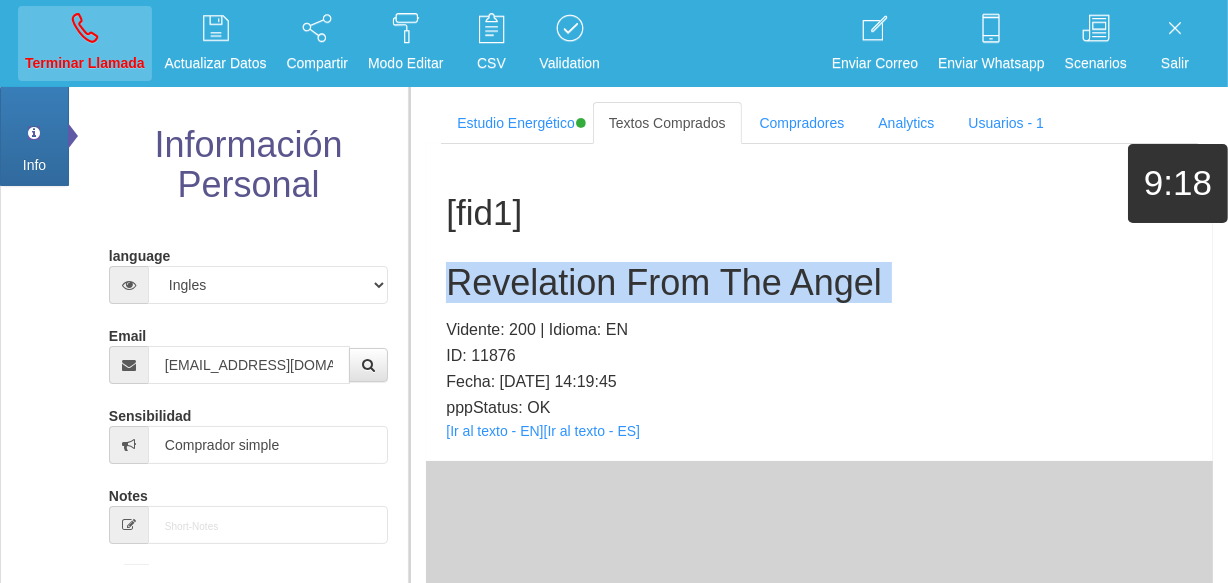 type 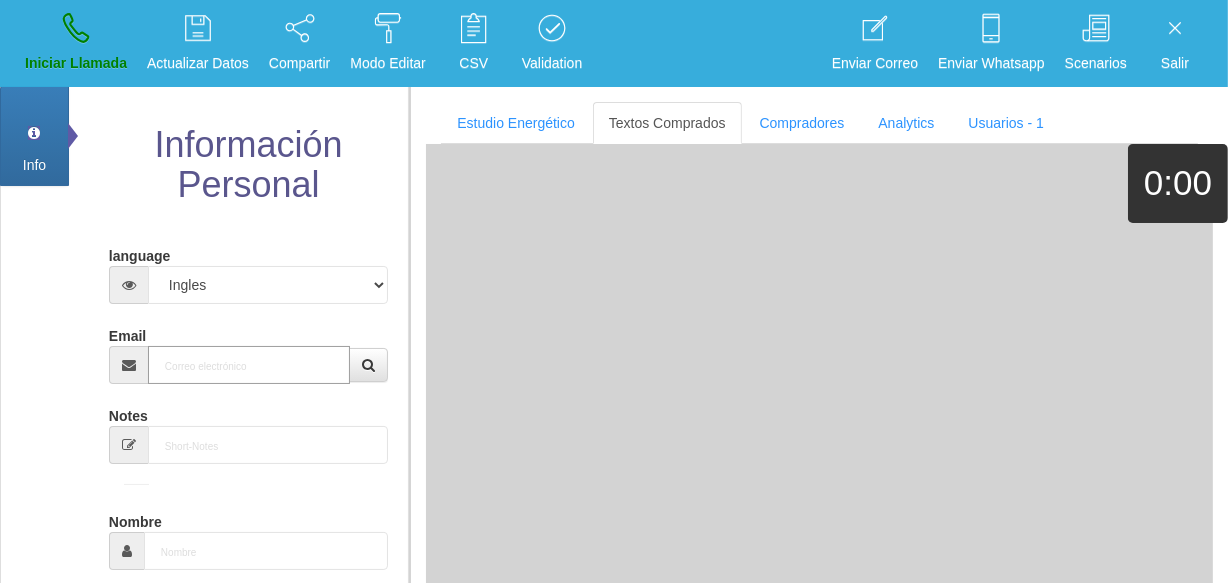 click on "Email" at bounding box center (249, 365) 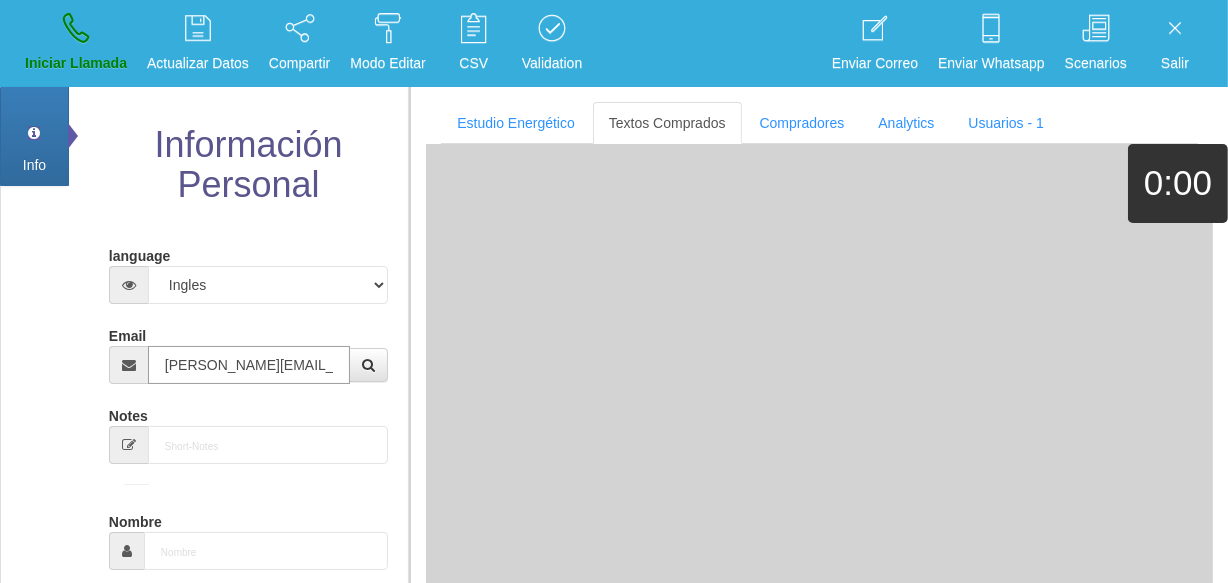 scroll, scrollTop: 0, scrollLeft: 22, axis: horizontal 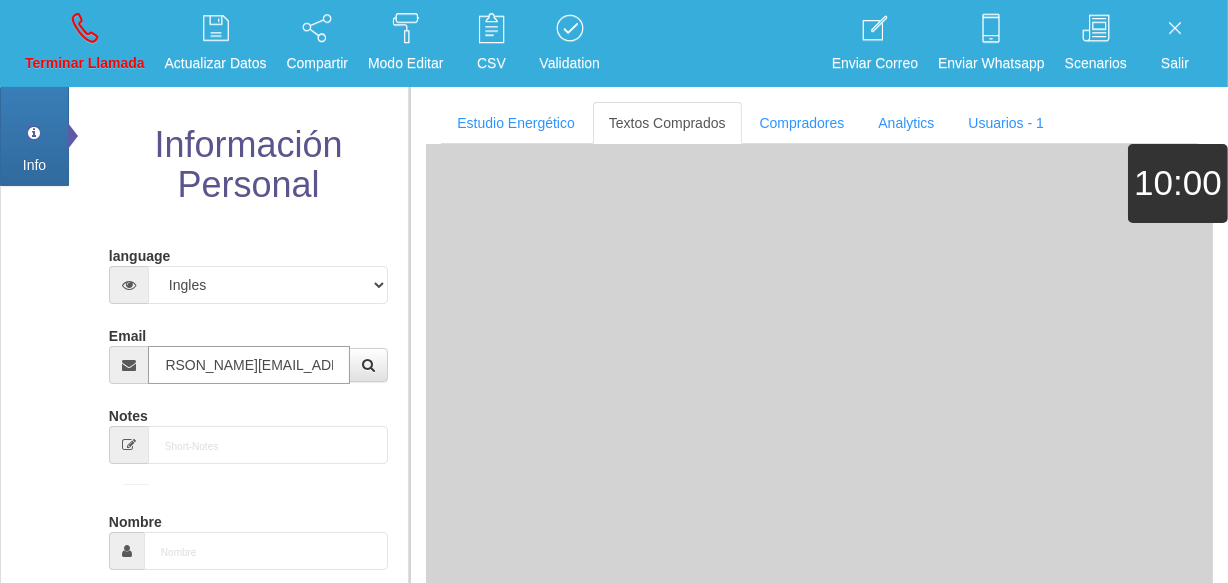 type on "[DATE]" 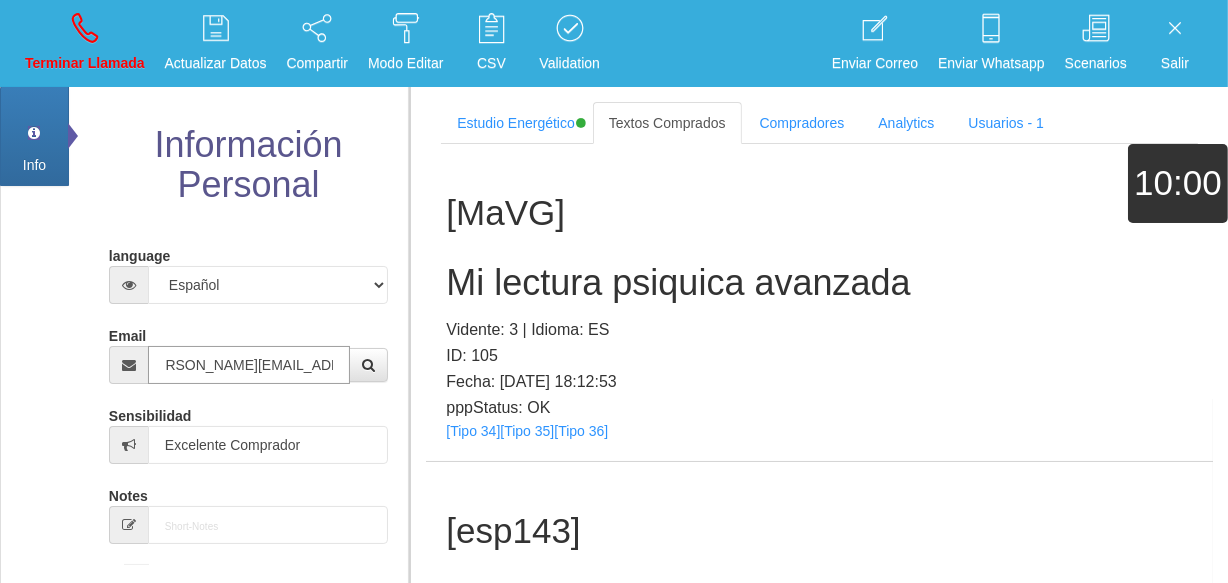 type on "[PERSON_NAME][EMAIL_ADDRESS][PERSON_NAME][PERSON_NAME][DOMAIN_NAME]" 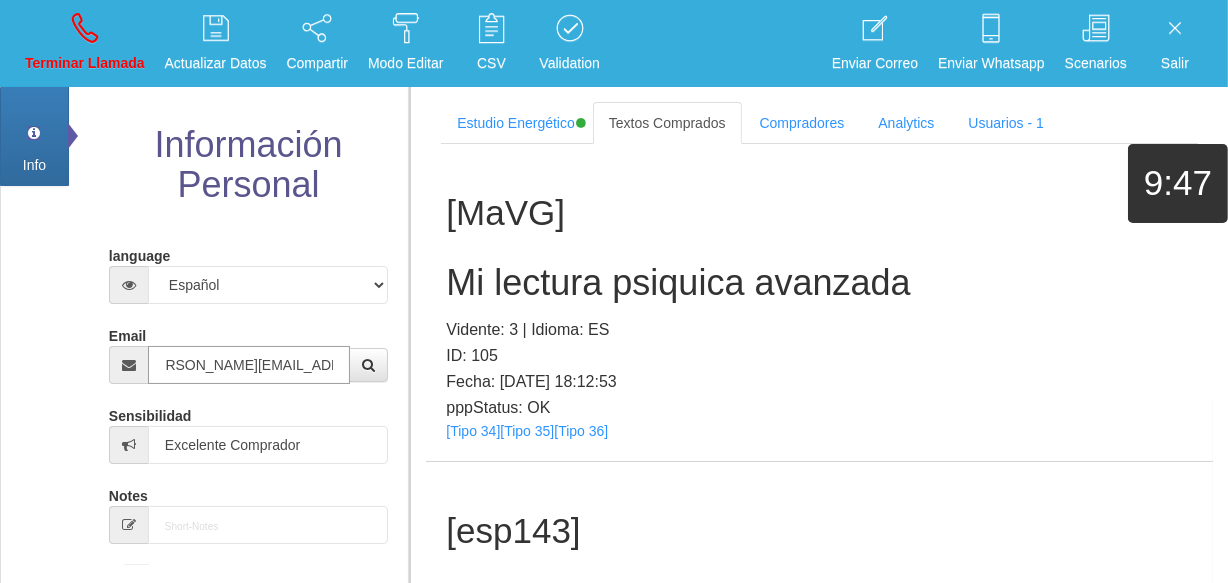 scroll, scrollTop: 0, scrollLeft: 0, axis: both 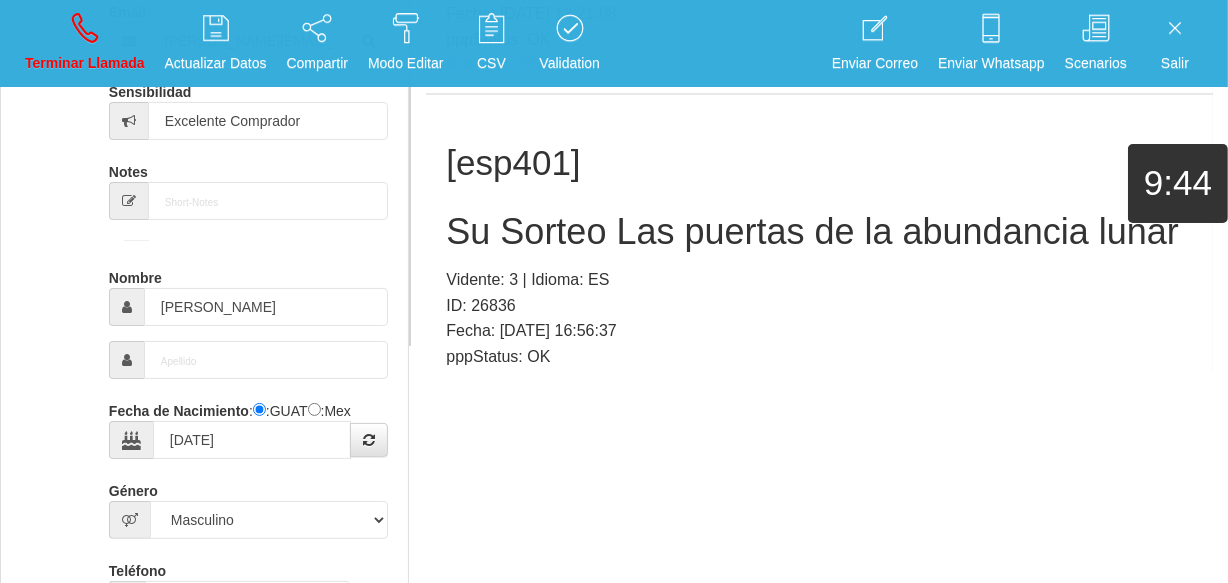 click on "[Ir al texto - ES]" at bounding box center [494, 381] 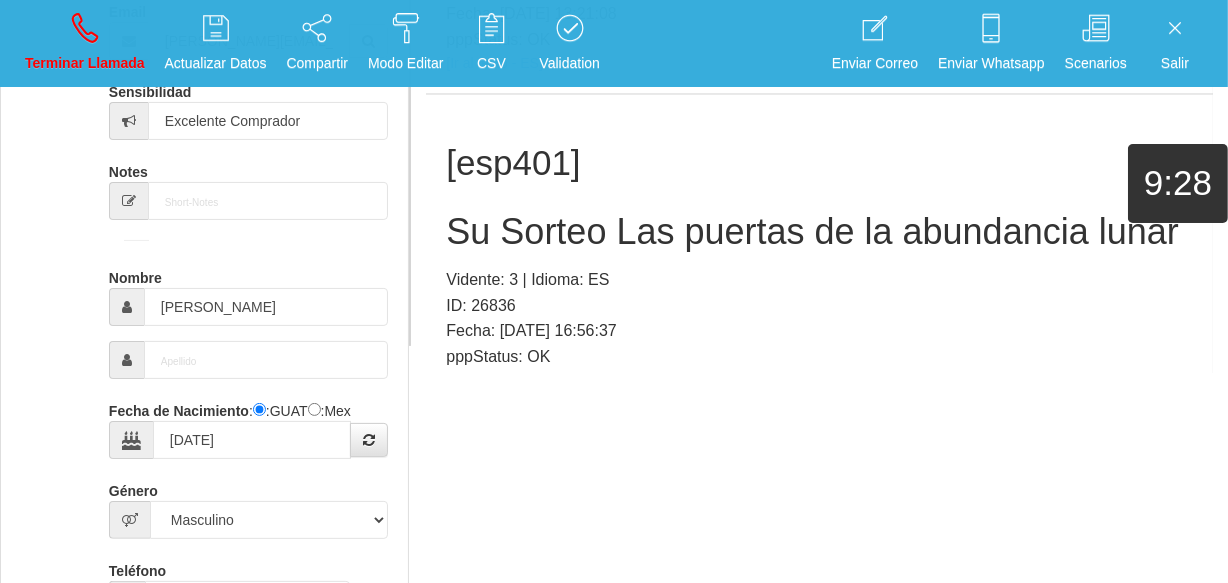 click on "[esp401]" at bounding box center [819, 164] 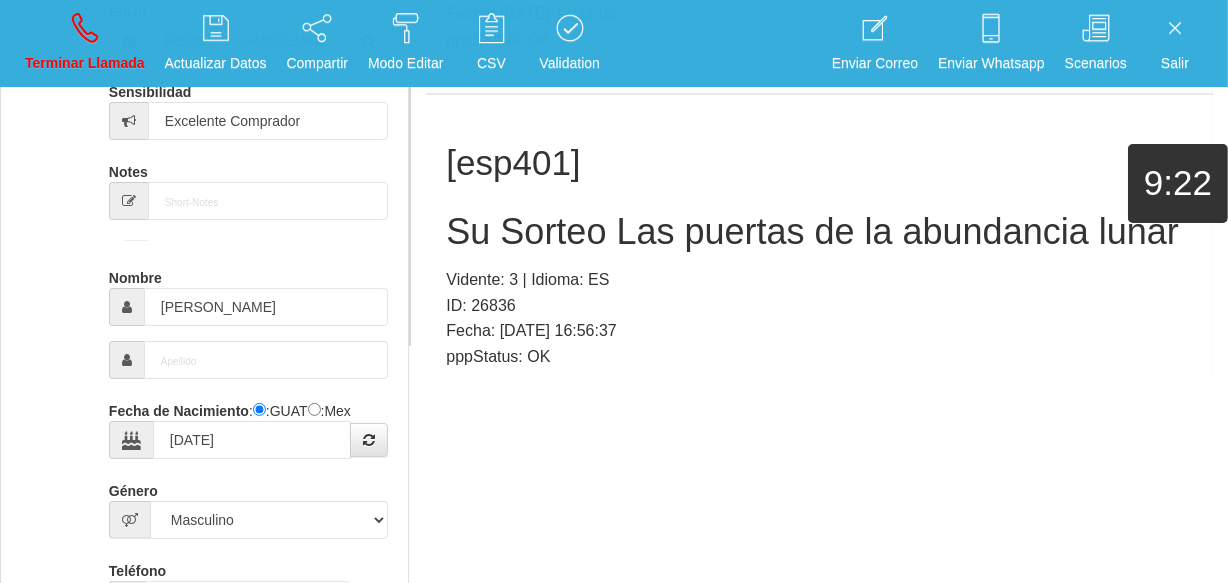 click on "[esp401] Su Sorteo Las puertas de la abundancia lunar Vidente: 3 | Idioma: ES ID: 26836 Fecha: [DATE] 16:56:37 pppStatus: OK [Ir al texto - ES]" at bounding box center (819, 253) 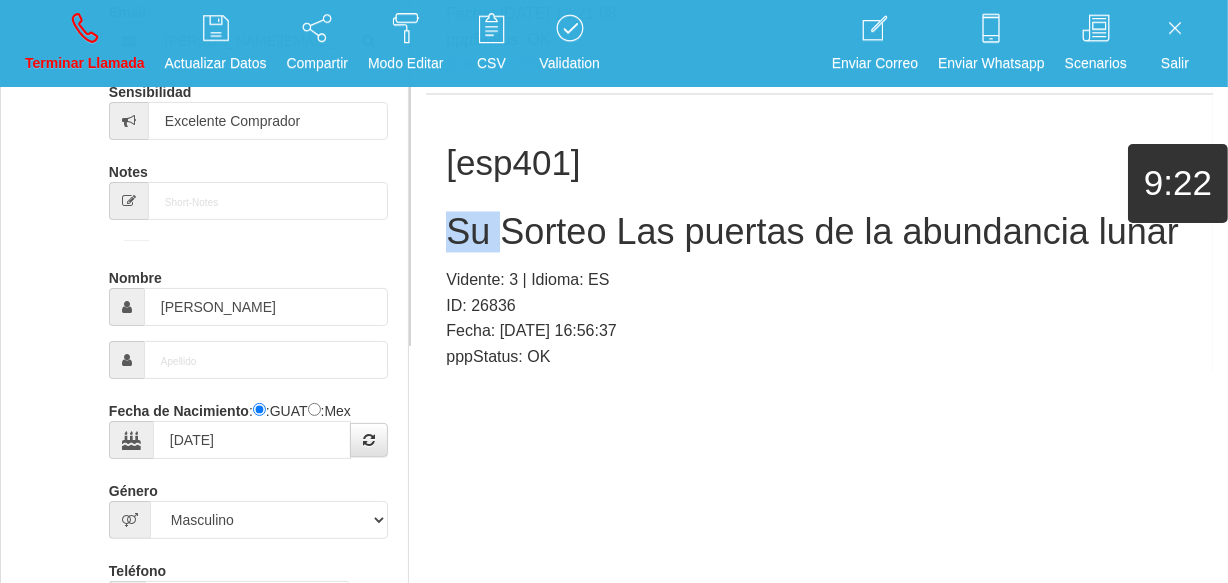 click on "[esp401] Su Sorteo Las puertas de la abundancia lunar Vidente: 3 | Idioma: ES ID: 26836 Fecha: [DATE] 16:56:37 pppStatus: OK [Ir al texto - ES]" at bounding box center [819, 253] 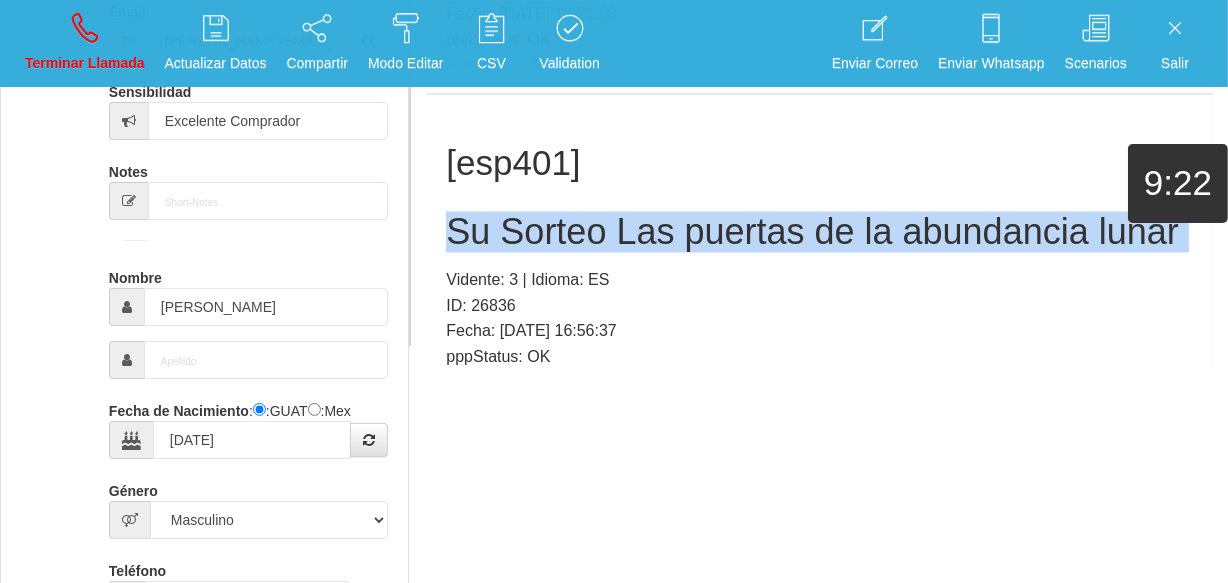 click on "[esp401] Su Sorteo Las puertas de la abundancia lunar Vidente: 3 | Idioma: ES ID: 26836 Fecha: [DATE] 16:56:37 pppStatus: OK [Ir al texto - ES]" at bounding box center (819, 253) 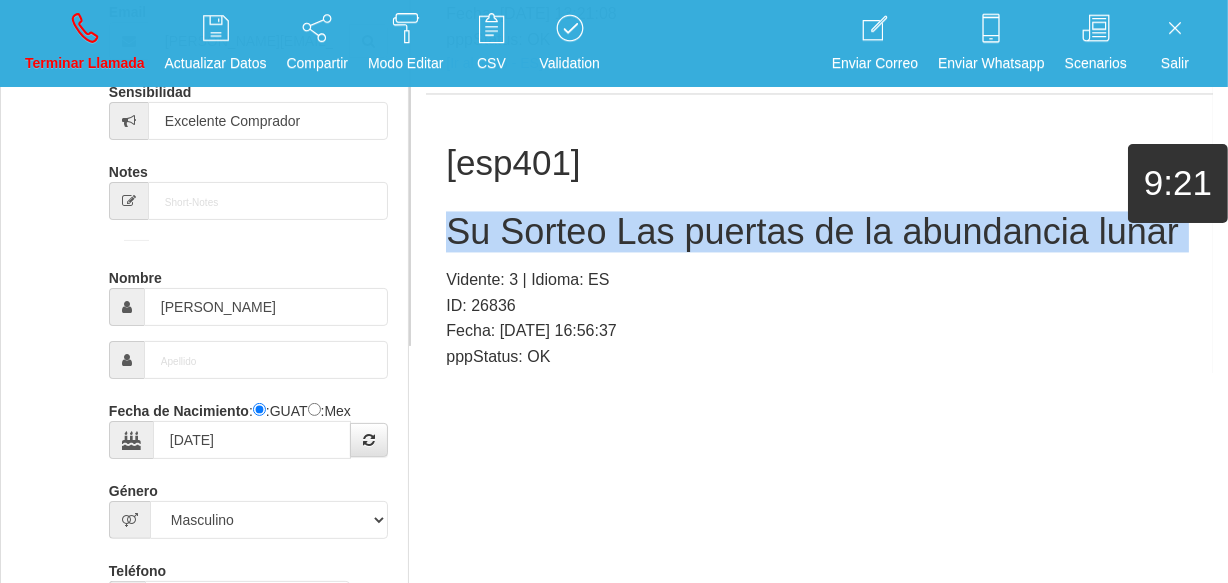 copy on "Su Sorteo Las puertas de la abundancia lunar" 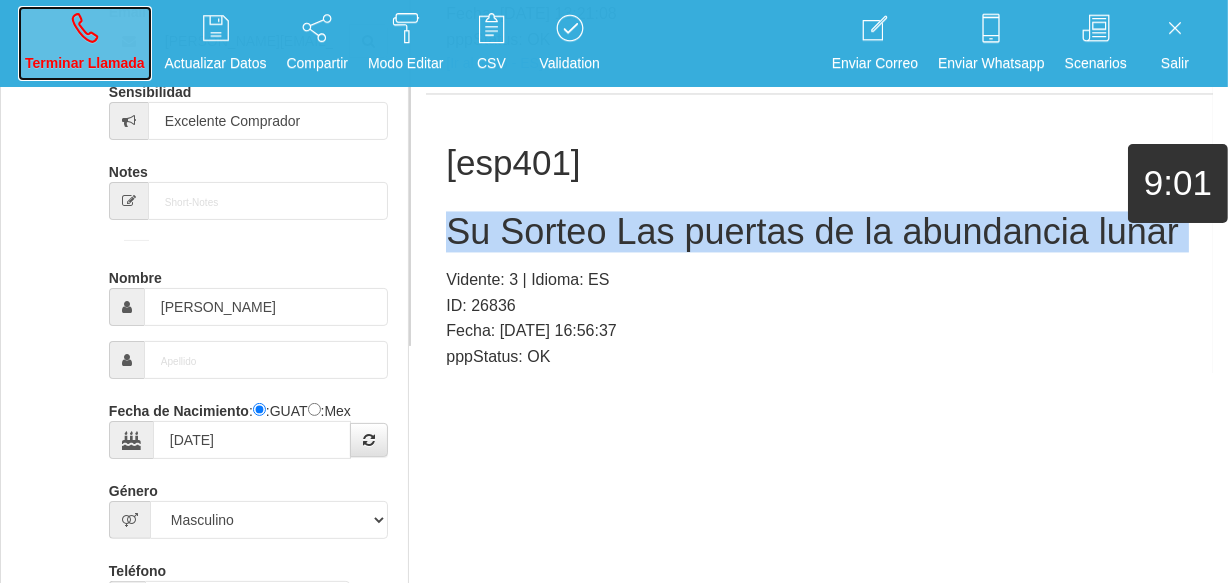 click on "Terminar Llamada" at bounding box center (85, 43) 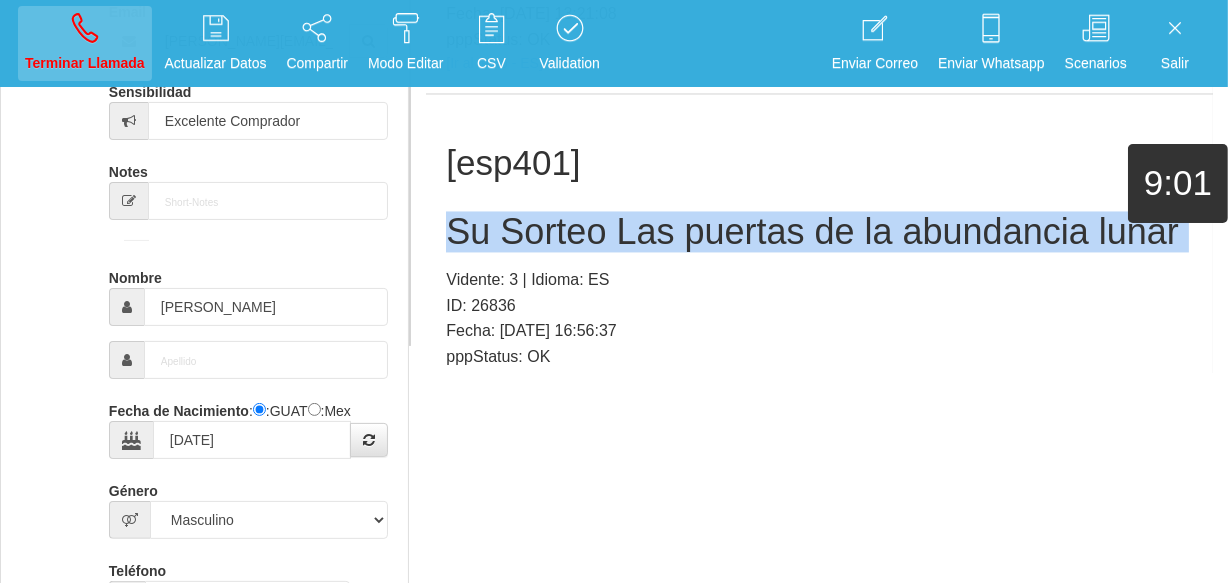 type 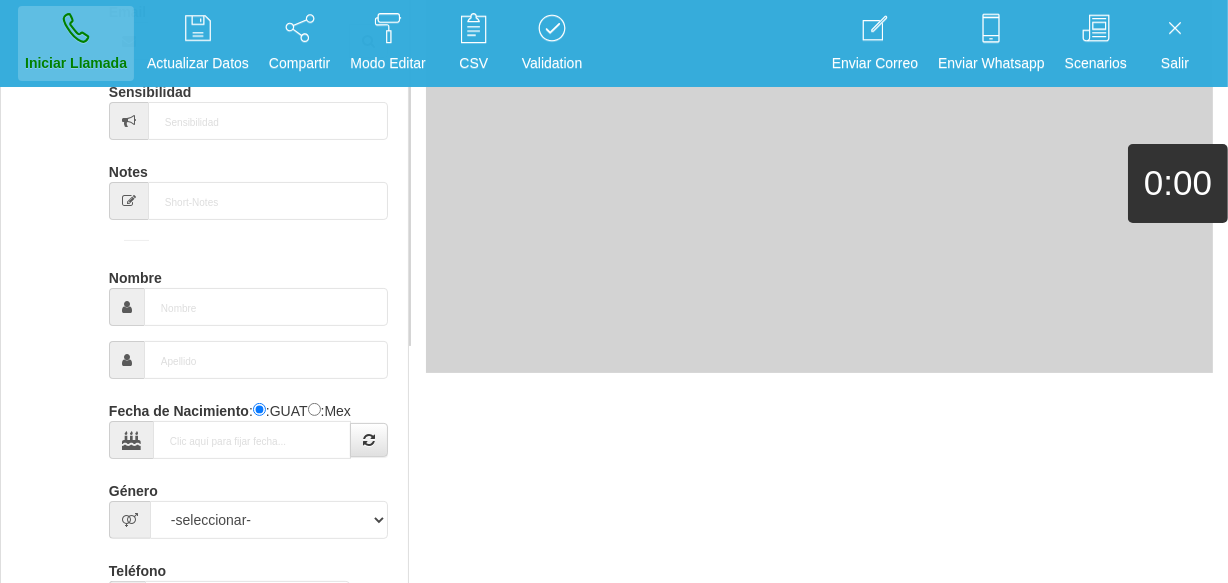 scroll, scrollTop: 0, scrollLeft: 0, axis: both 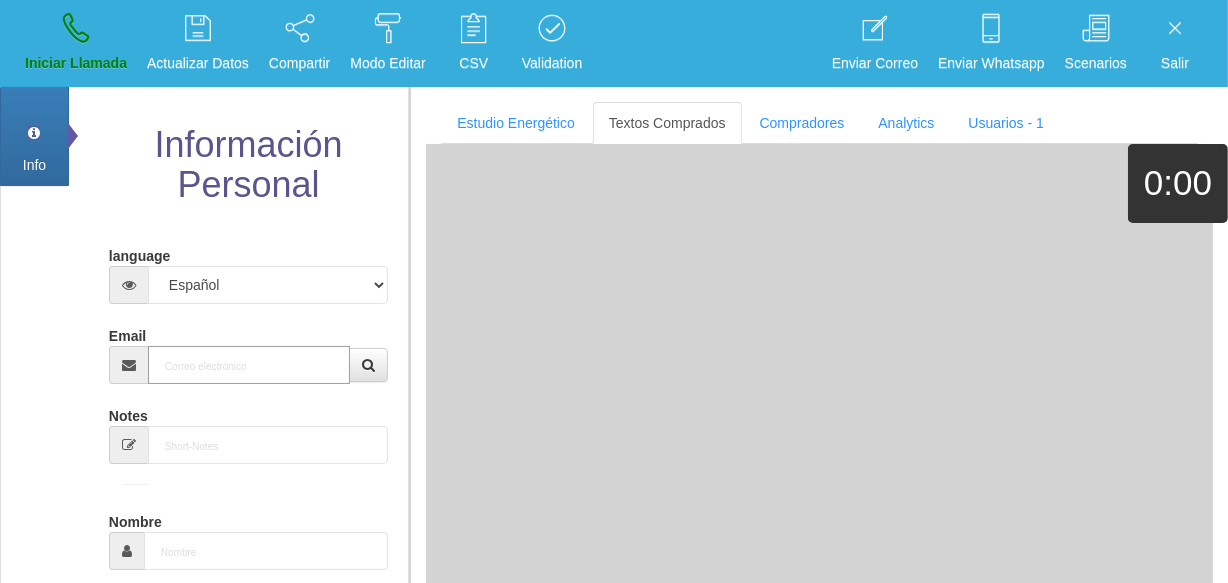 paste on "[EMAIL_ADDRESS][DOMAIN_NAME]" 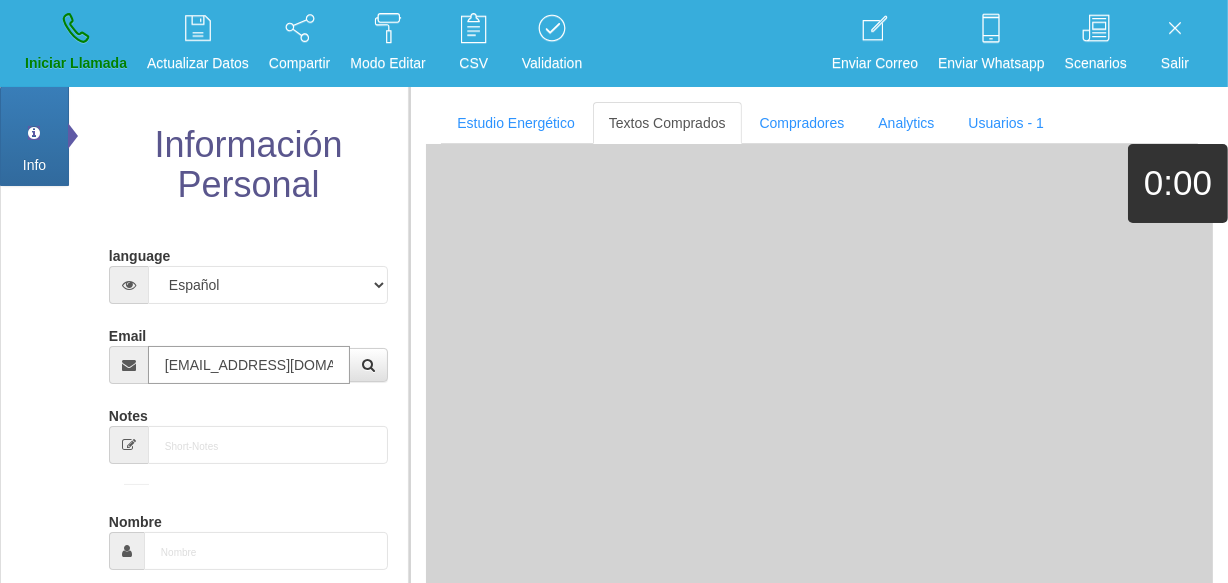 scroll, scrollTop: 0, scrollLeft: 22, axis: horizontal 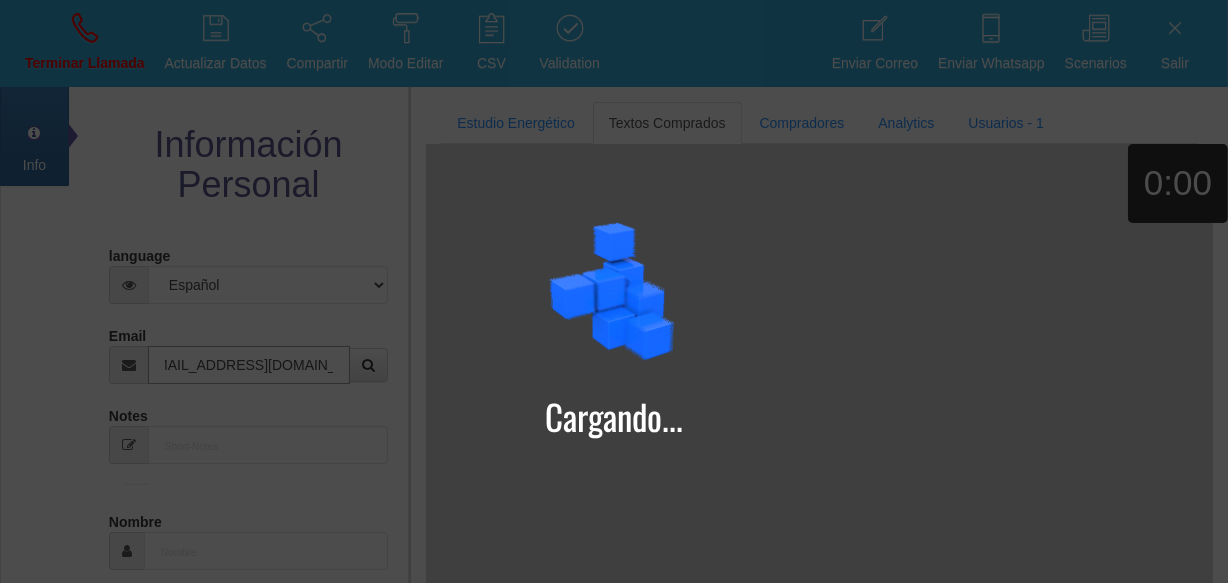 type on "[EMAIL_ADDRESS][DOMAIN_NAME]" 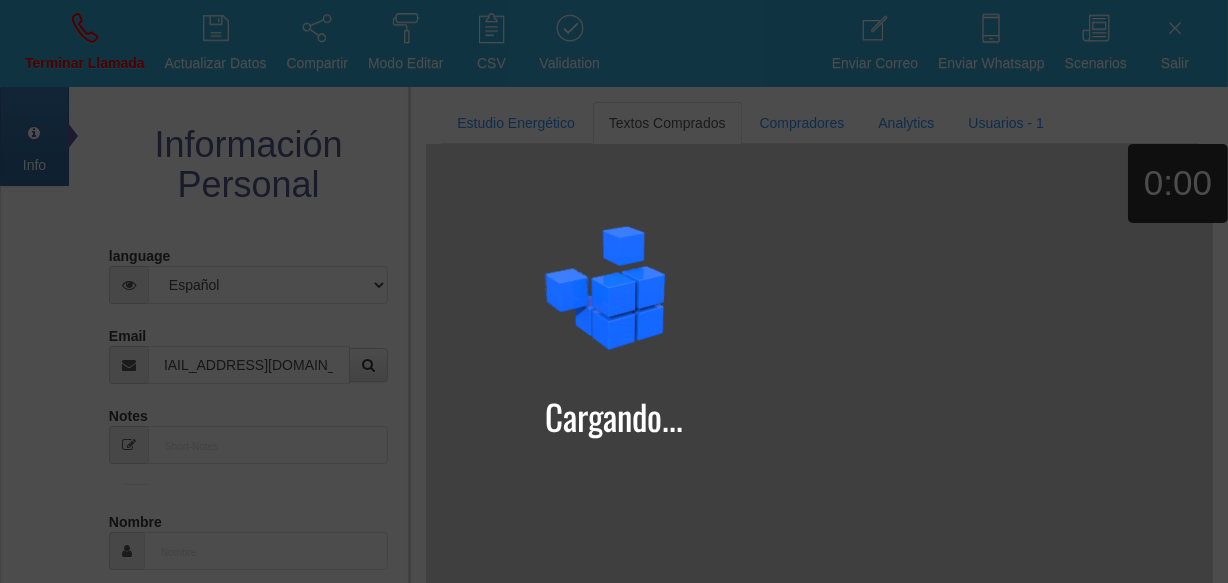 type on "[DATE]" 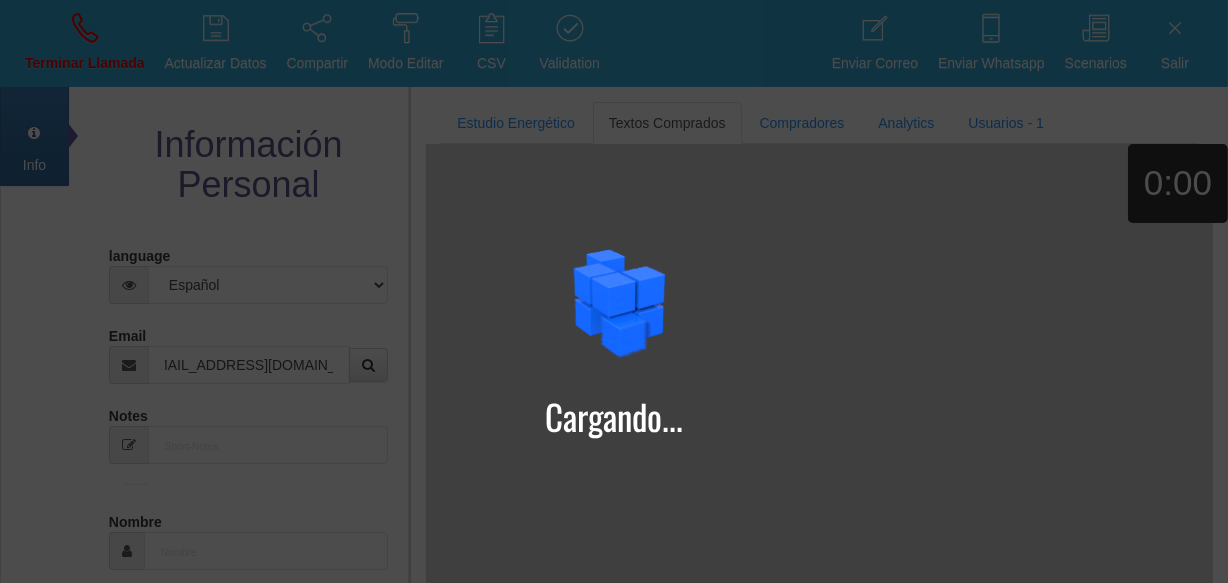 type on "Comprador bajo" 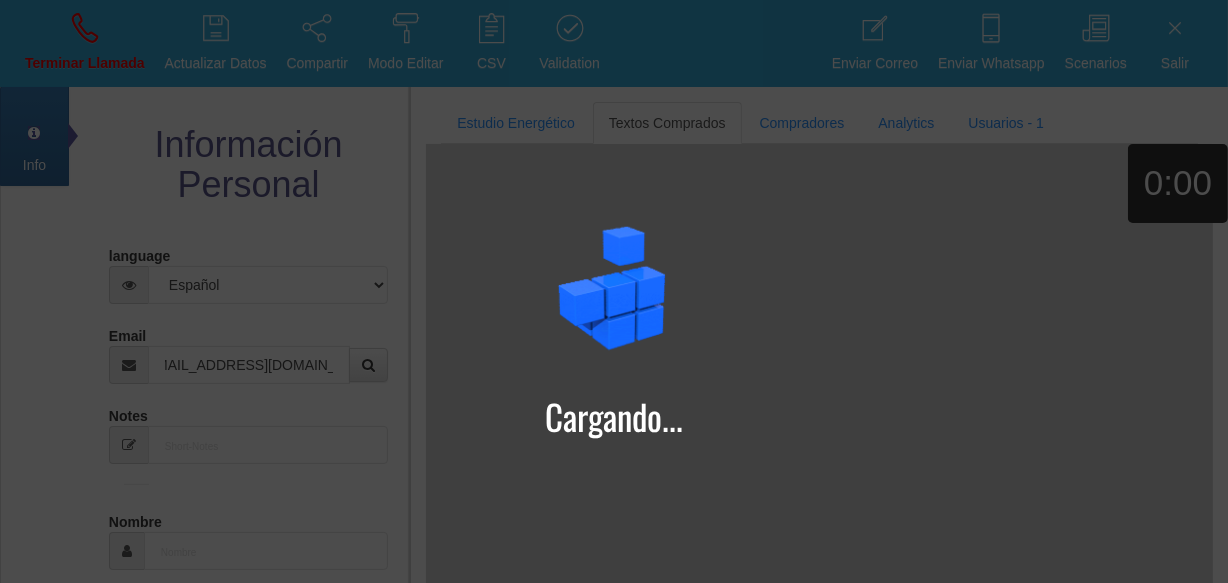 type on "[PERSON_NAME]" 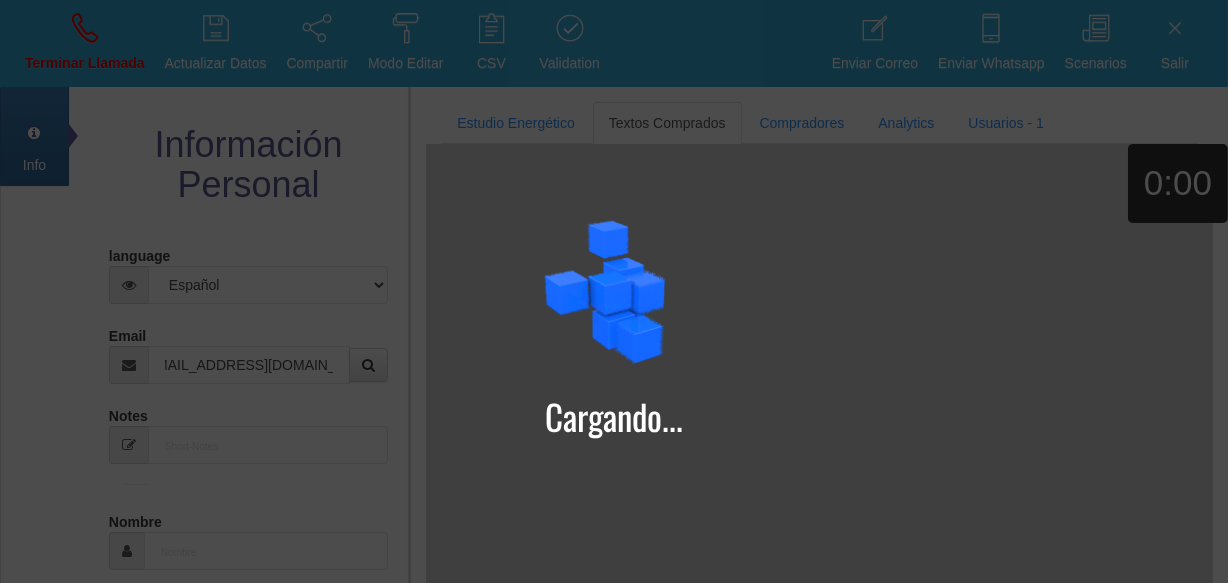 select on "1" 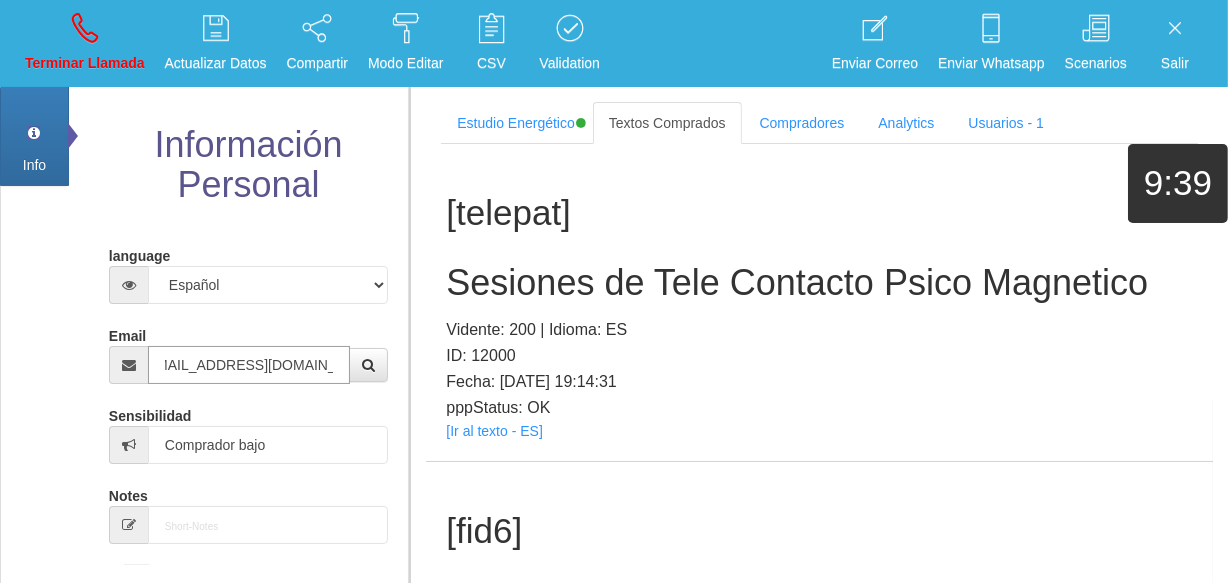 scroll, scrollTop: 0, scrollLeft: 0, axis: both 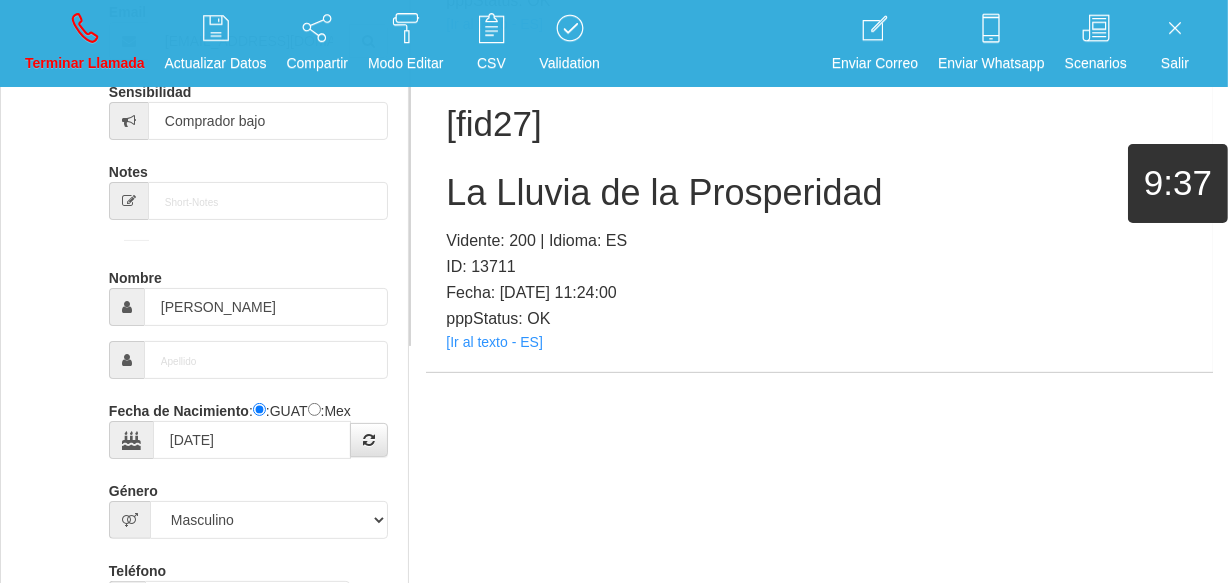 click on "[fid27] La Lluvia de la Prosperidad Vidente: 200 | Idioma: ES ID: 13711 Fecha: [DATE] 11:24:00 pppStatus: OK [Ir al texto - ES]" at bounding box center (819, 213) 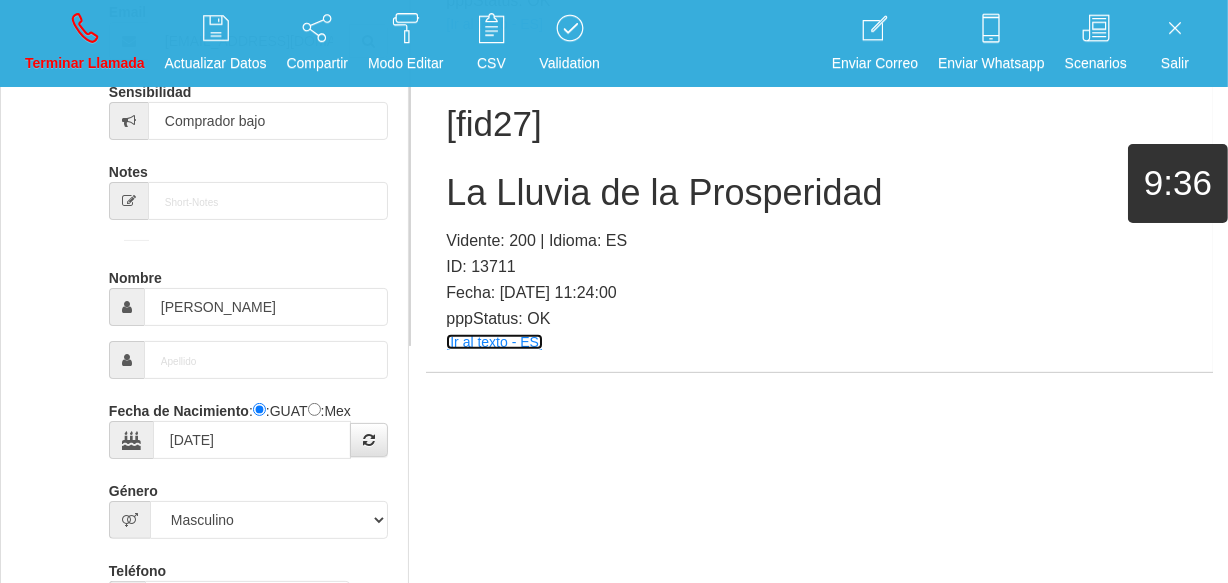 click on "[Ir al texto - ES]" at bounding box center [494, 342] 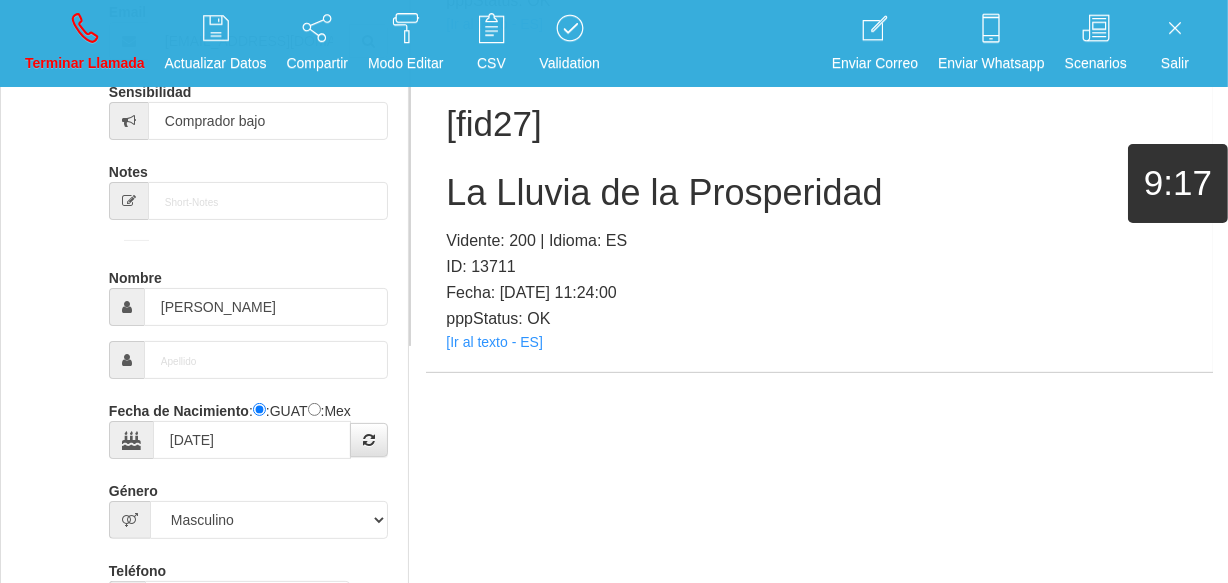 click on "La Lluvia de la Prosperidad" at bounding box center (819, 193) 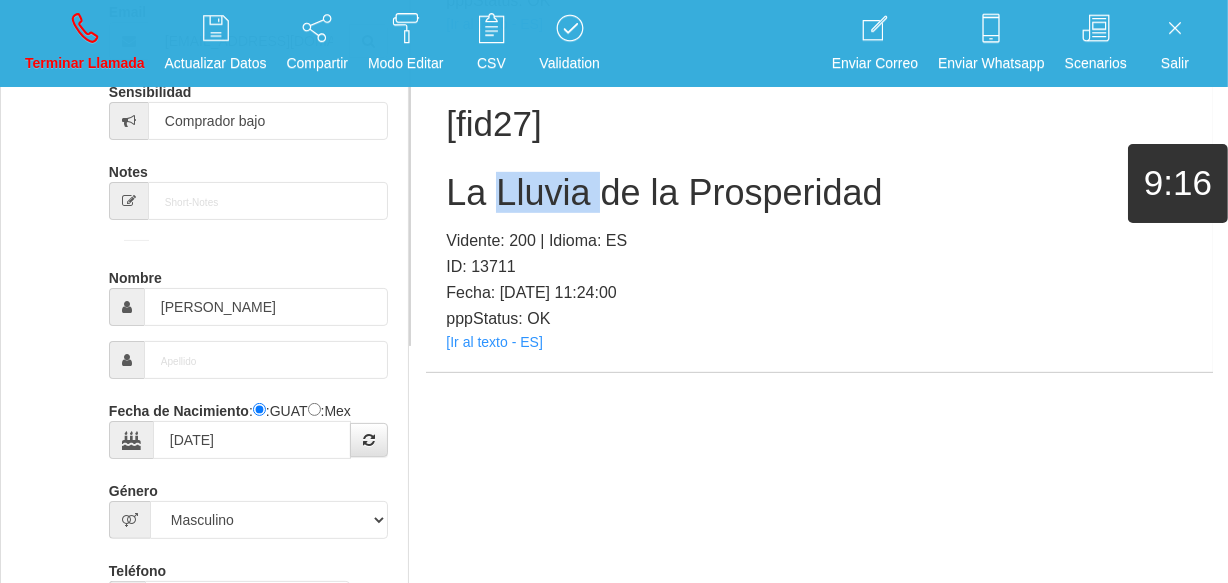 click on "La Lluvia de la Prosperidad" at bounding box center (819, 193) 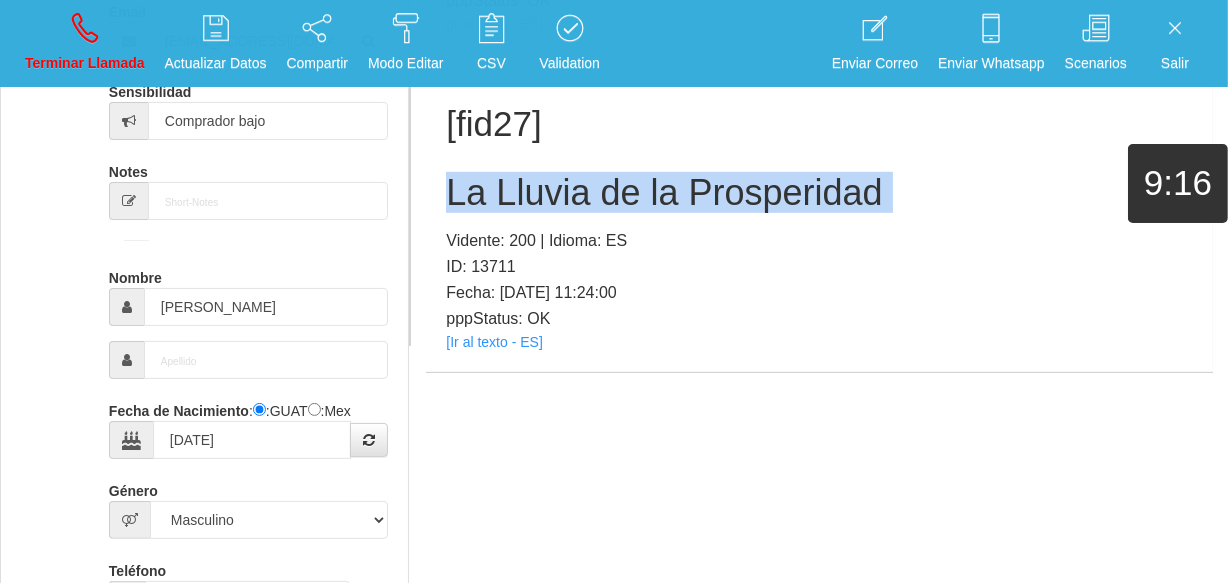 click on "La Lluvia de la Prosperidad" at bounding box center [819, 193] 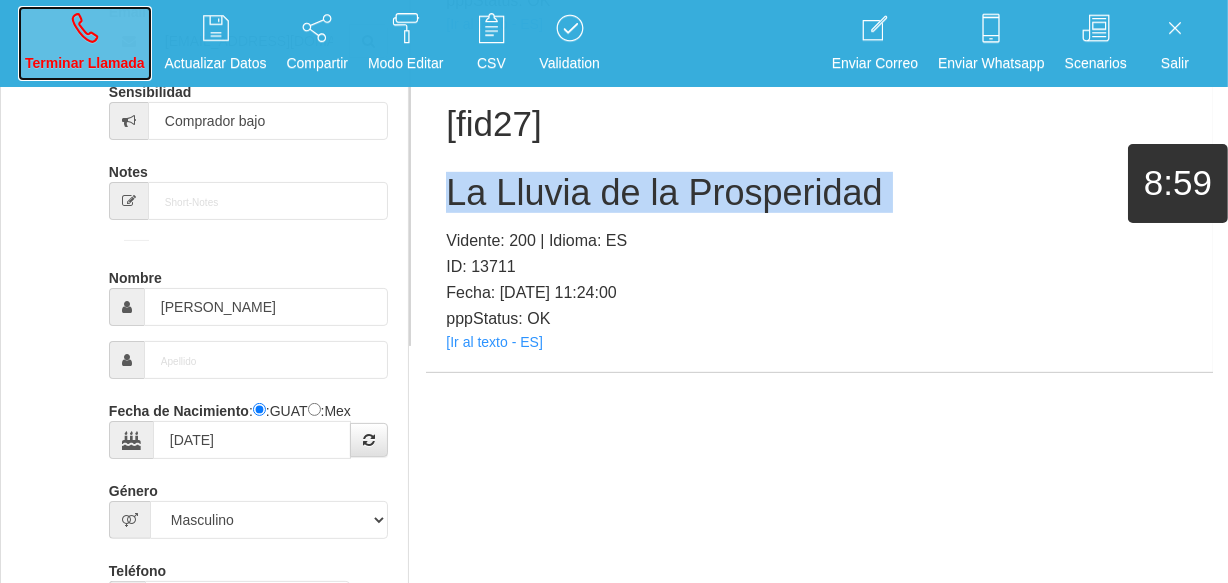 click on "Terminar Llamada" at bounding box center (85, 43) 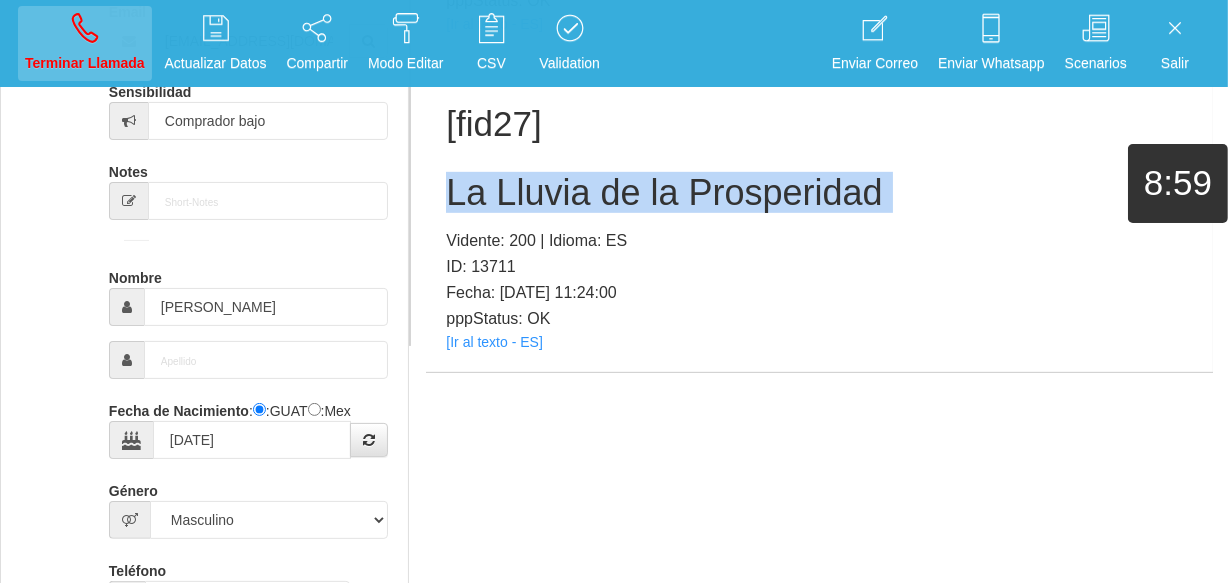type 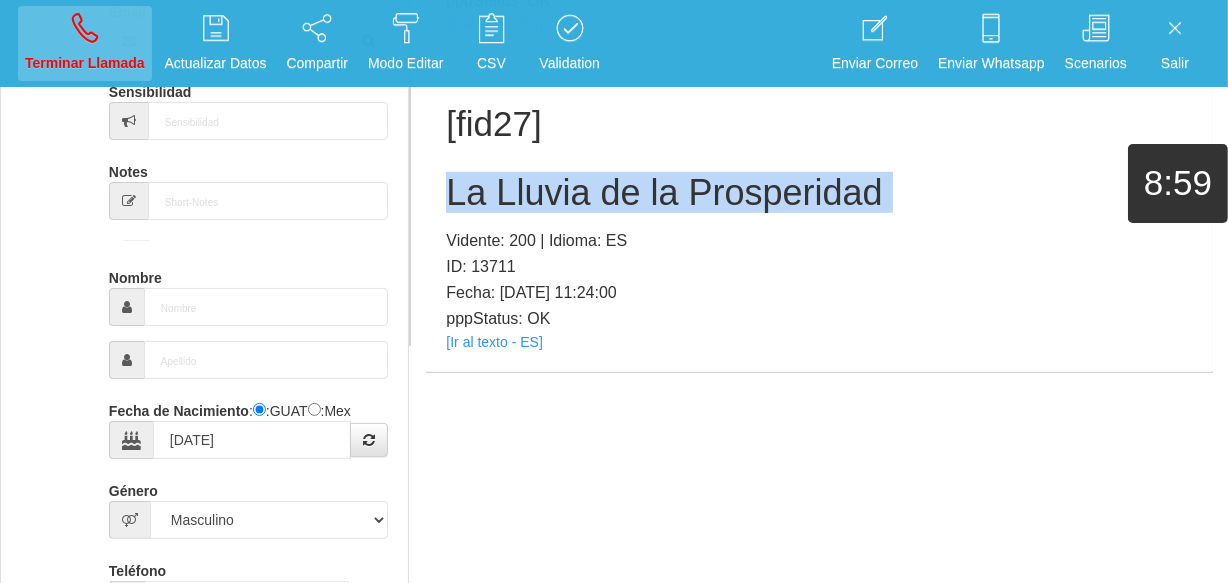 type 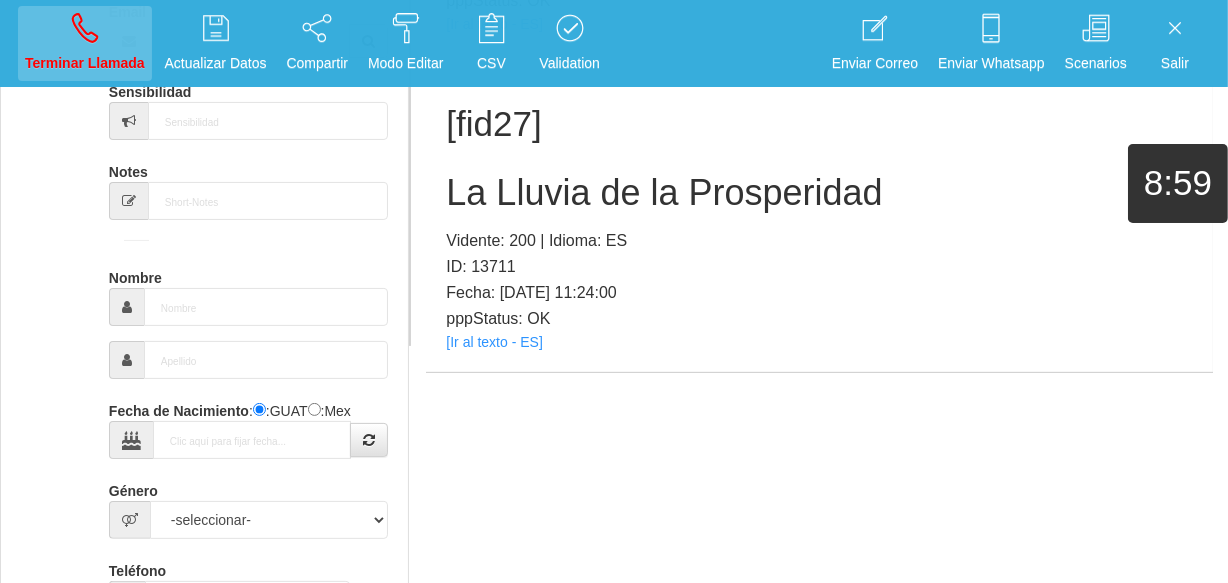 scroll, scrollTop: 0, scrollLeft: 0, axis: both 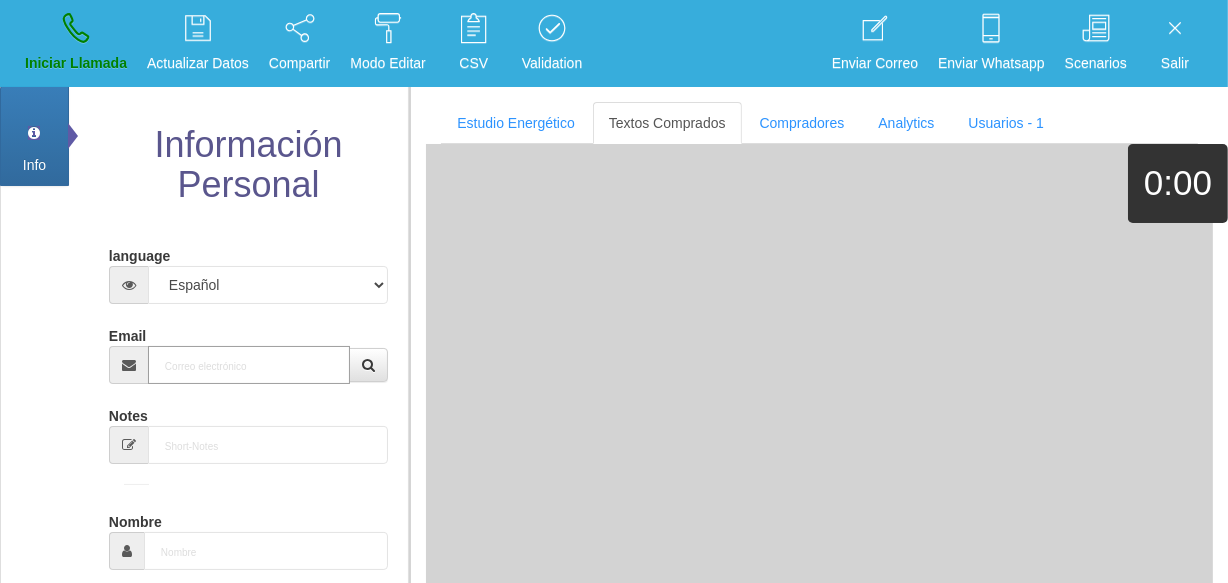 click on "Email" at bounding box center (249, 365) 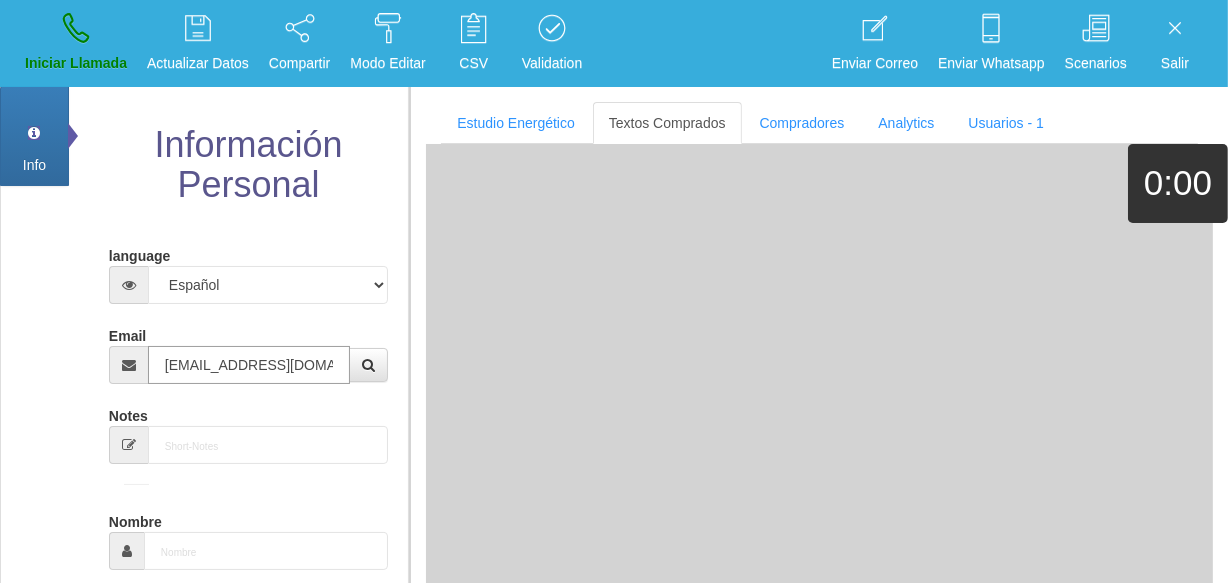 scroll, scrollTop: 0, scrollLeft: 9, axis: horizontal 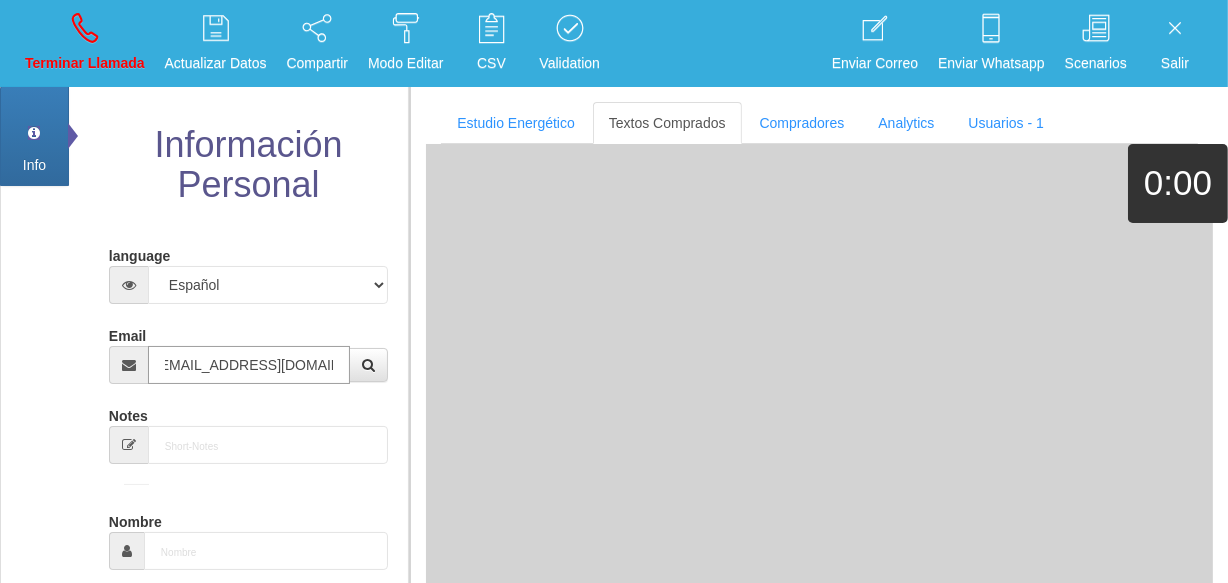 type on "[EMAIL_ADDRESS][DOMAIN_NAME]" 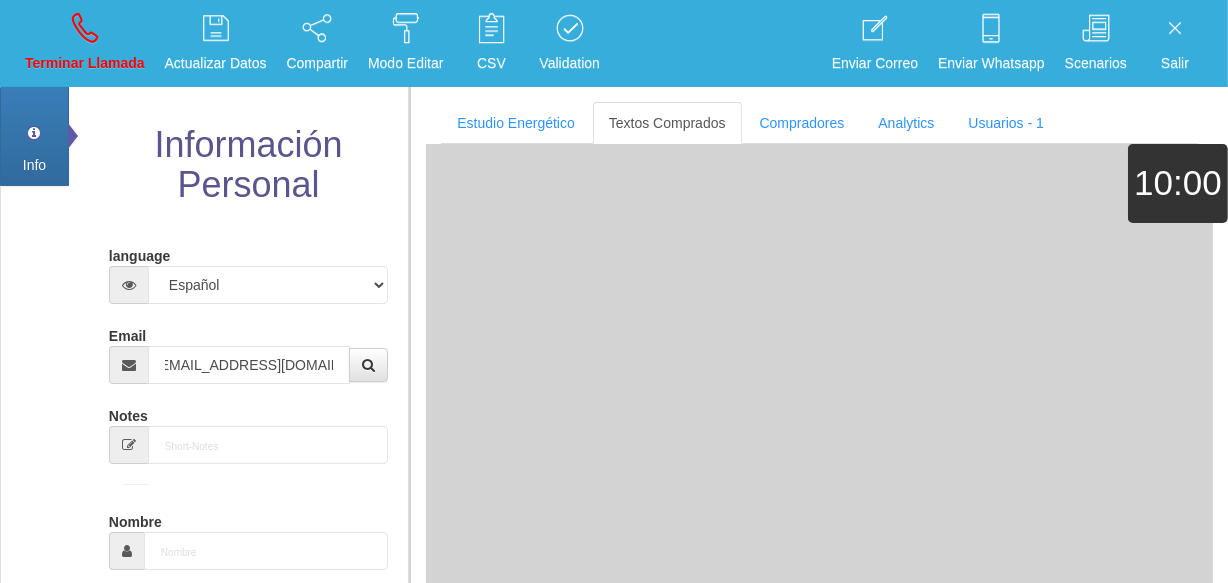 type on "[DATE]" 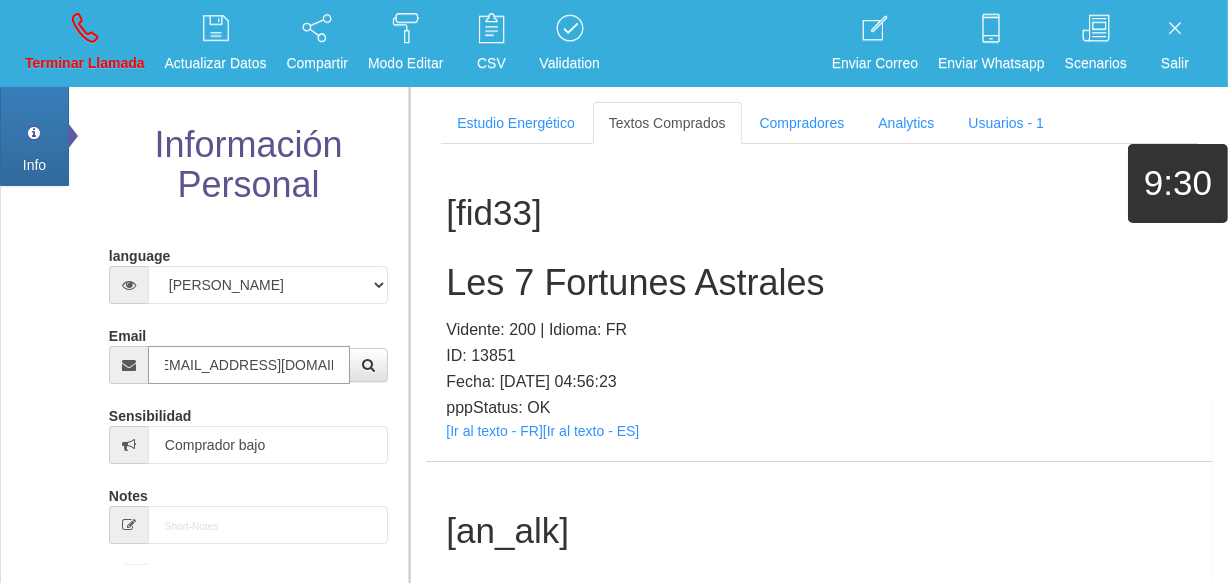 scroll, scrollTop: 0, scrollLeft: 0, axis: both 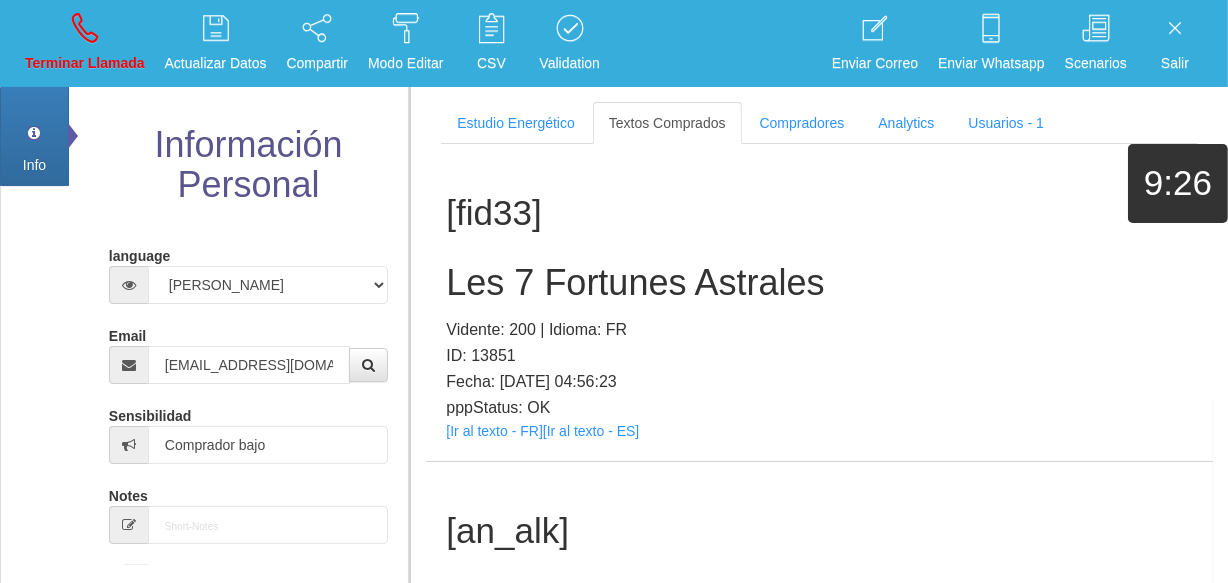 click on "pppStatus: OK" at bounding box center [819, 408] 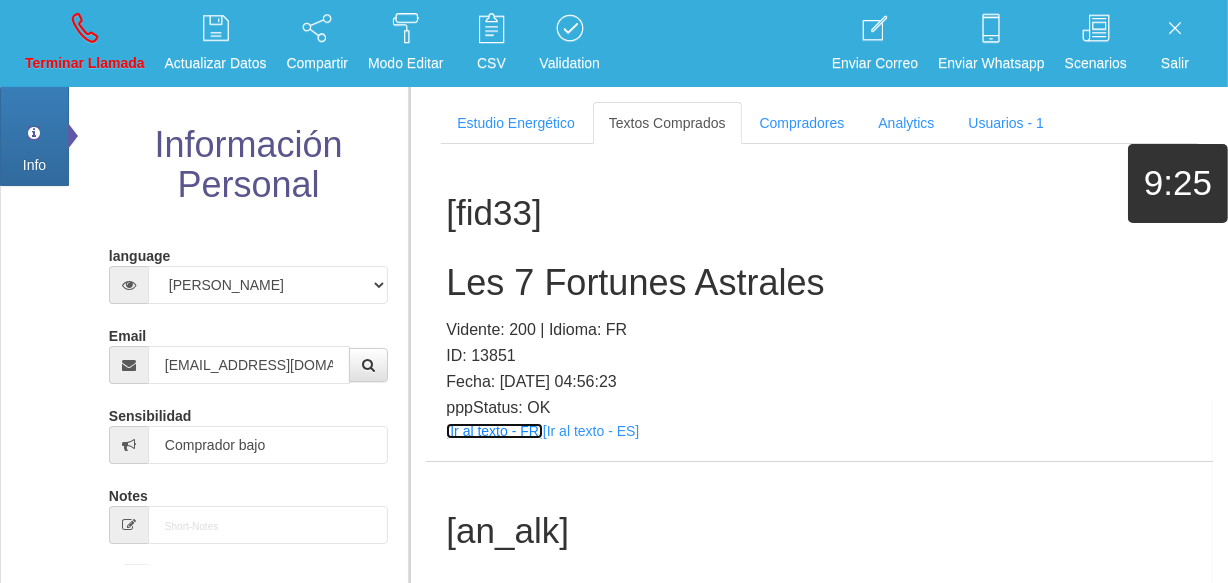 click on "[Ir al texto - FR]" at bounding box center [494, 431] 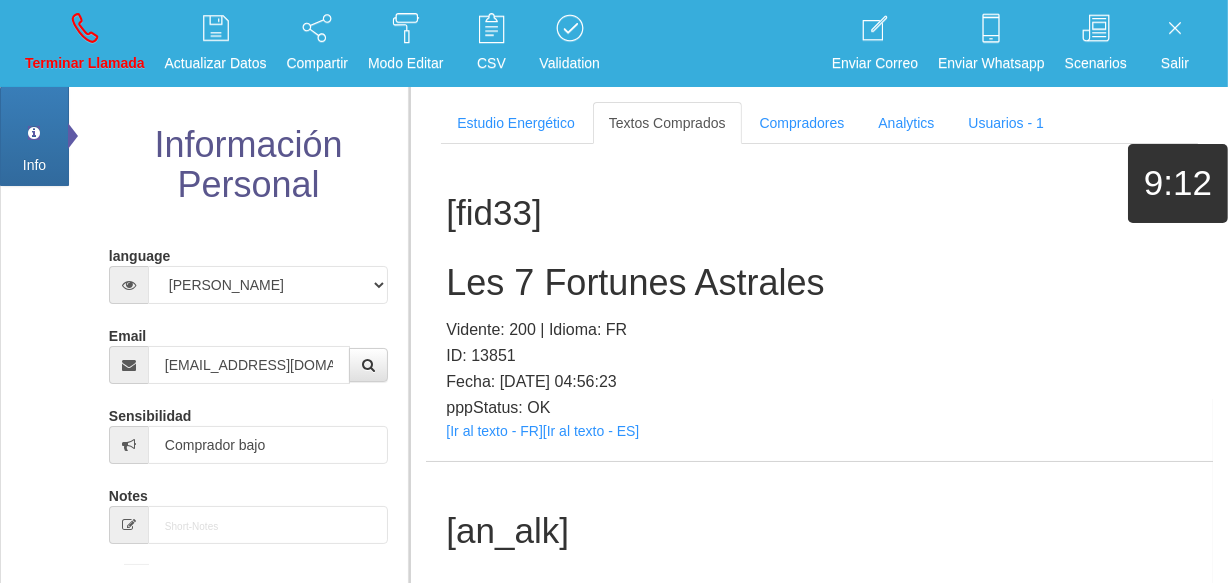 click on "[fid33] Les 7 Fortunes Astrales Vidente: 200 | Idioma: FR ID: 13851 Fecha: [DATE] 04:56:23 pppStatus: OK [Ir al texto - FR] [Ir al texto - ES]" at bounding box center [819, 302] 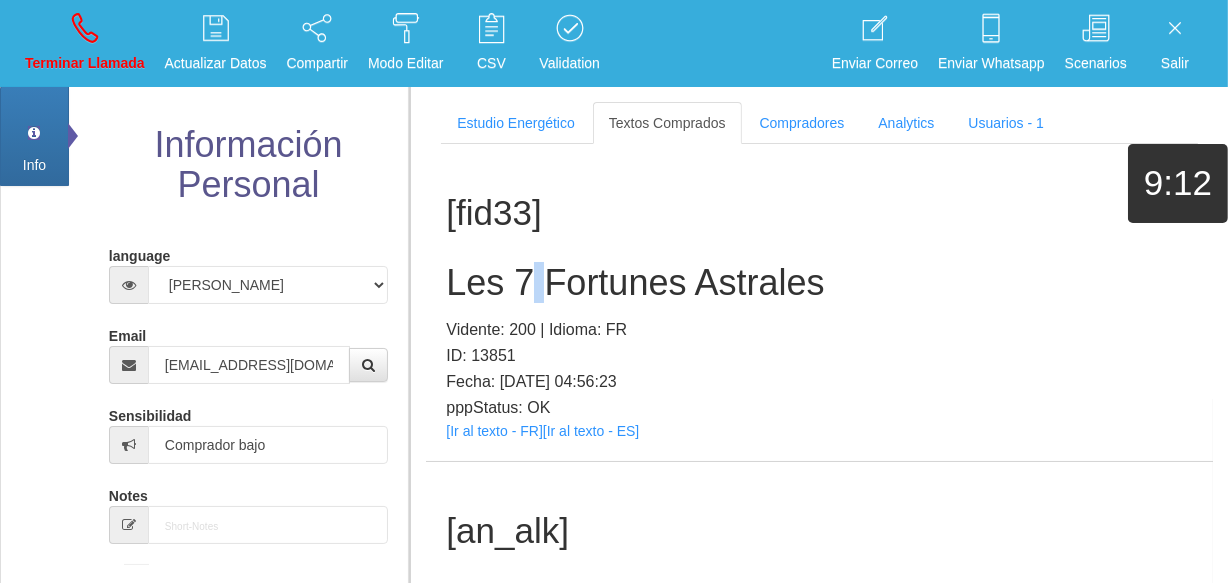 click on "Les 7 Fortunes Astrales" at bounding box center [819, 283] 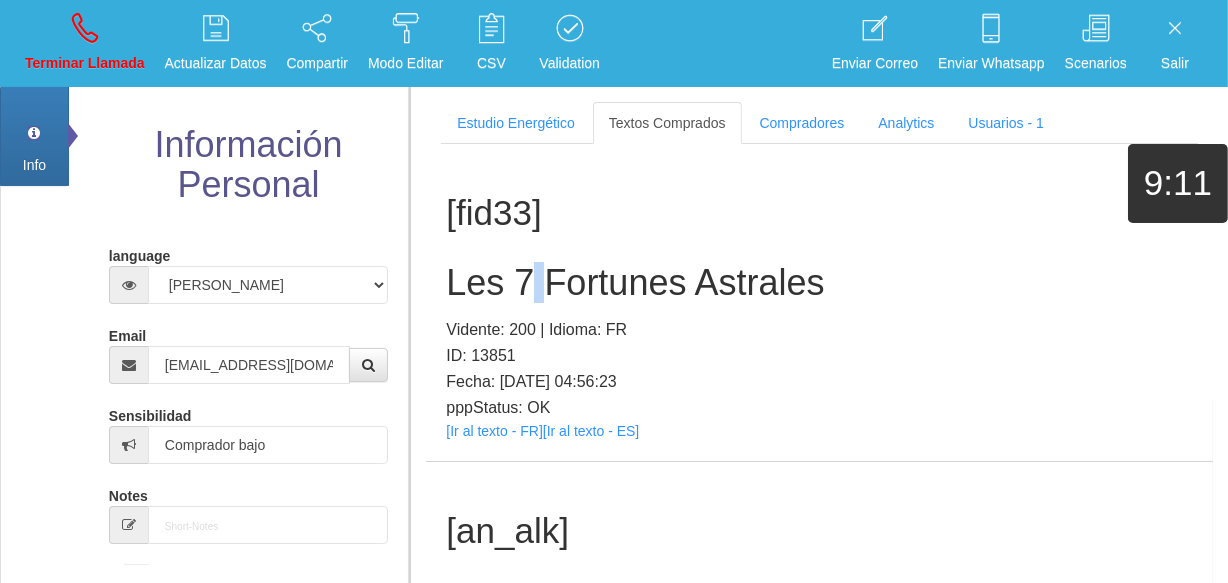 click on "Les 7 Fortunes Astrales" at bounding box center (819, 283) 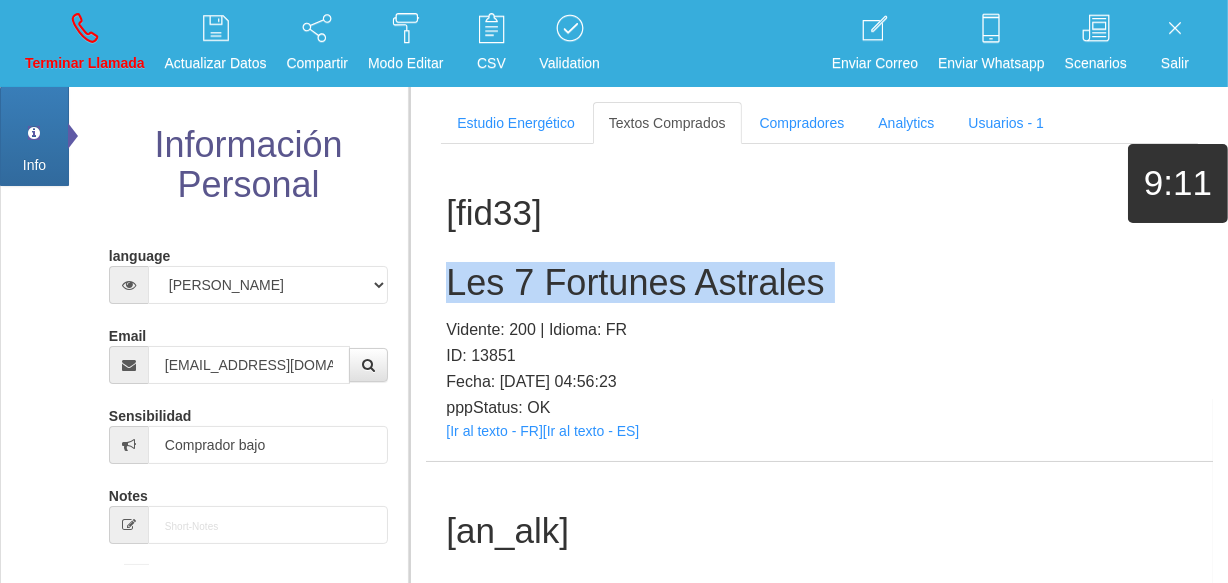 click on "Les 7 Fortunes Astrales" at bounding box center (819, 283) 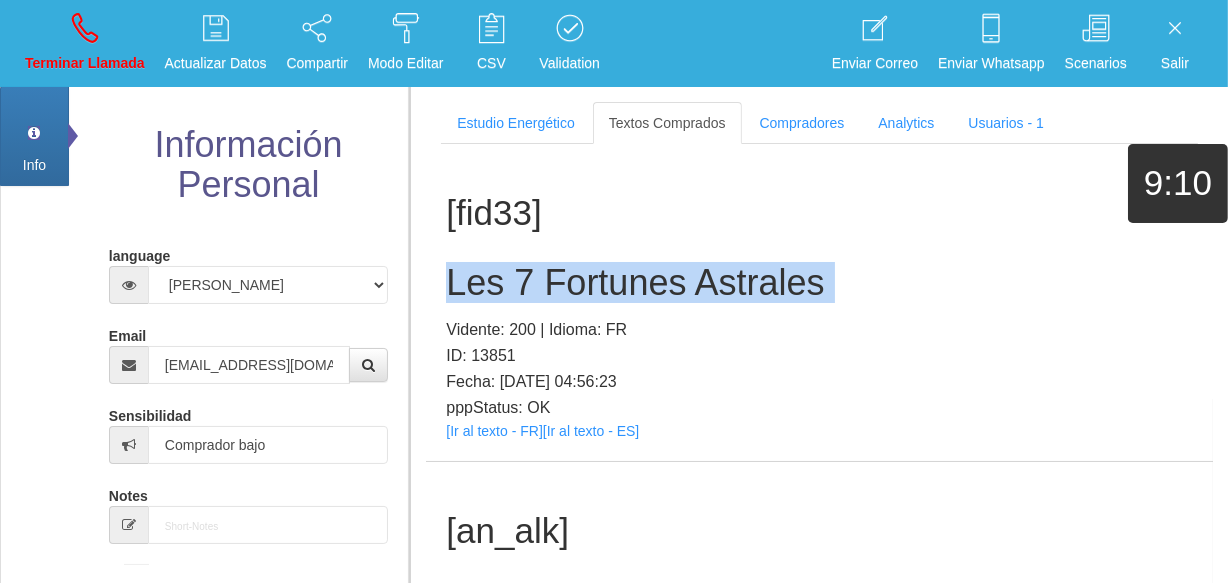 copy on "Les 7 Fortunes Astrales" 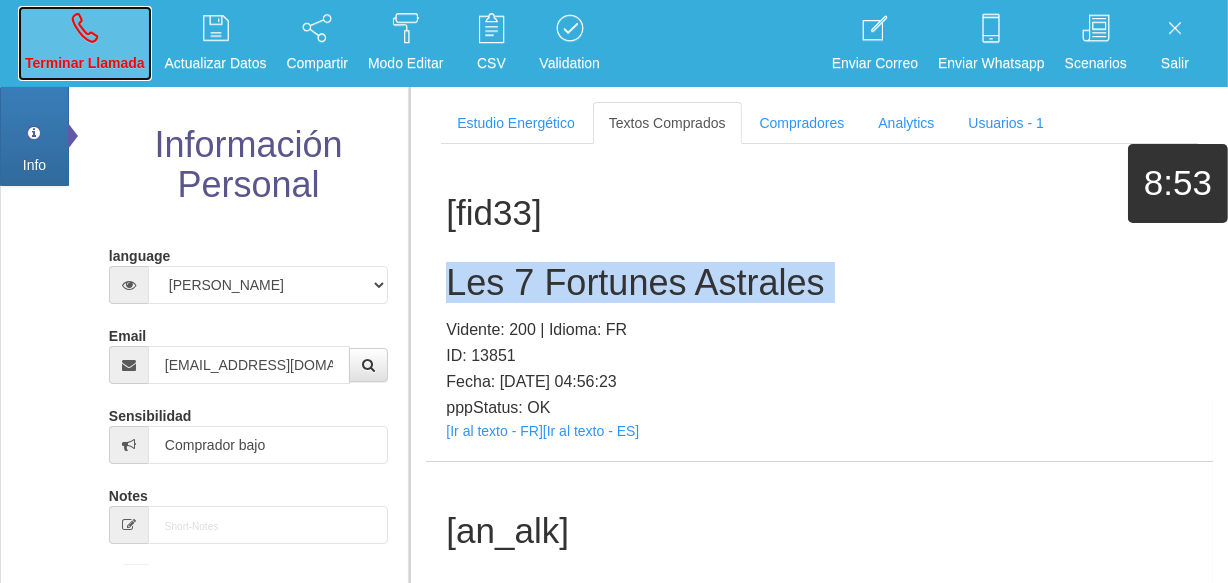 click on "Terminar Llamada" at bounding box center (85, 43) 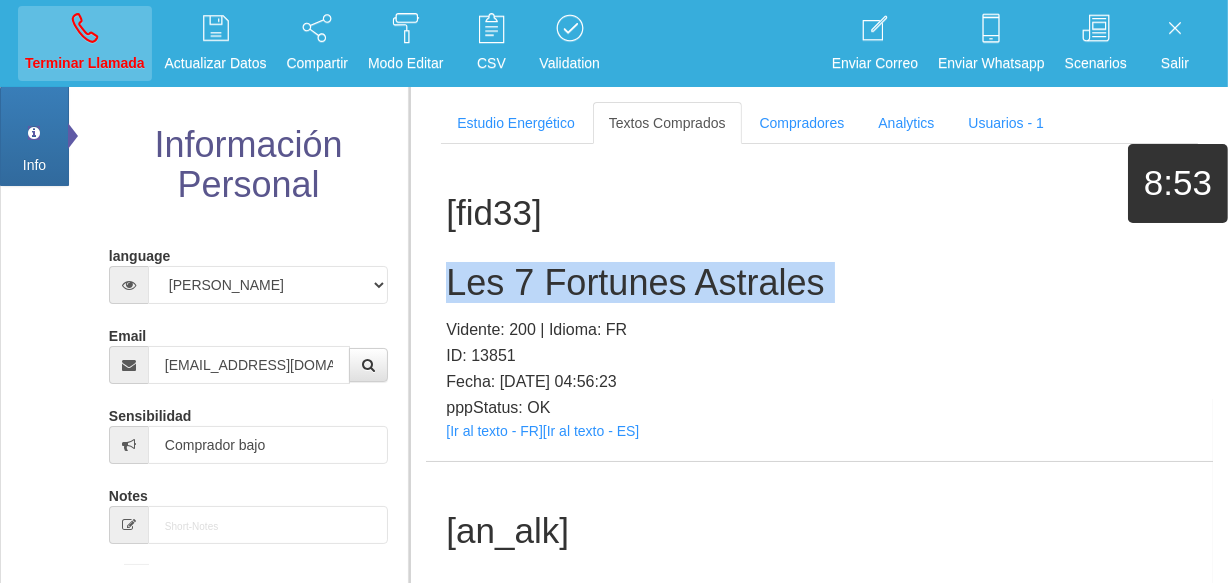 type 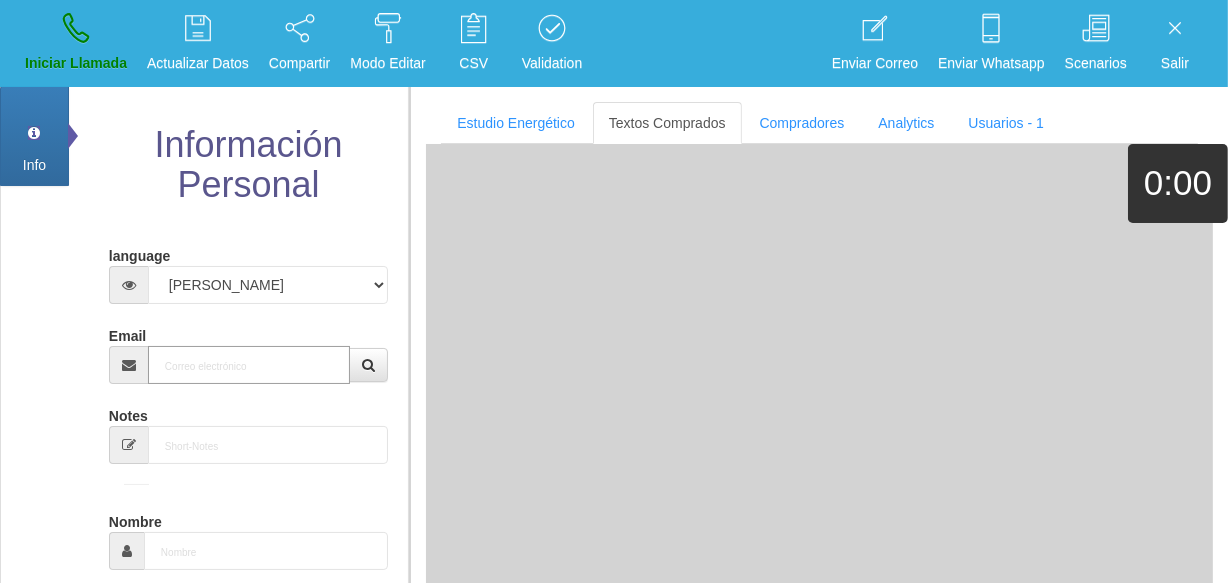 paste on "[EMAIL_ADDRESS][DOMAIN_NAME]" 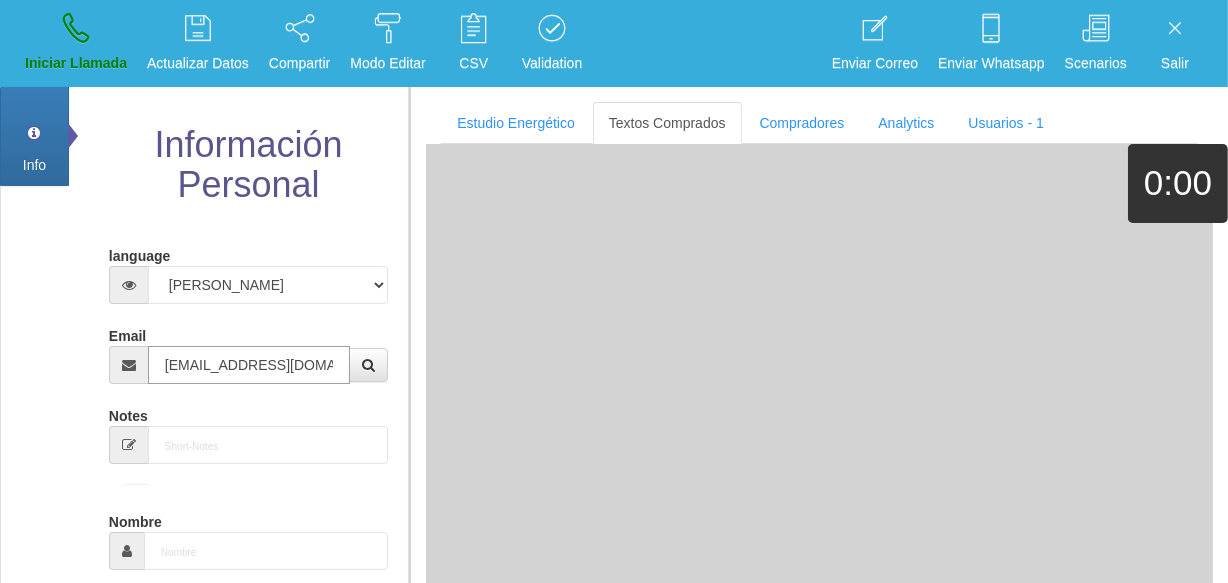 click on "[EMAIL_ADDRESS][DOMAIN_NAME]" at bounding box center [249, 365] 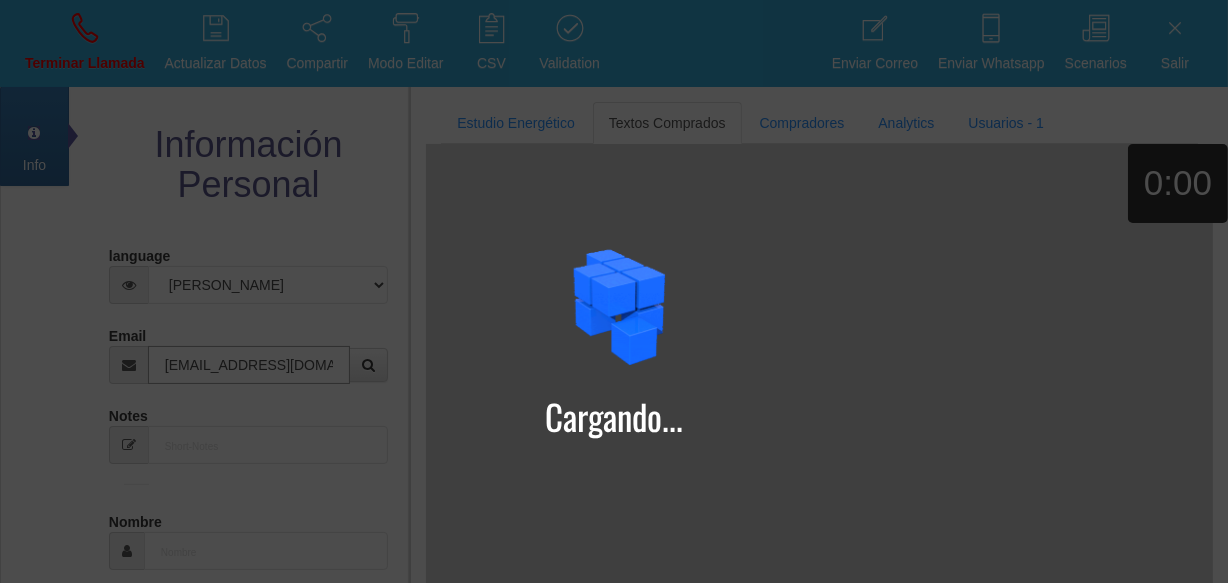 type on "[EMAIL_ADDRESS][DOMAIN_NAME]" 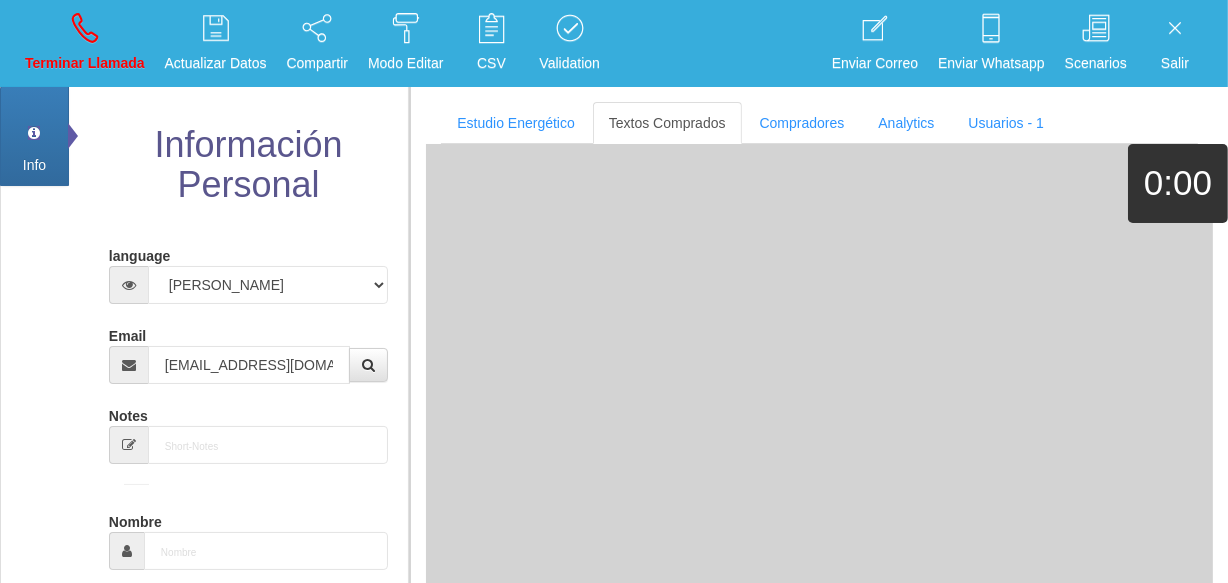 type on "3 Ene 1972" 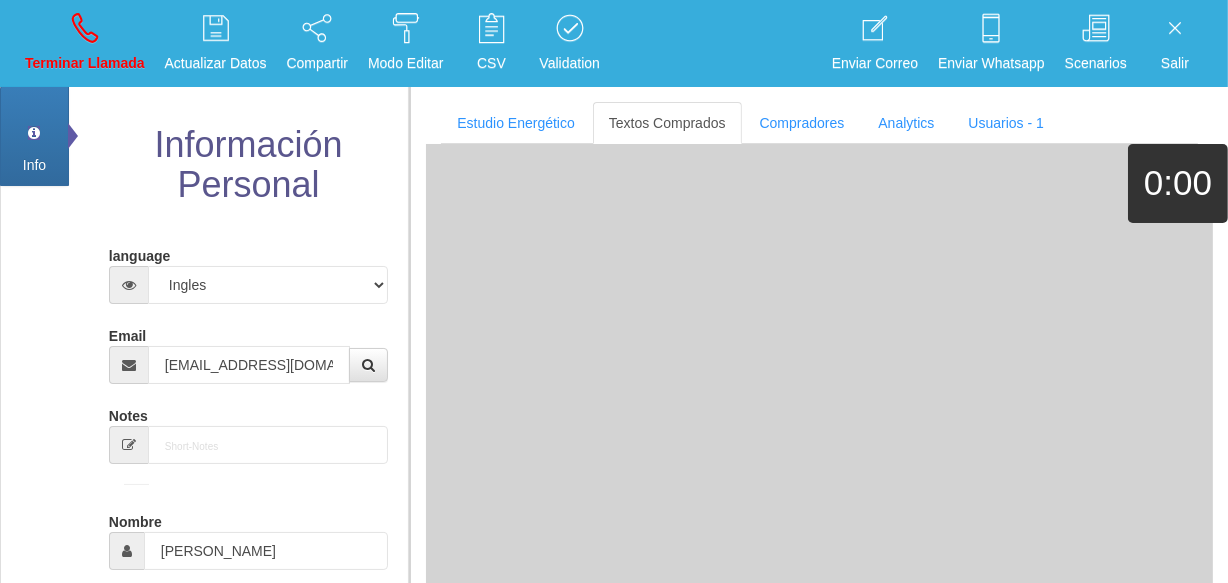 select on "2" 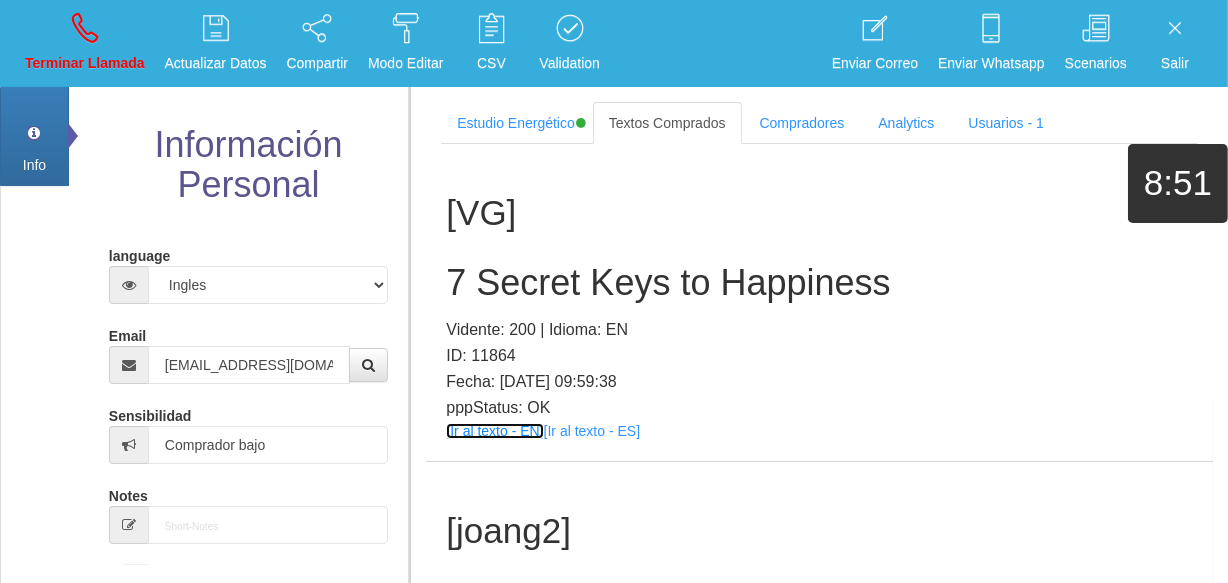click on "[Ir al texto - EN]" at bounding box center [494, 431] 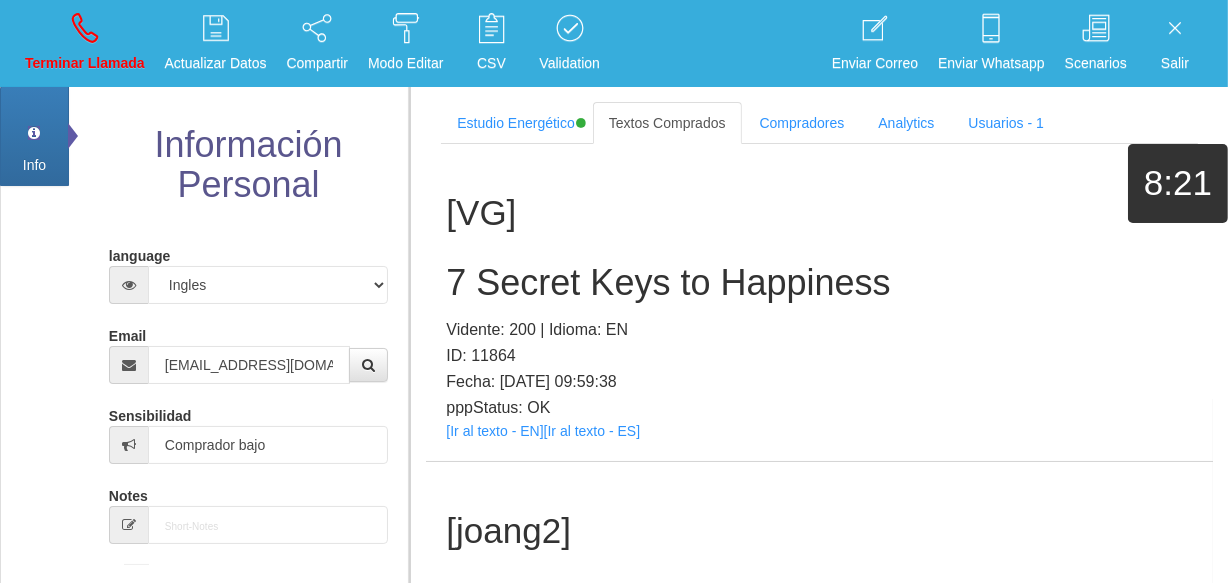 click on "[VG] 7 Secret Keys to Happiness Vidente: 200 | Idioma: EN ID: 11864 Fecha: [DATE] 09:59:38 pppStatus: OK [Ir al texto - EN] [Ir al texto - ES]" at bounding box center (819, 302) 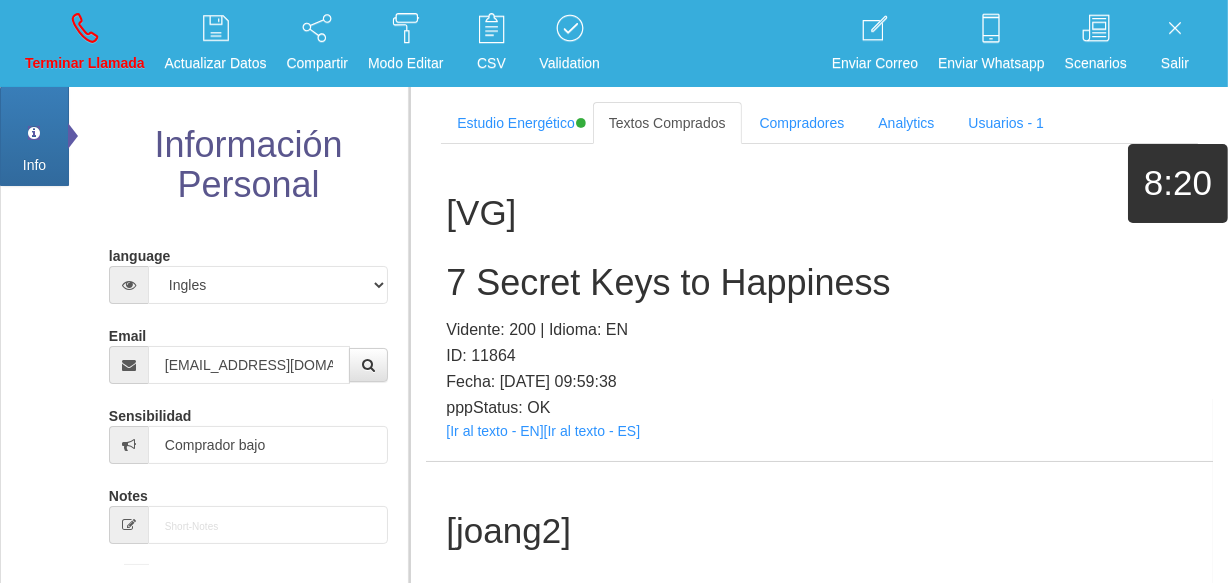 click on "7 Secret Keys to Happiness" at bounding box center [819, 283] 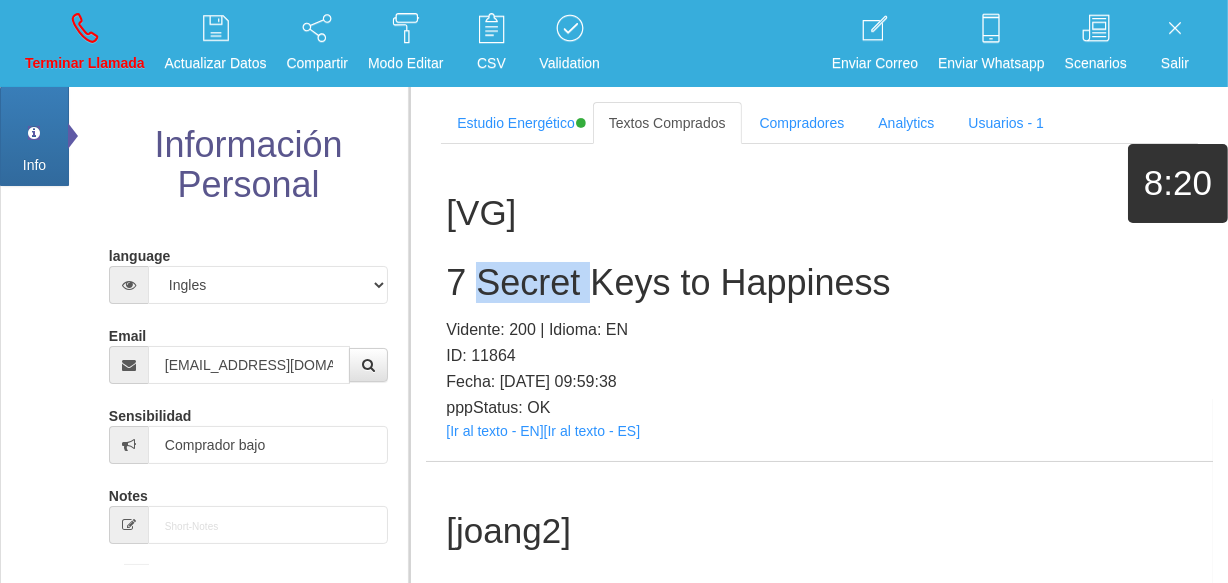 click on "7 Secret Keys to Happiness" at bounding box center [819, 283] 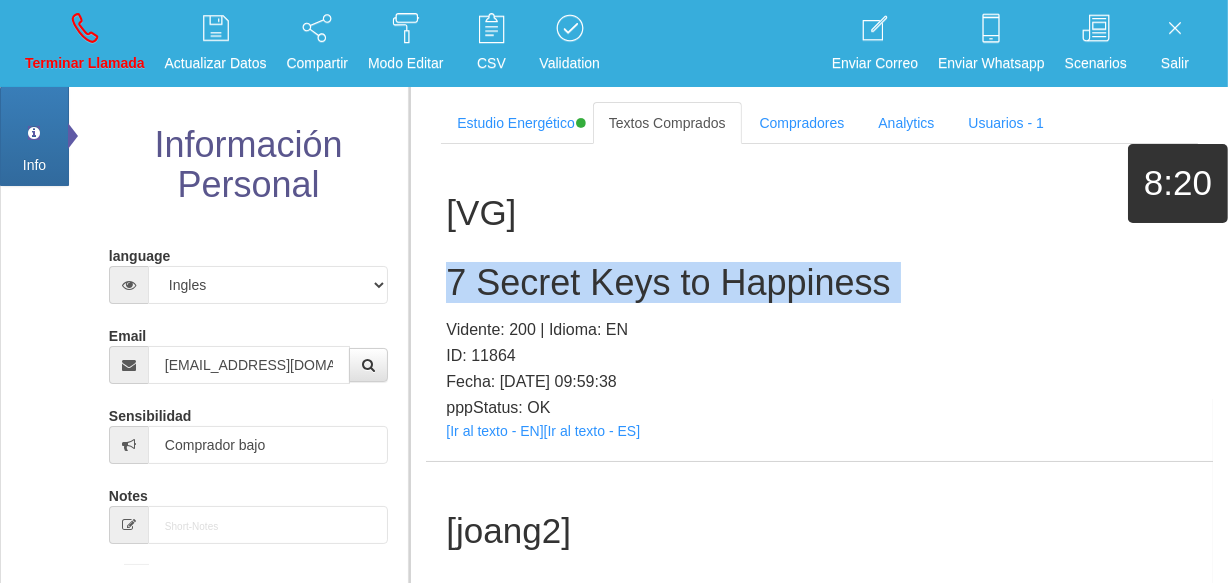 click on "7 Secret Keys to Happiness" at bounding box center [819, 283] 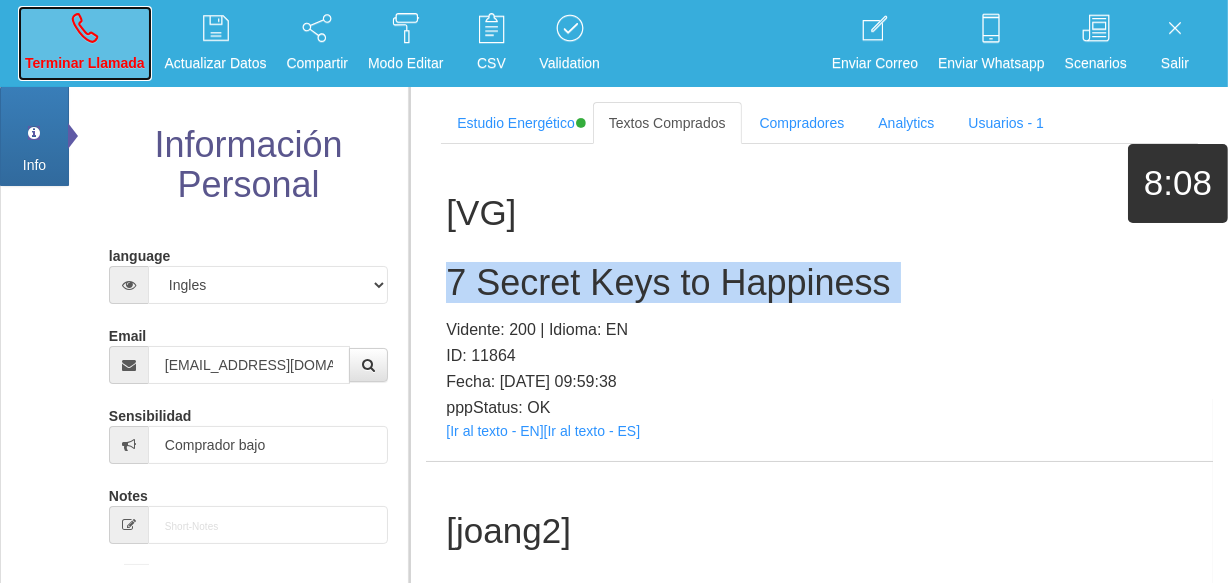 click on "Terminar Llamada" at bounding box center (85, 63) 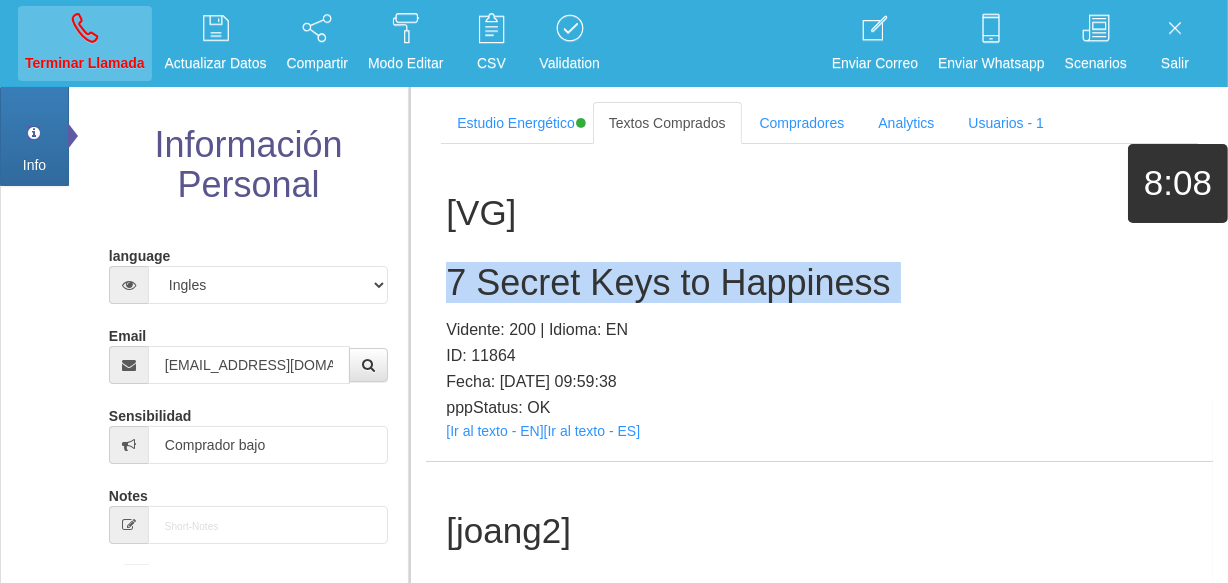 type 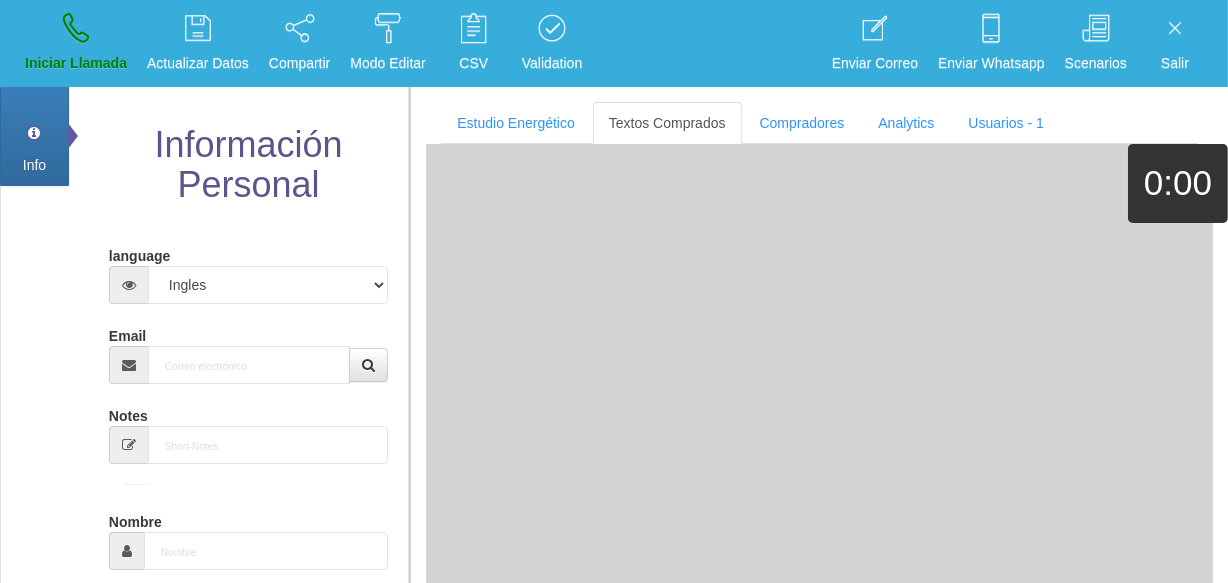 click on "Email" at bounding box center (248, 351) 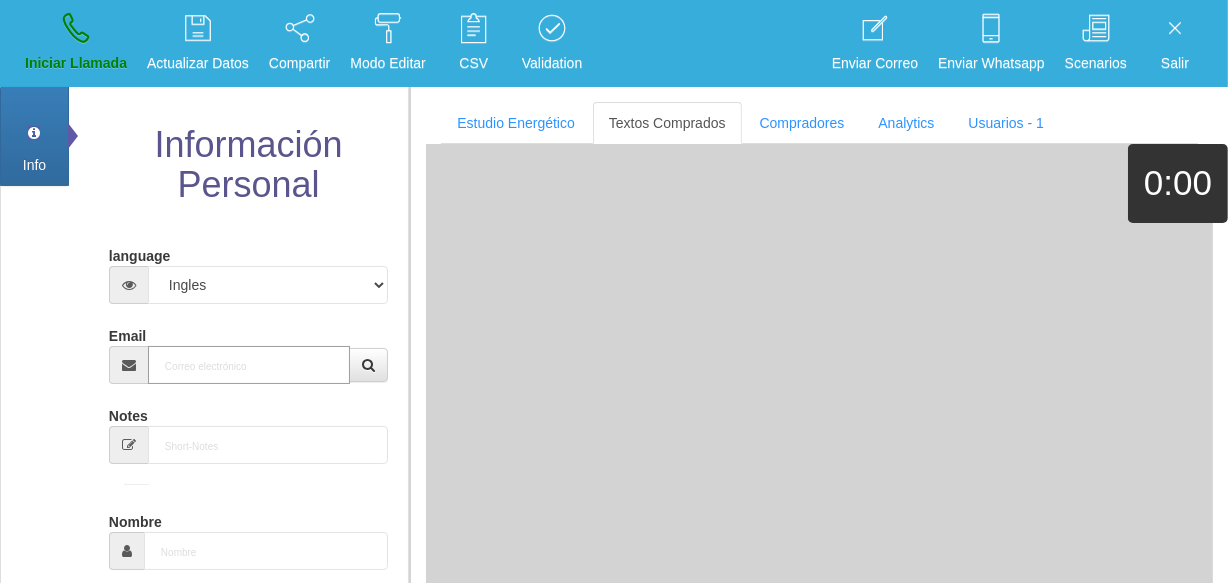 click on "Email" at bounding box center (249, 365) 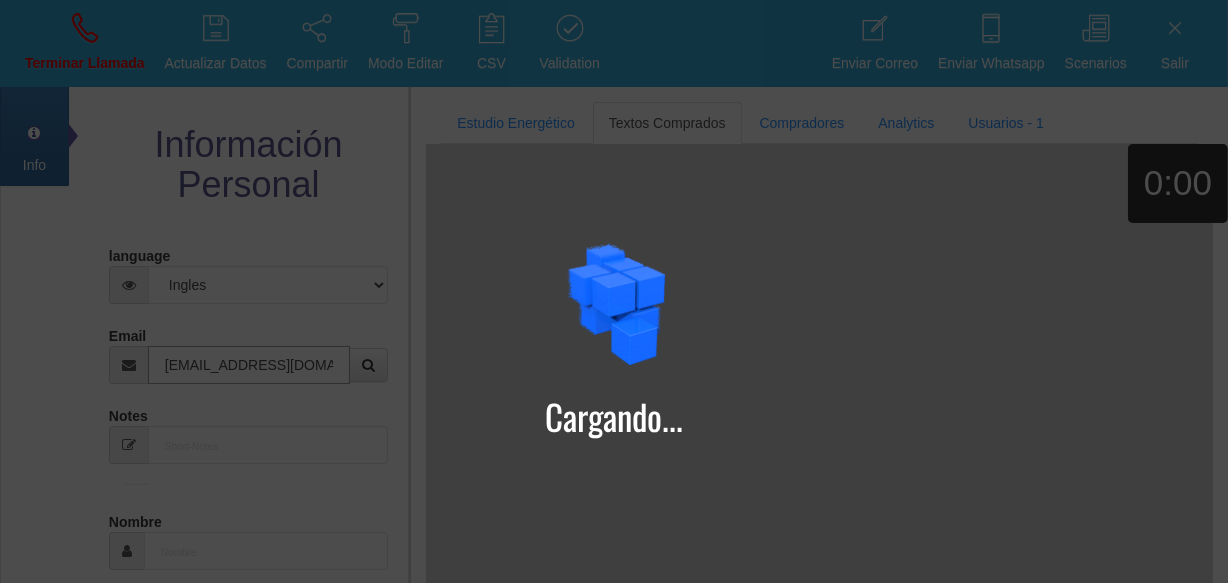 type on "[EMAIL_ADDRESS][DOMAIN_NAME]" 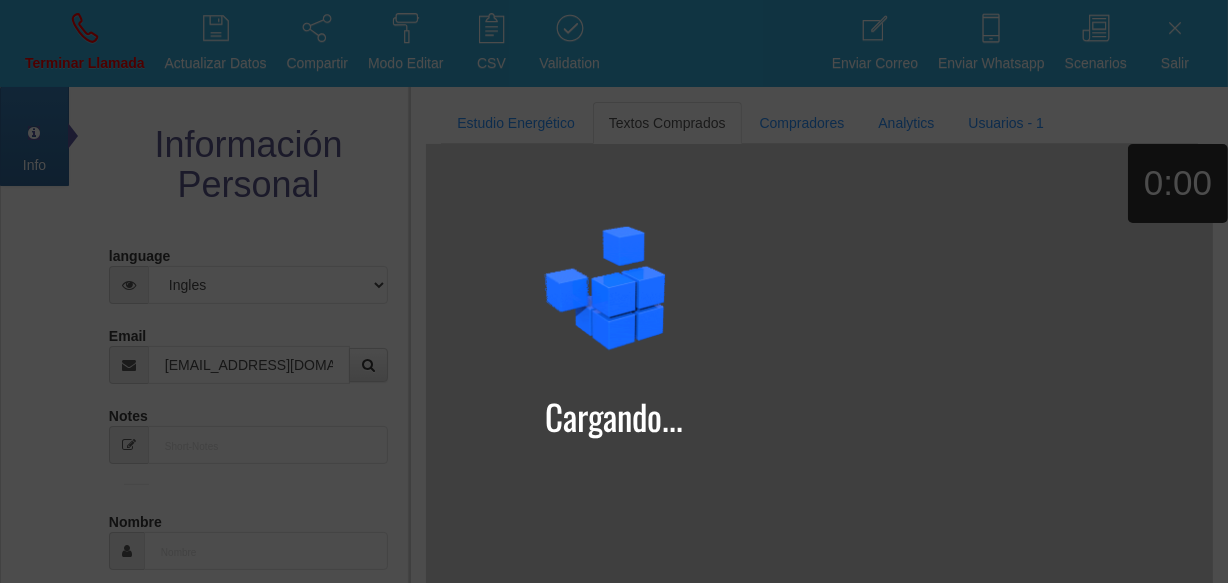 type on "12 Abr 1969" 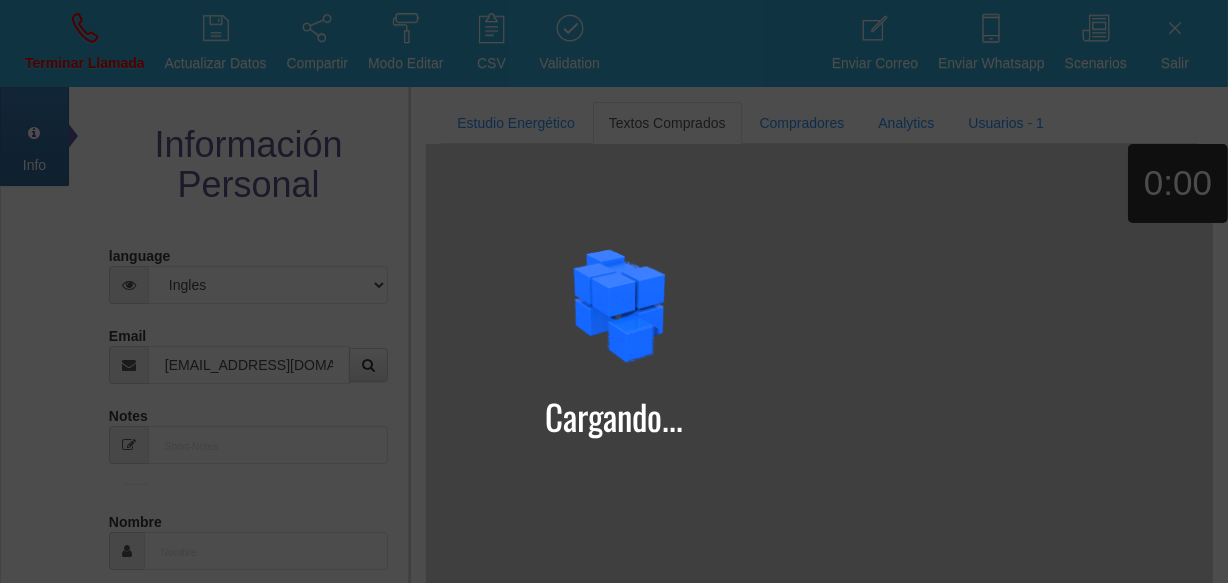 select 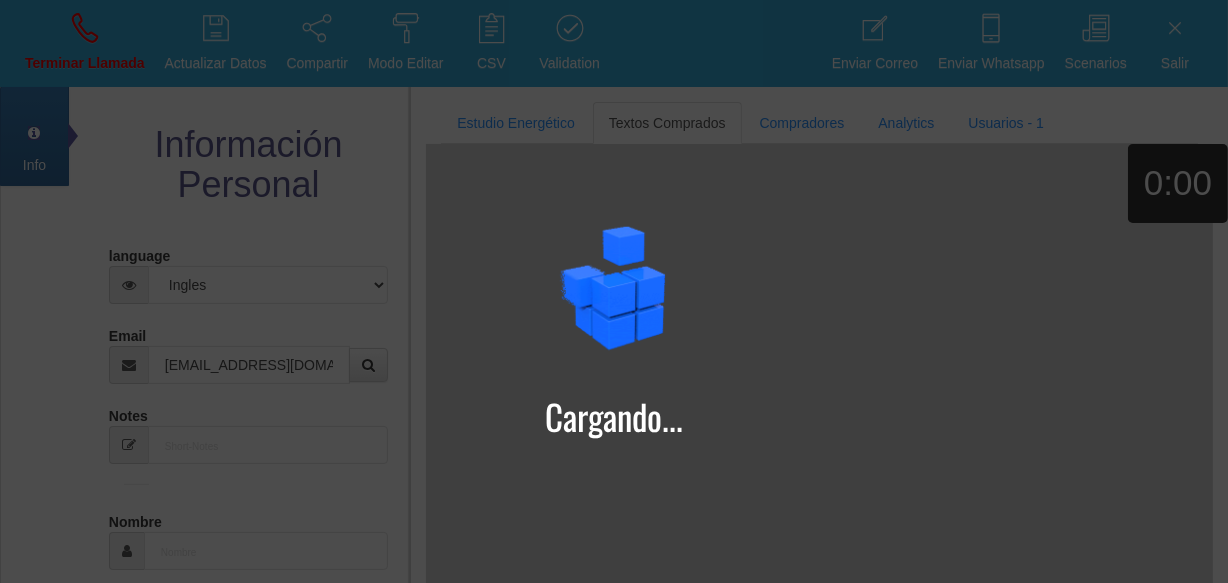 type on "Excelente Comprador" 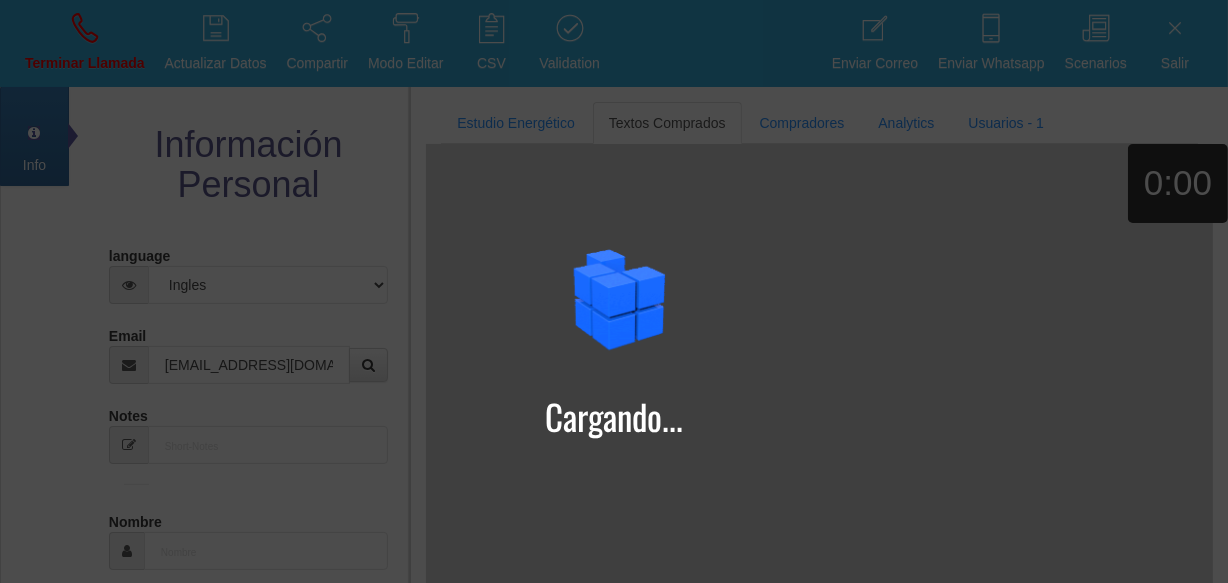 type on "Iris" 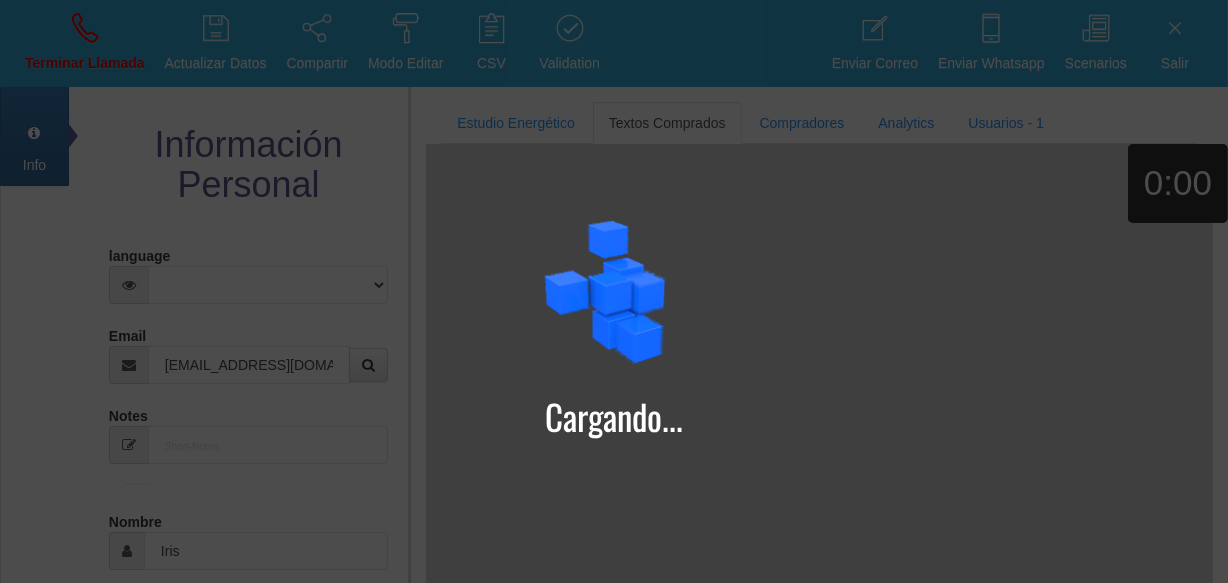 select on "2" 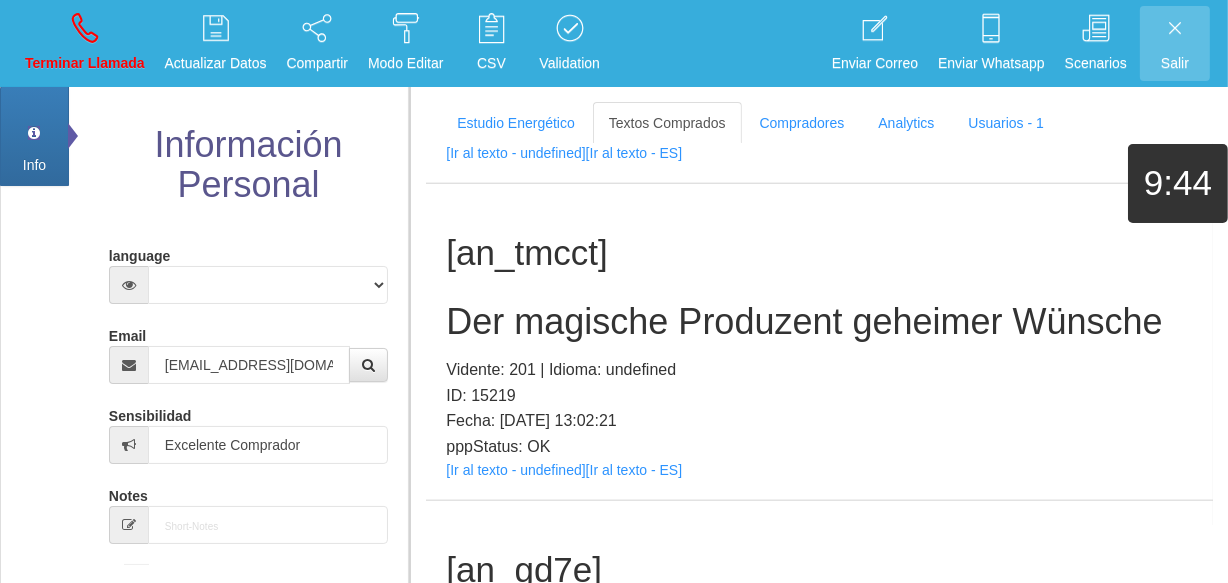 scroll, scrollTop: 2223, scrollLeft: 0, axis: vertical 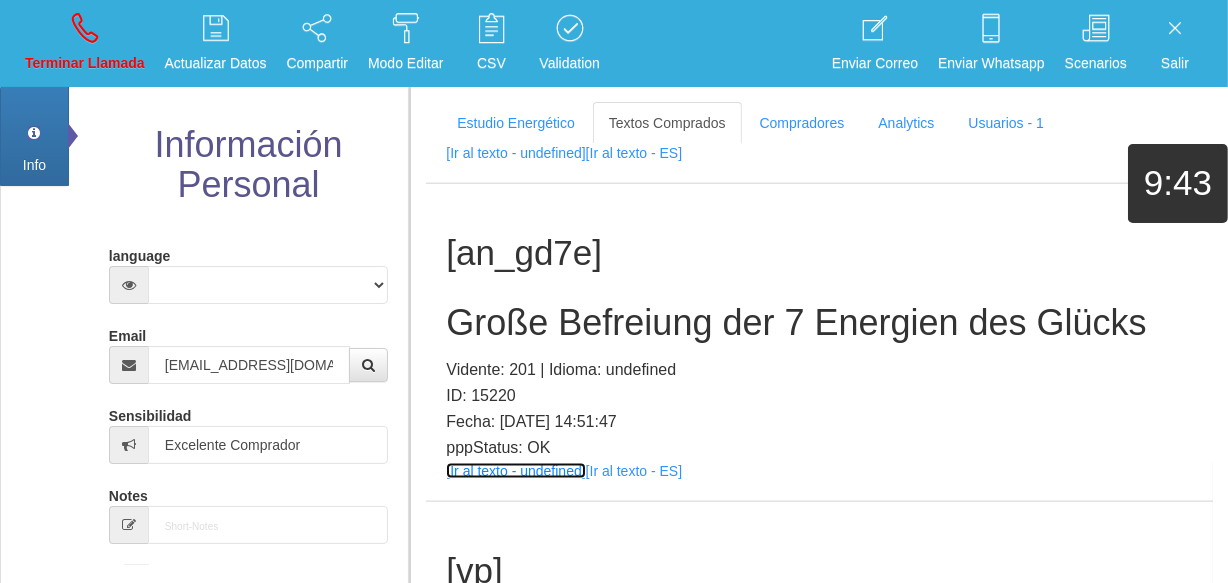 click on "[Ir al texto - undefined]" at bounding box center (515, 471) 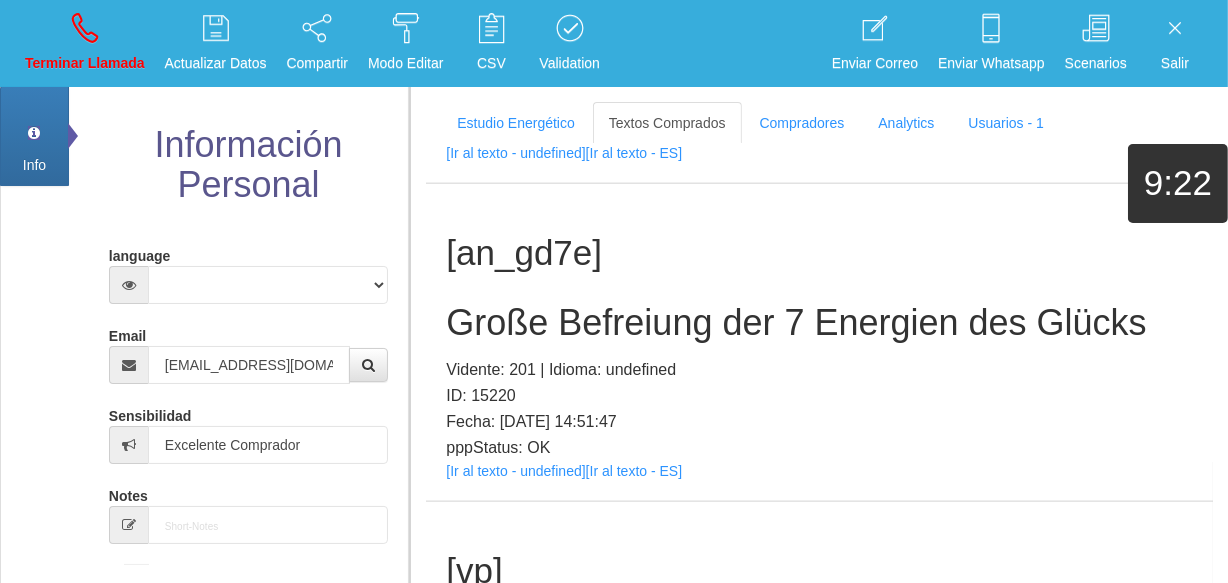 click on "[an_gd7e] Große Befreiung der 7 Energien des Glücks Vidente: 201 | Idioma: undefined ID: 15220 Fecha: [DATE] 14:51:47 pppStatus: OK [Ir al texto - undefined] [Ir al texto - ES]" at bounding box center [819, 342] 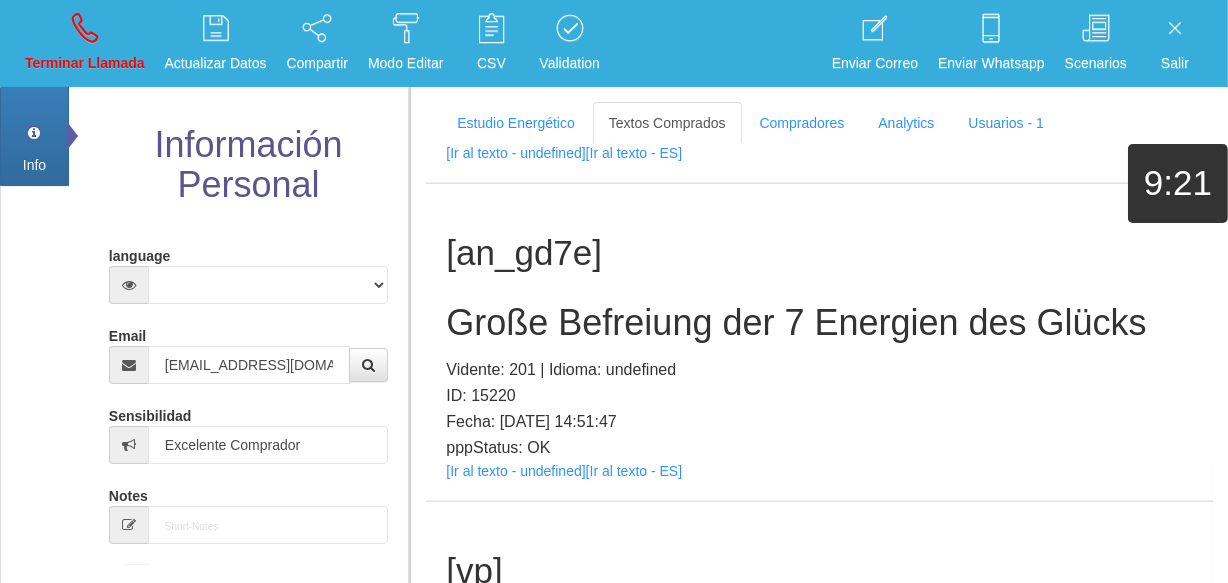 click on "Große Befreiung der 7 Energien des Glücks" at bounding box center [819, 323] 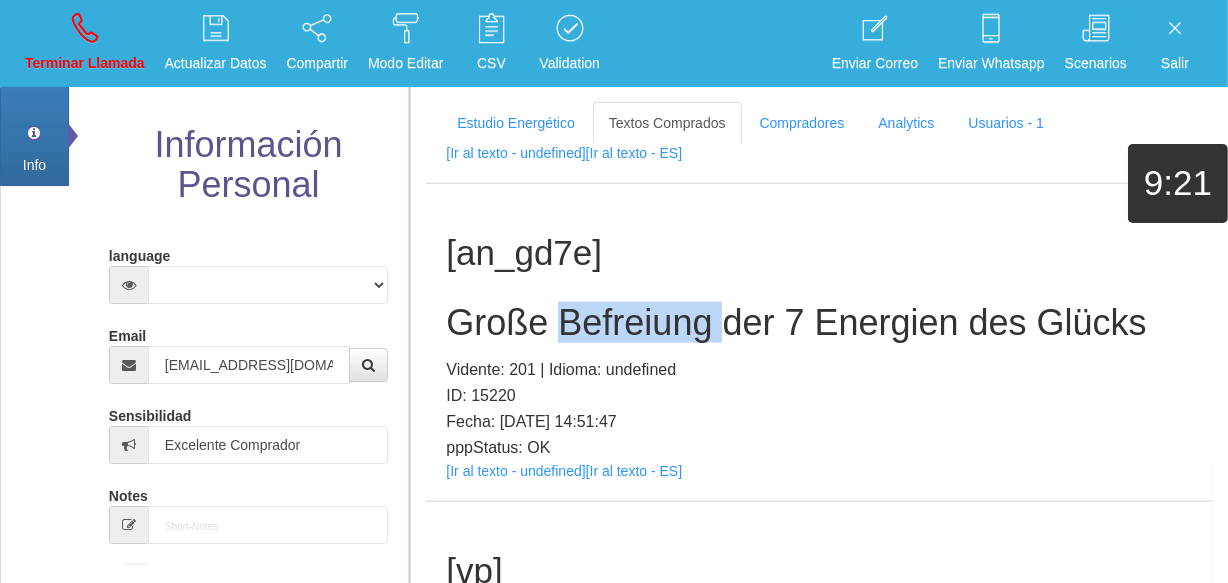 click on "Große Befreiung der 7 Energien des Glücks" at bounding box center [819, 323] 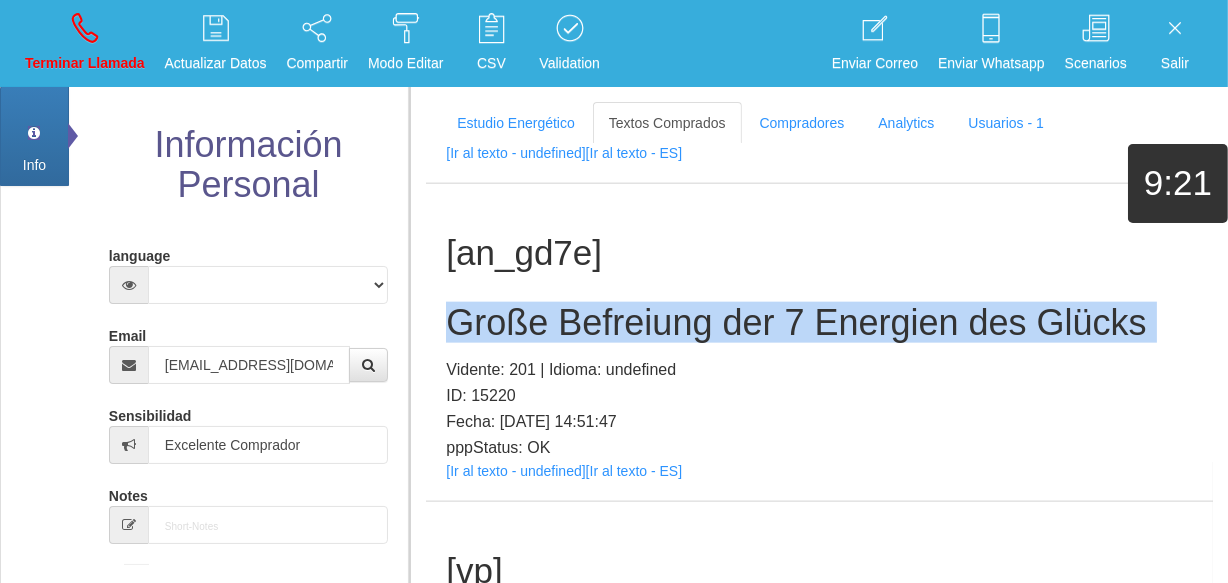 click on "Große Befreiung der 7 Energien des Glücks" at bounding box center [819, 323] 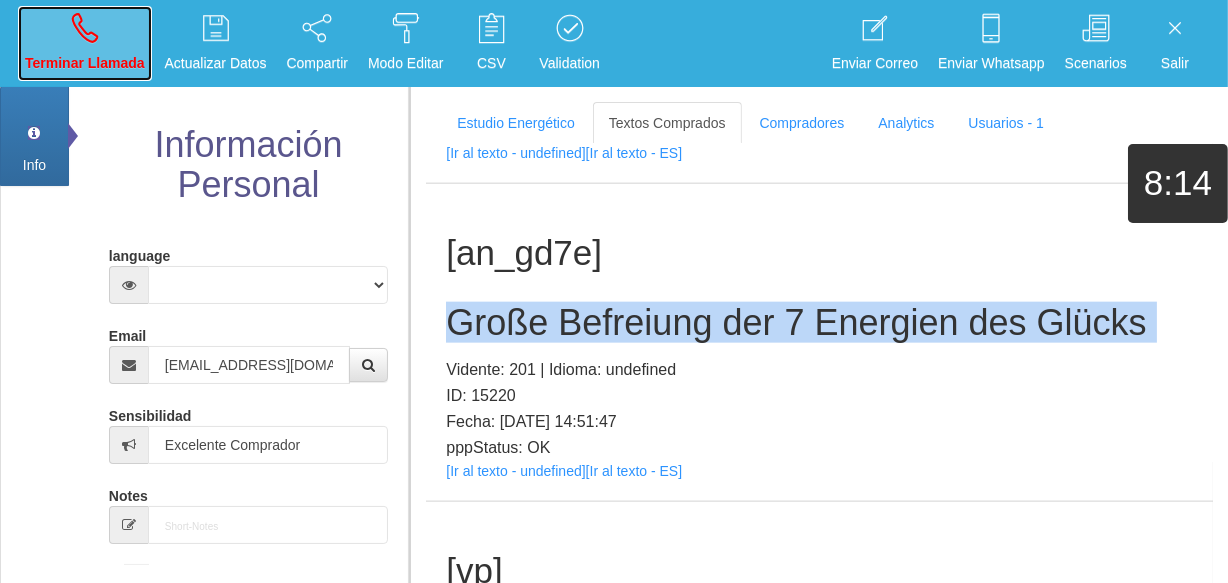 click on "Terminar Llamada" at bounding box center (85, 43) 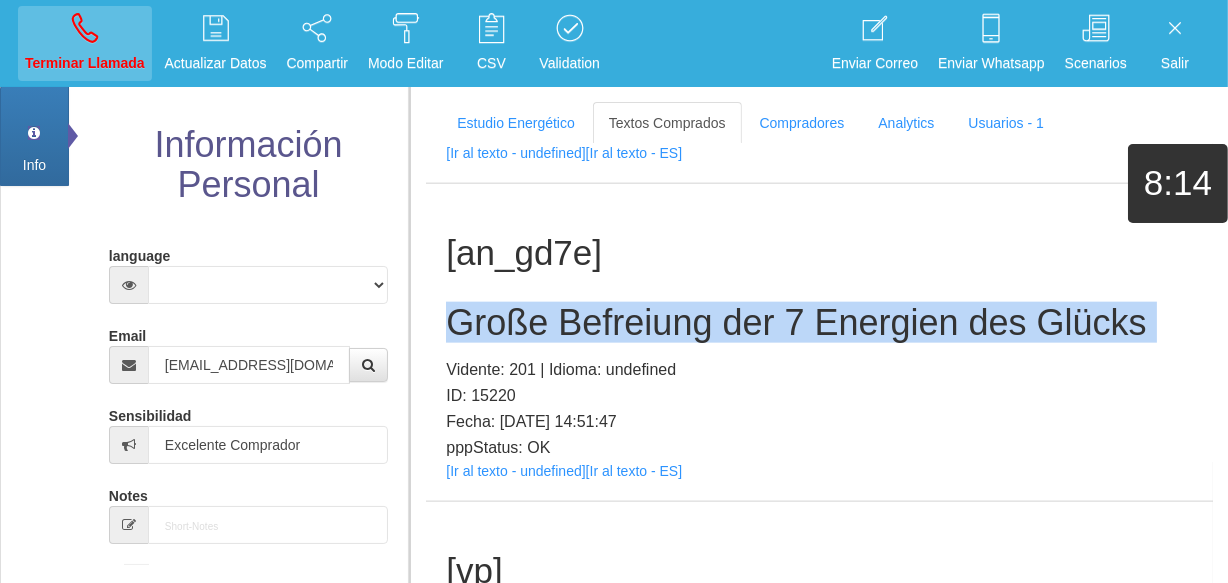 type 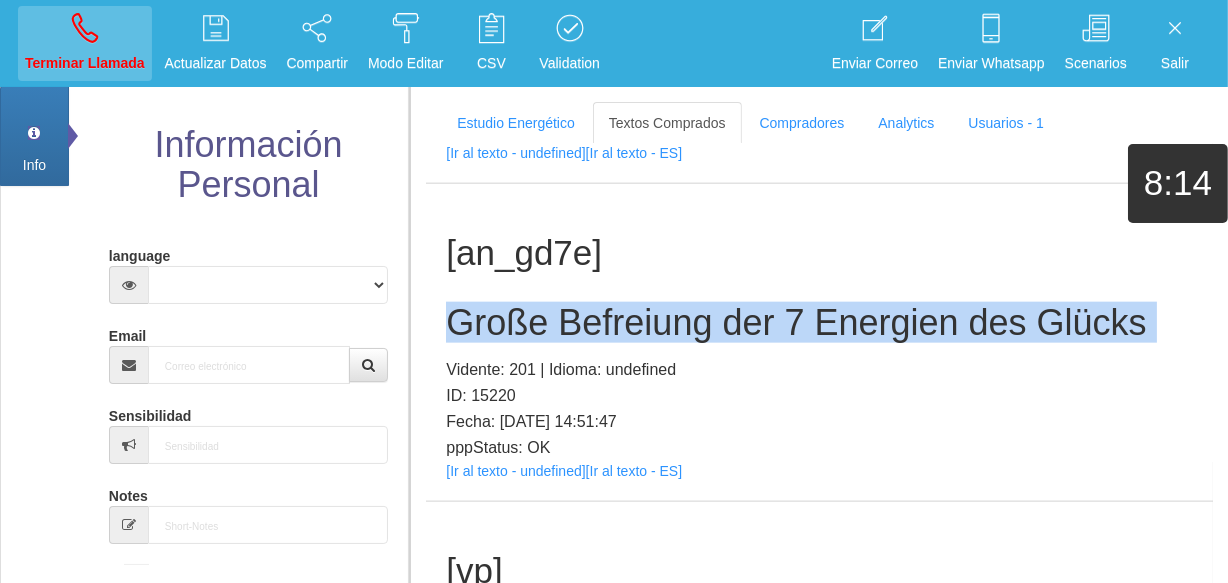 type 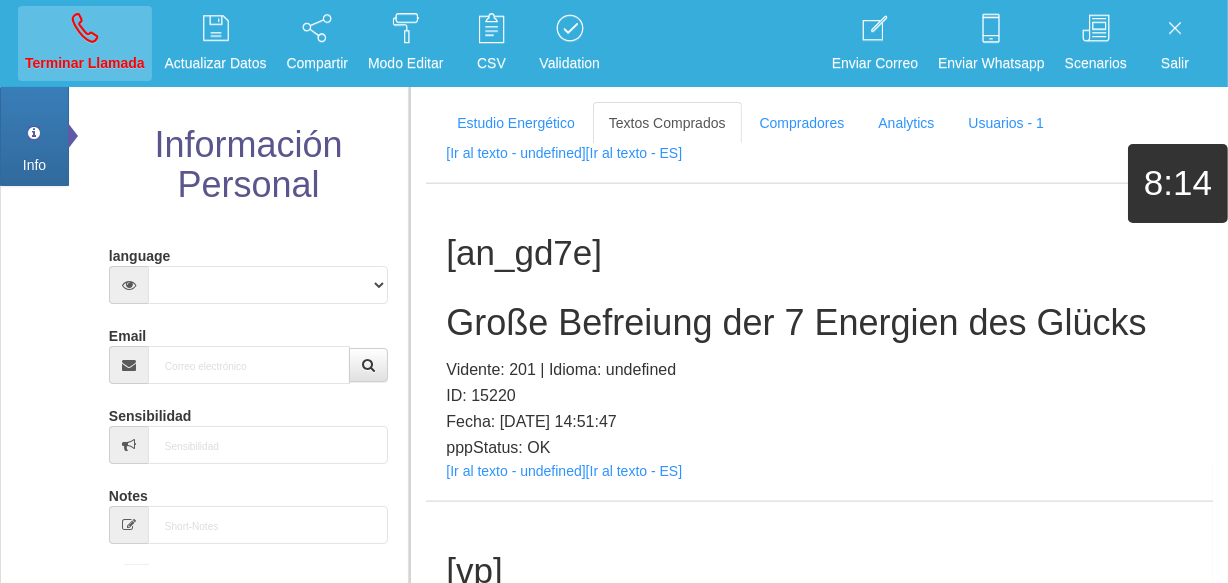 scroll, scrollTop: 0, scrollLeft: 0, axis: both 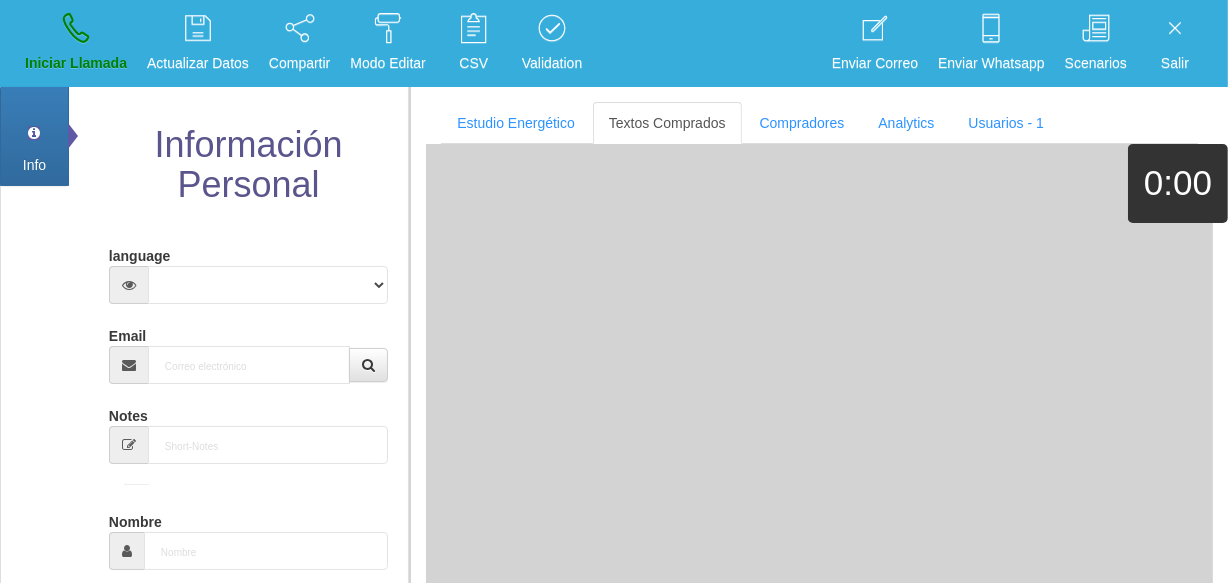 click on "Email" at bounding box center (248, 351) 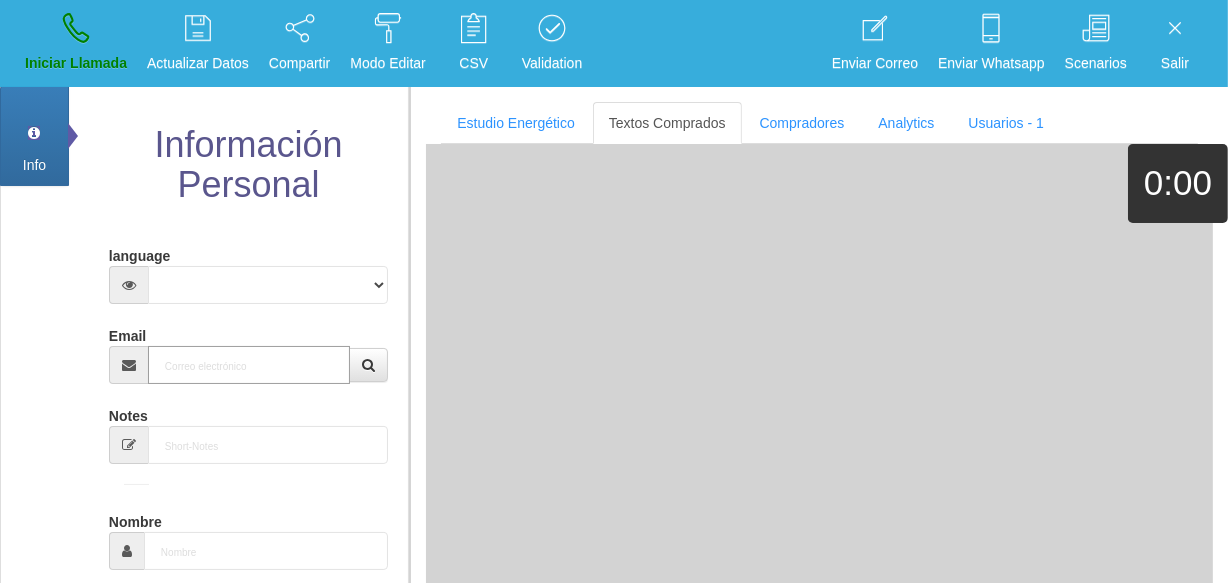 click on "Email" at bounding box center [249, 365] 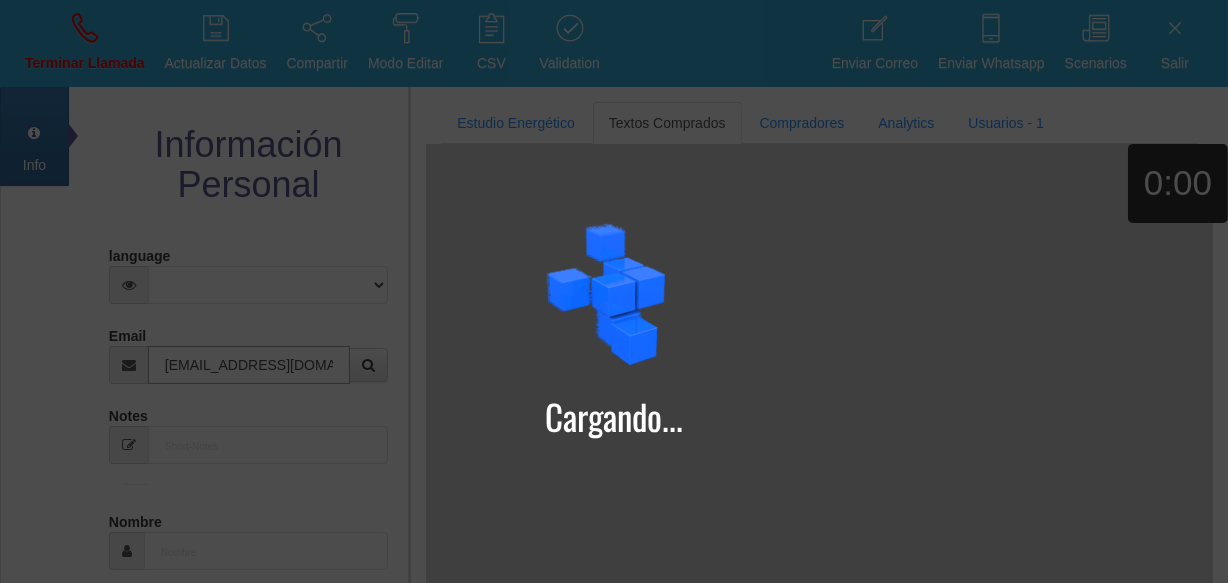 type on "[EMAIL_ADDRESS][DOMAIN_NAME]" 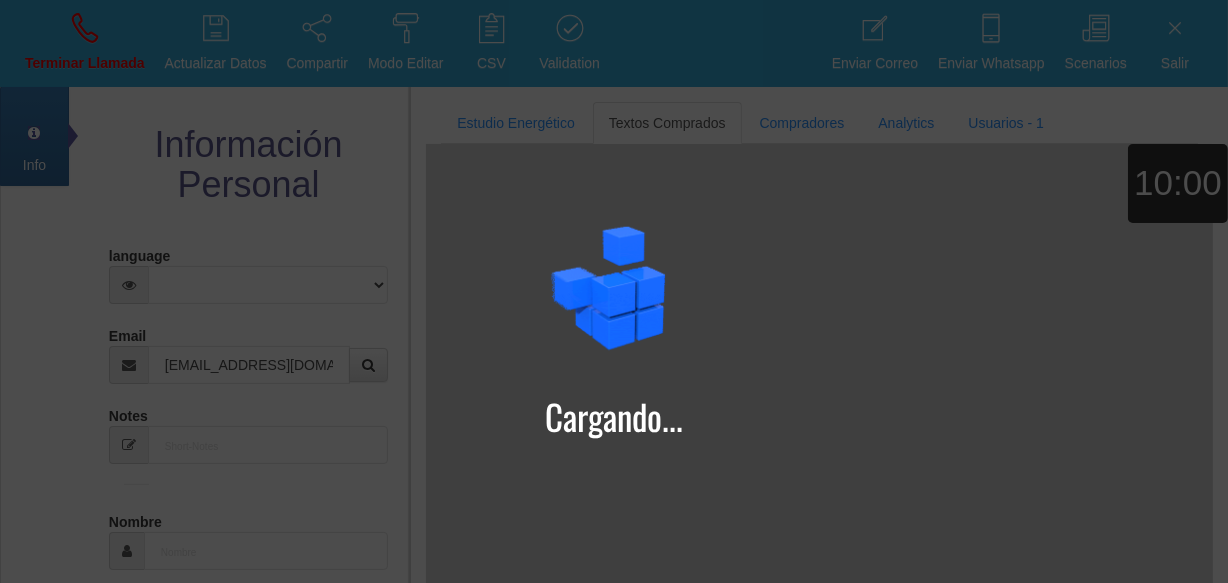 type on "3 Ene 1972" 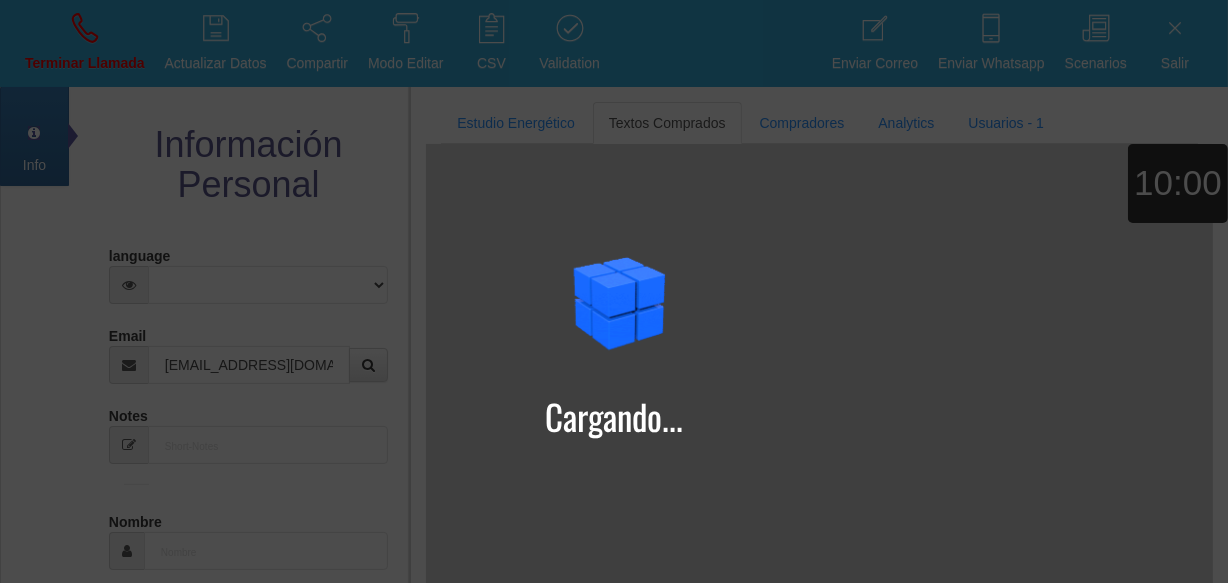 select on "4" 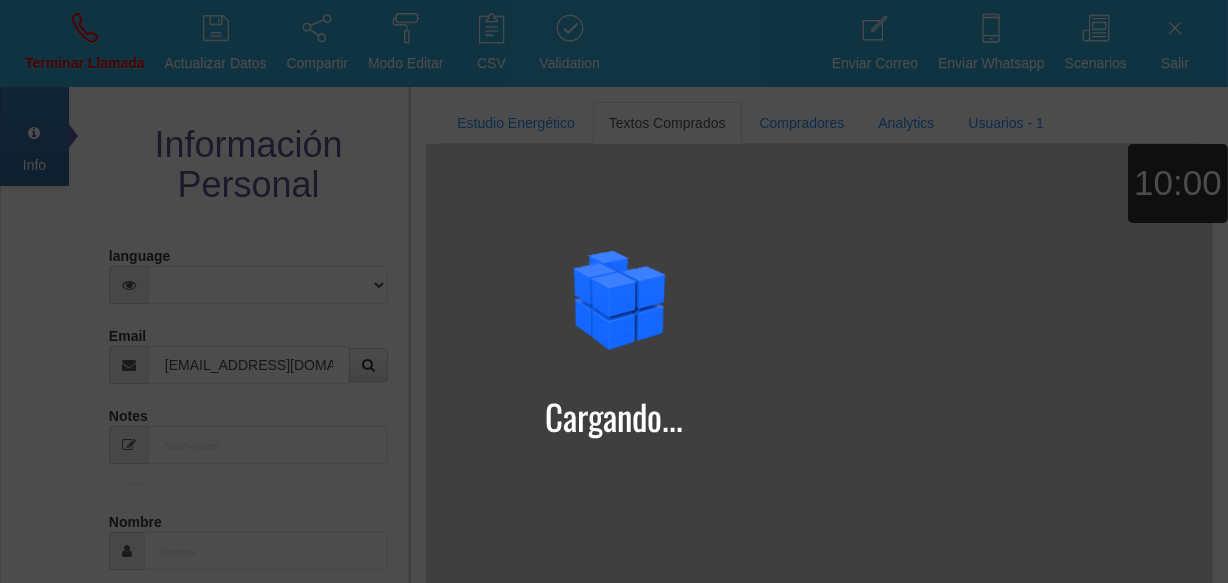 type on "Comprador bajo" 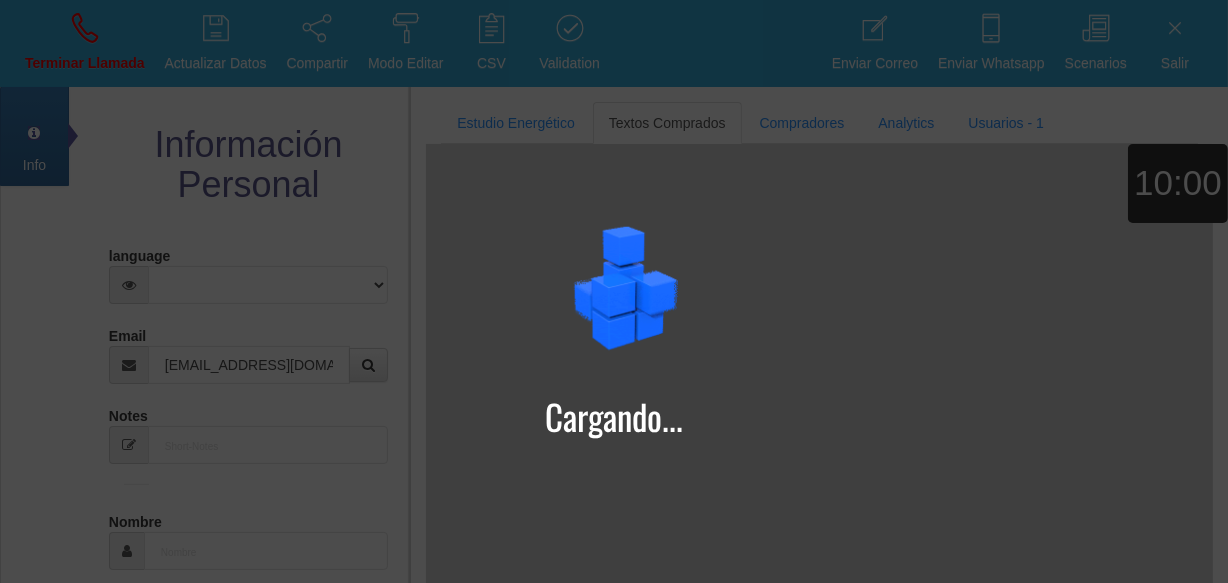 type on "[PERSON_NAME]" 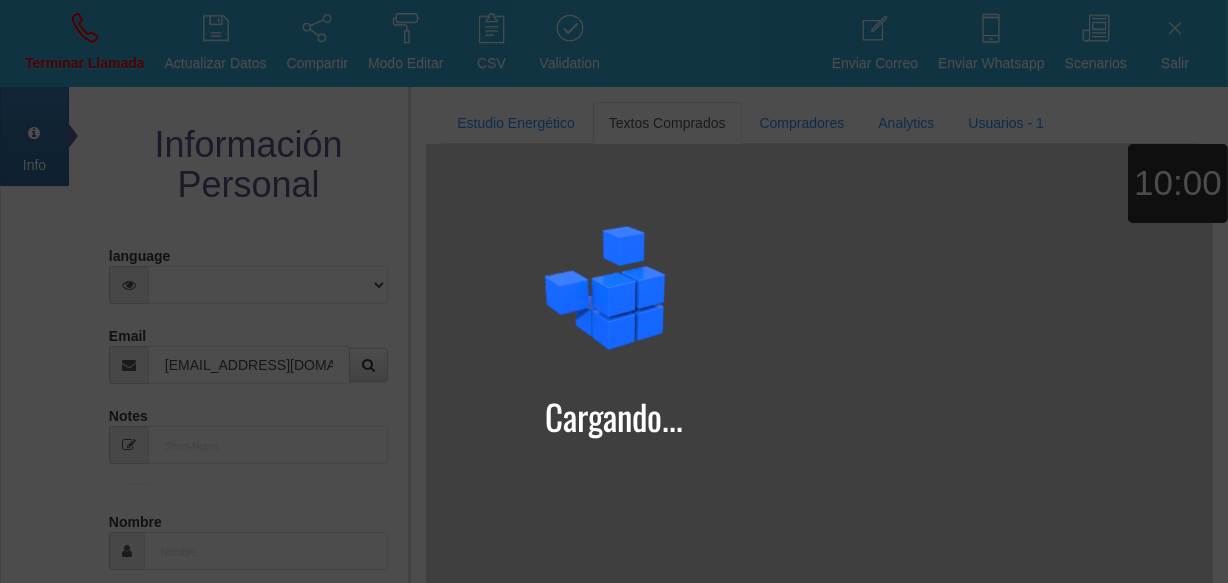 select on "2" 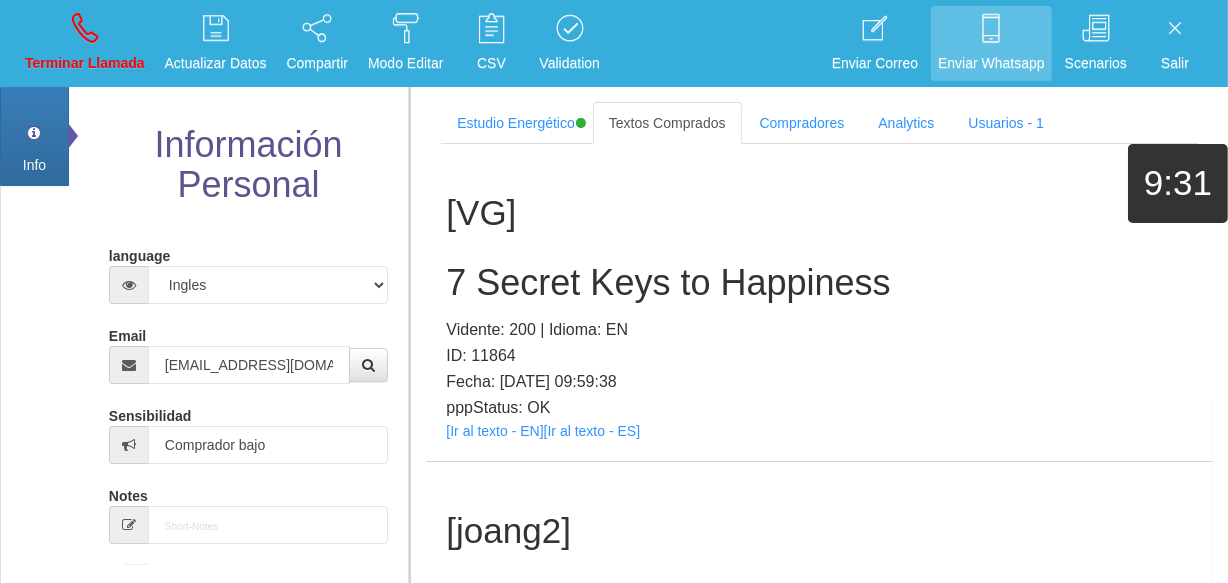 scroll, scrollTop: 11, scrollLeft: 0, axis: vertical 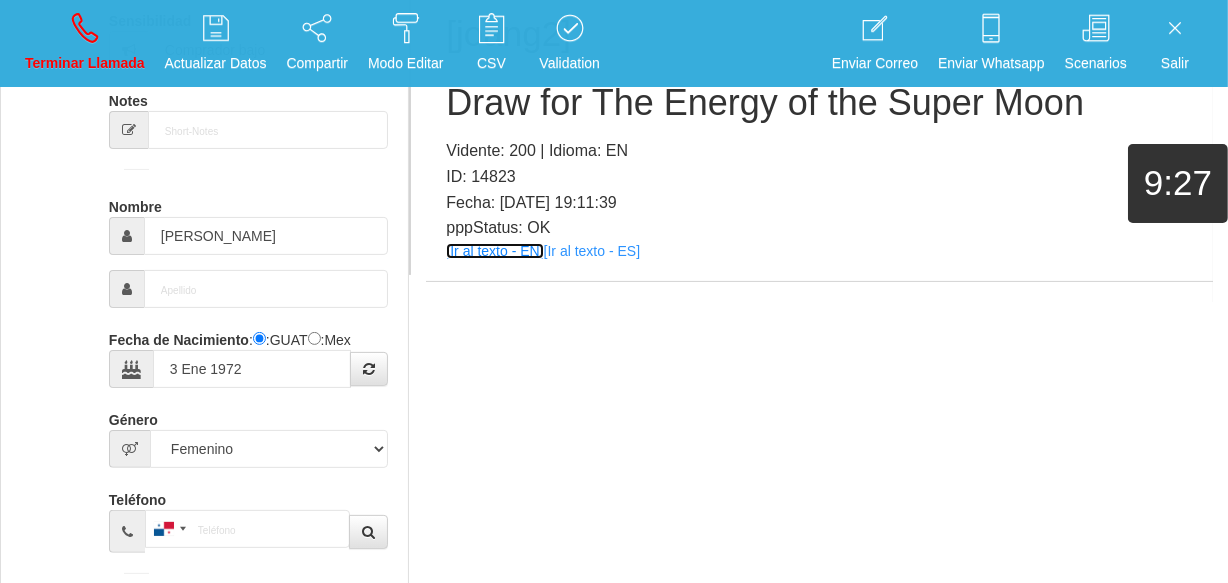 click on "[Ir al texto - EN]" at bounding box center (494, 251) 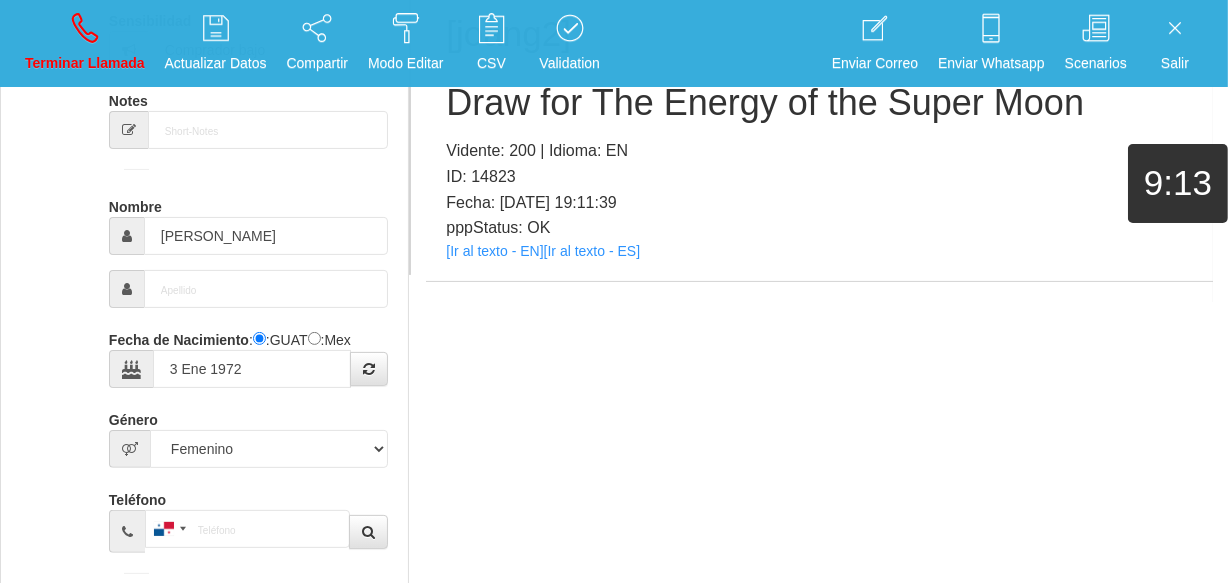 click on "Draw for The Energy of the Super Moon" at bounding box center [819, 103] 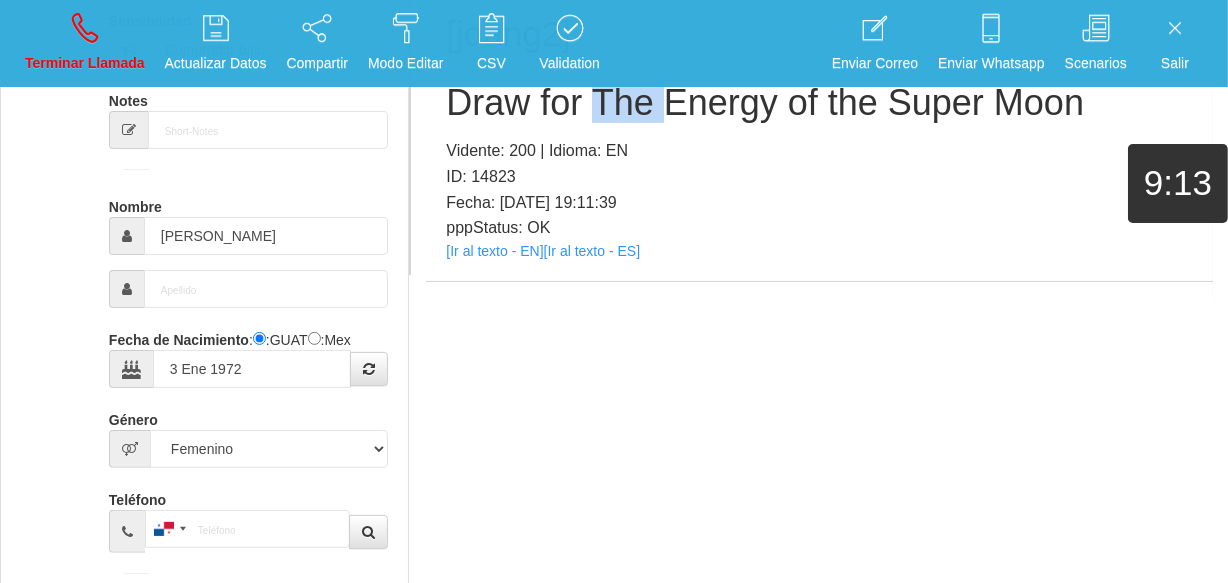 click on "Draw for The Energy of the Super Moon" at bounding box center (819, 103) 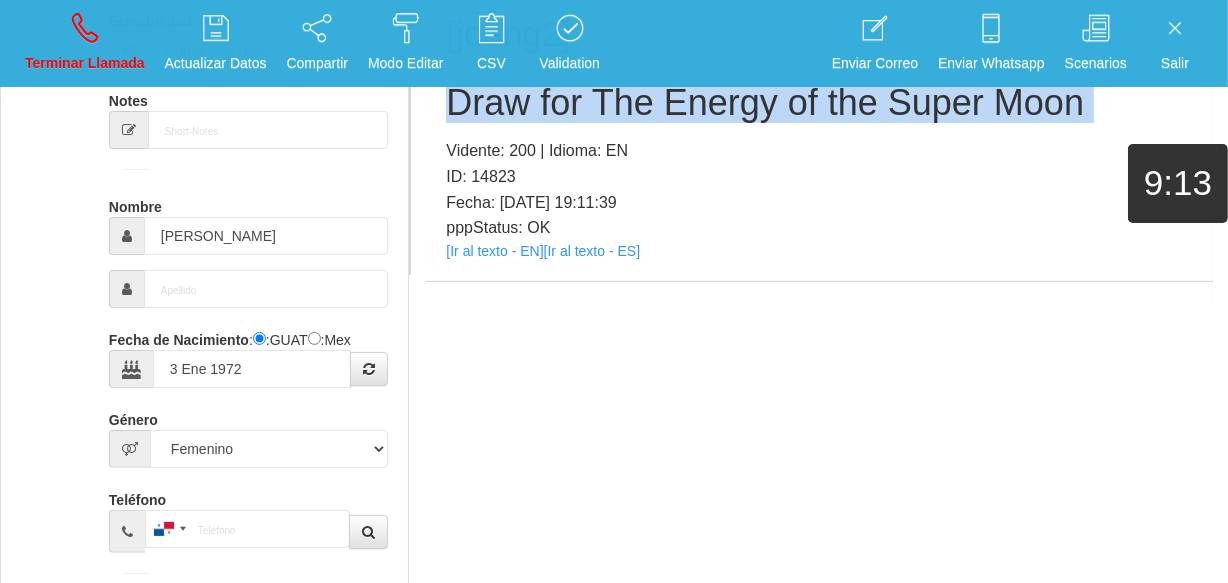 click on "Draw for The Energy of the Super Moon" at bounding box center (819, 103) 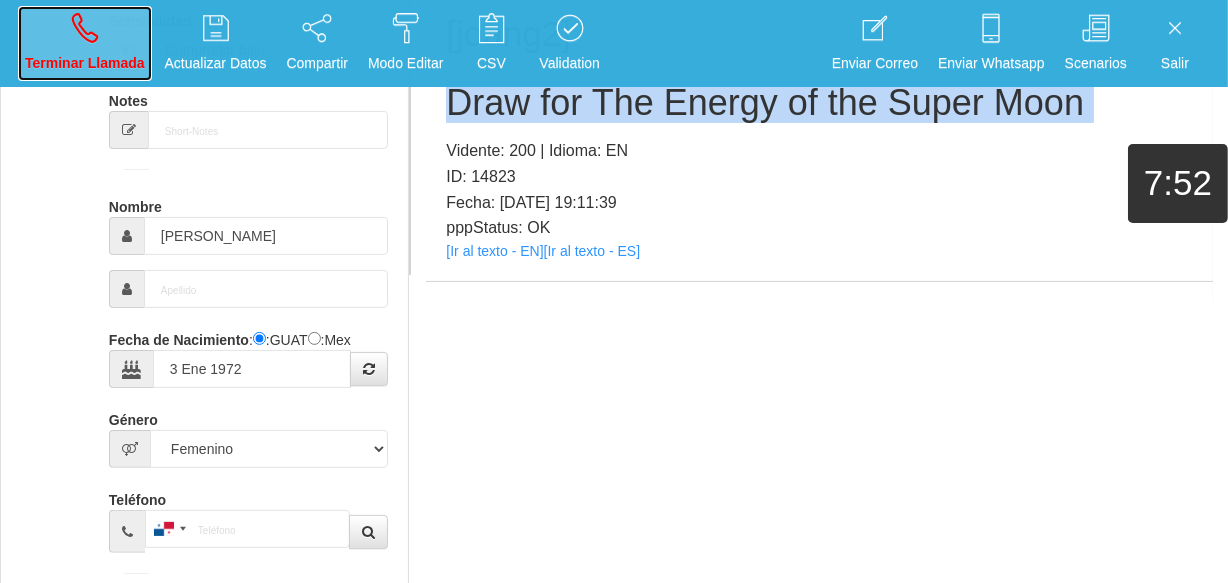 click at bounding box center (85, 28) 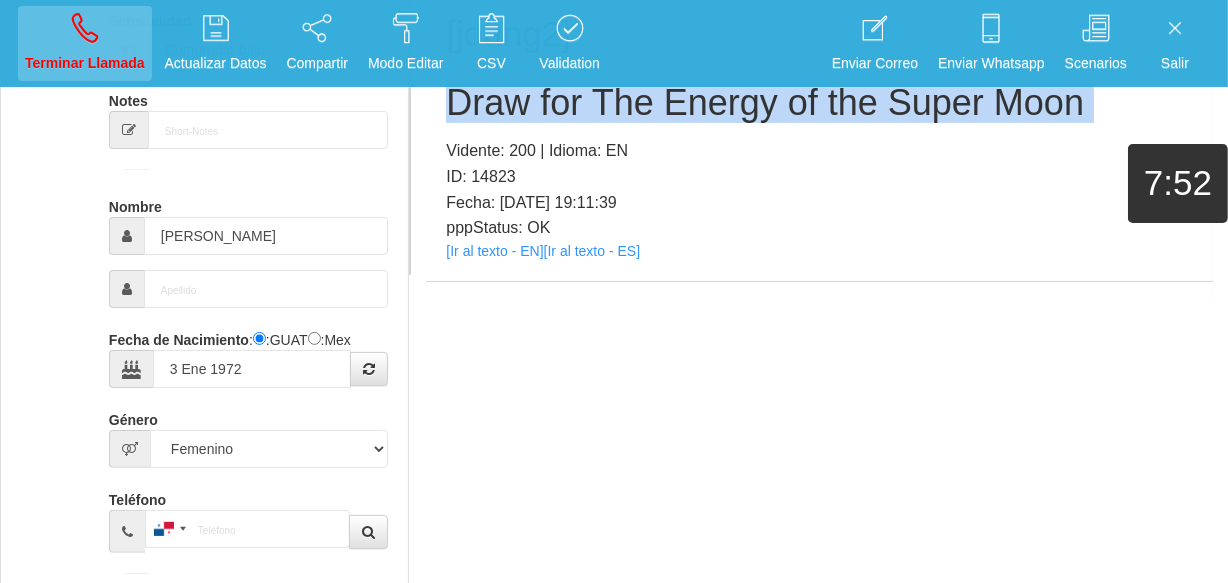 type 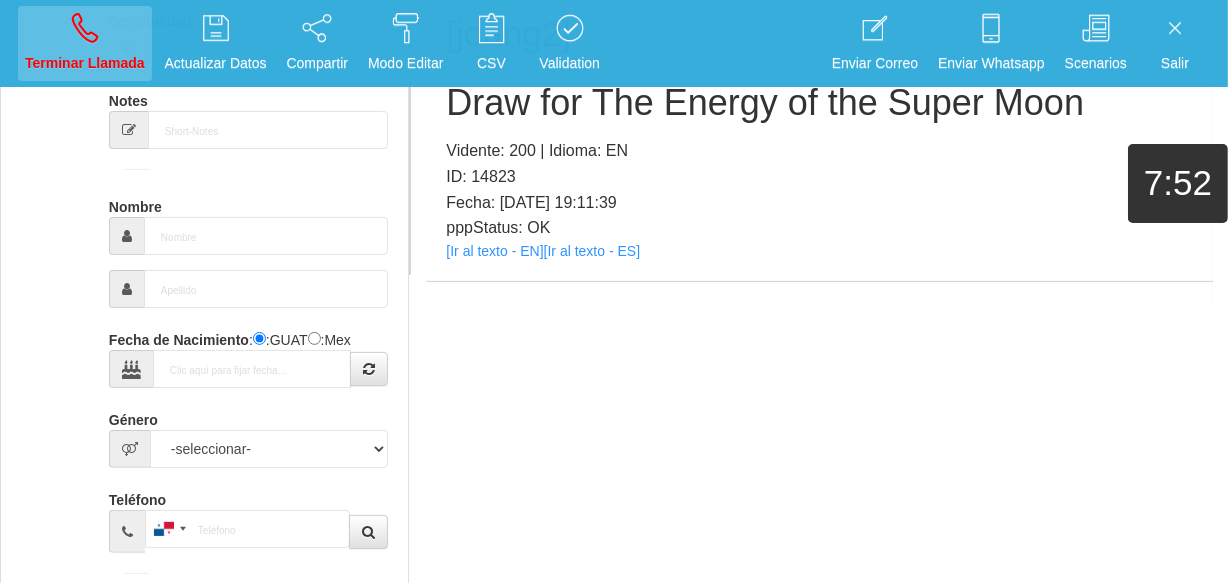 scroll, scrollTop: 0, scrollLeft: 0, axis: both 